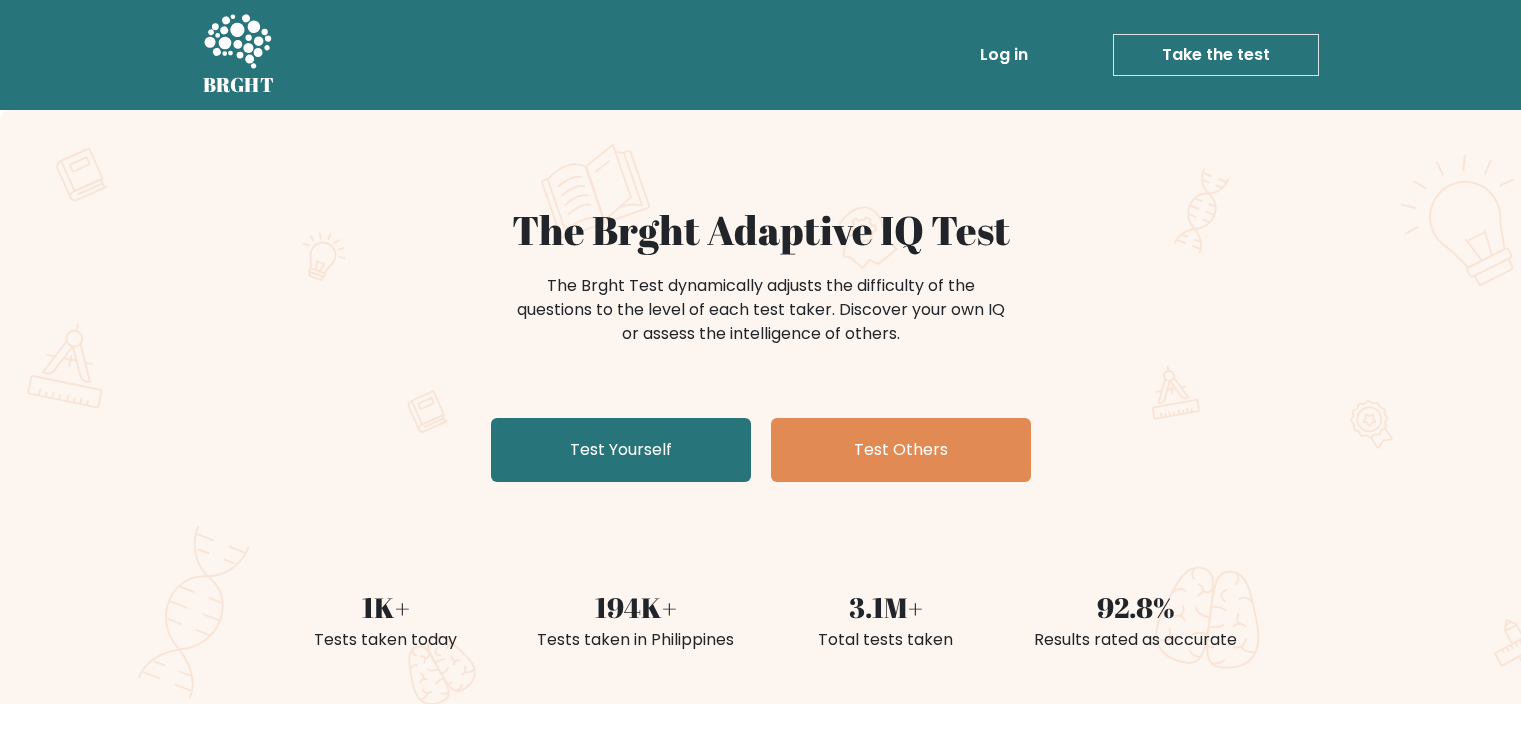 scroll, scrollTop: 0, scrollLeft: 0, axis: both 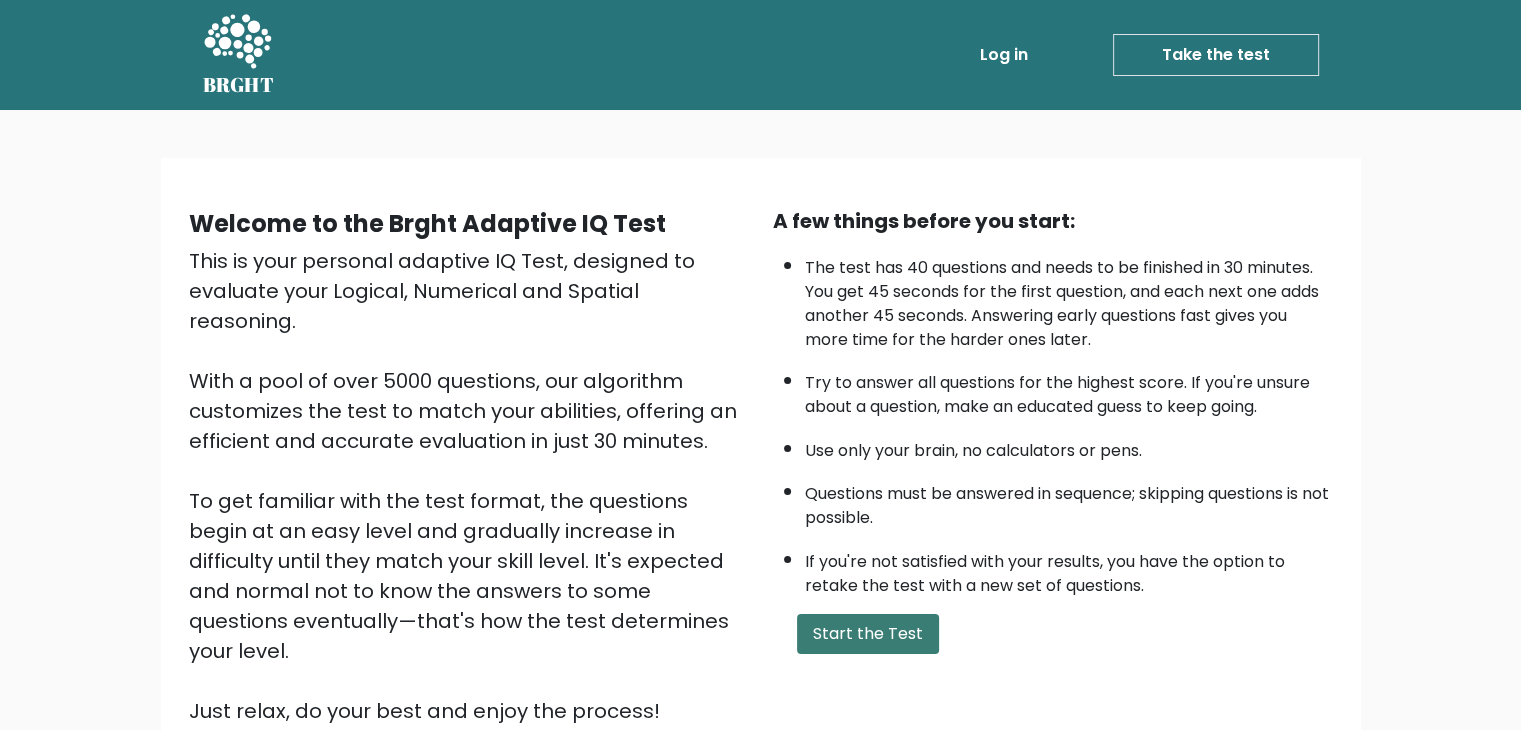 click on "Start the Test" at bounding box center [868, 634] 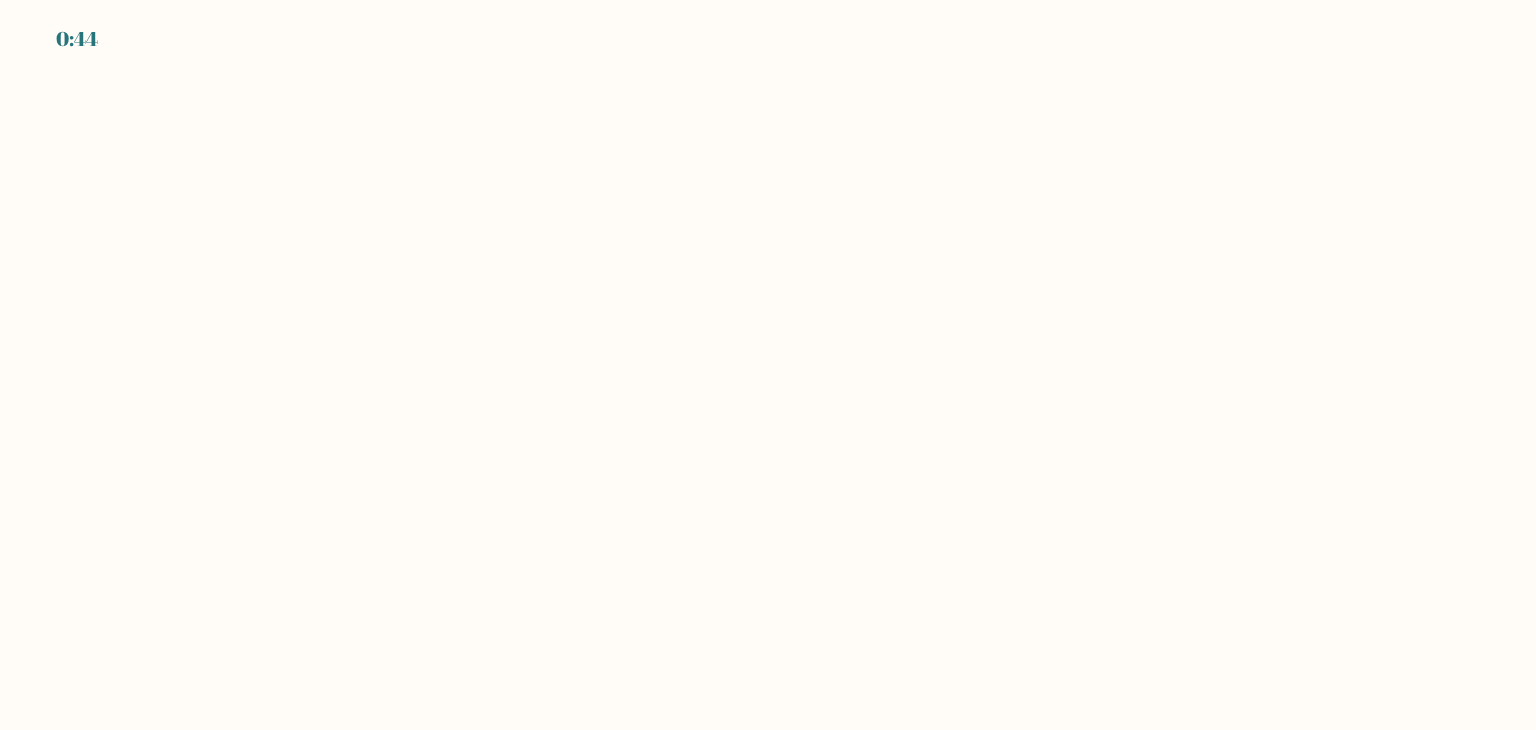 scroll, scrollTop: 0, scrollLeft: 0, axis: both 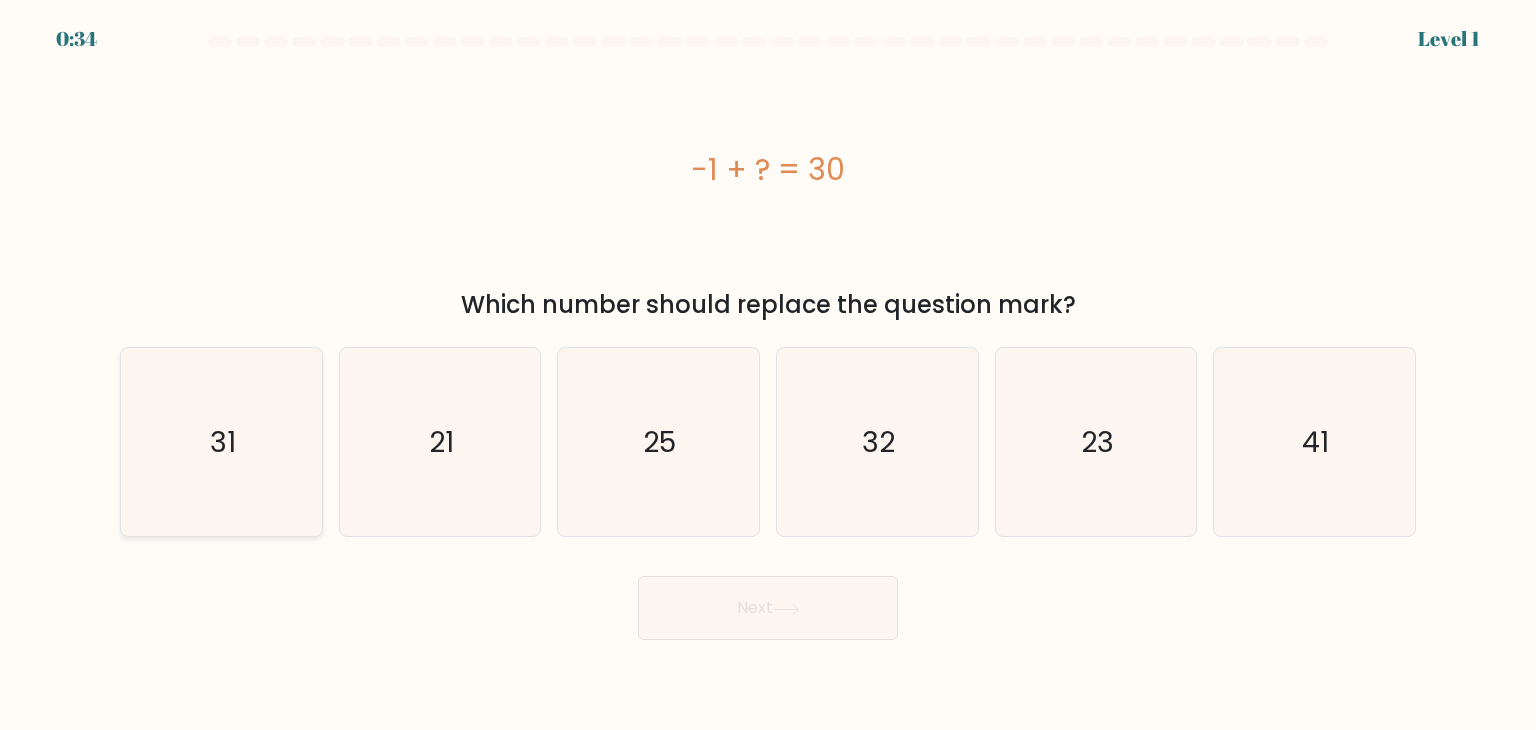 click on "a.
31" at bounding box center (768, 370) 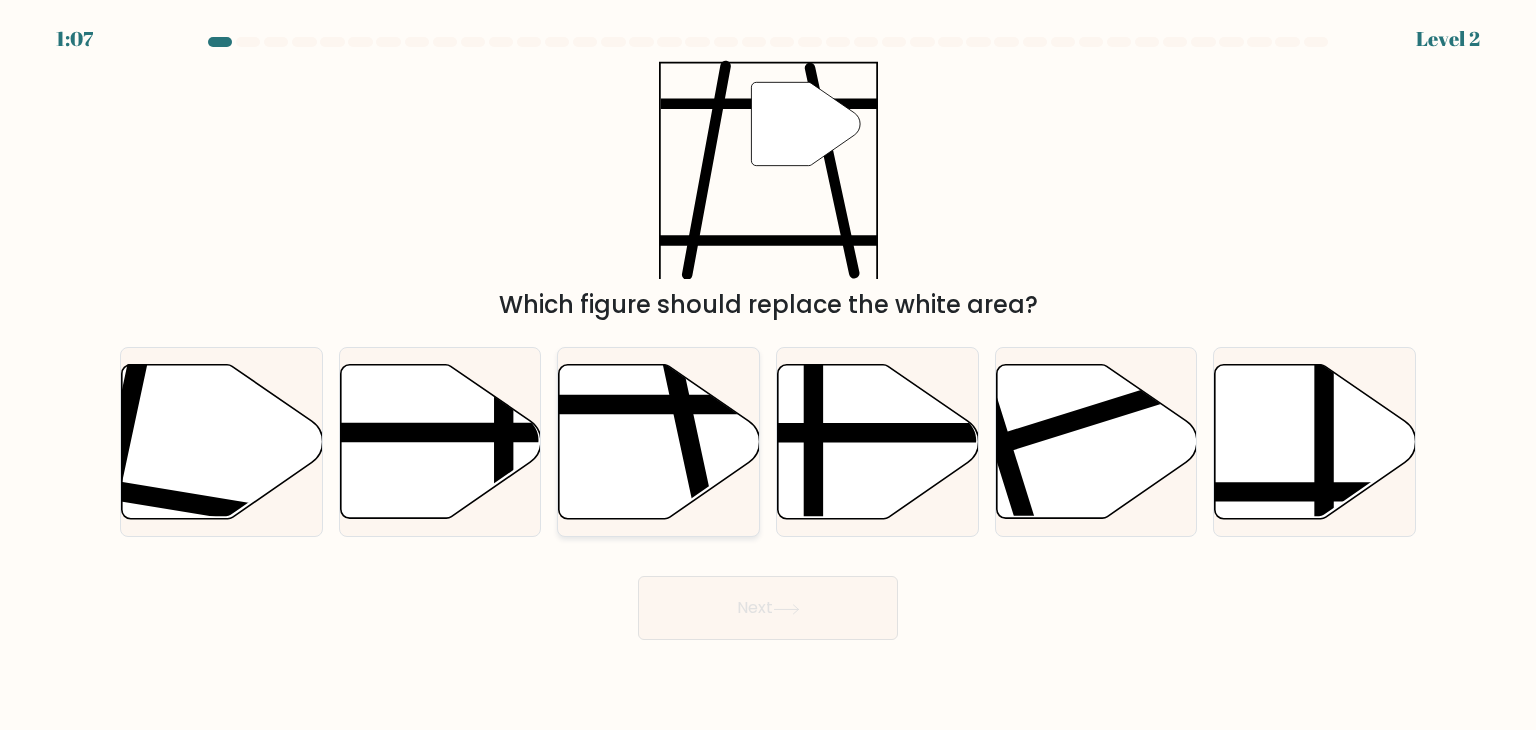 click at bounding box center (659, 442) 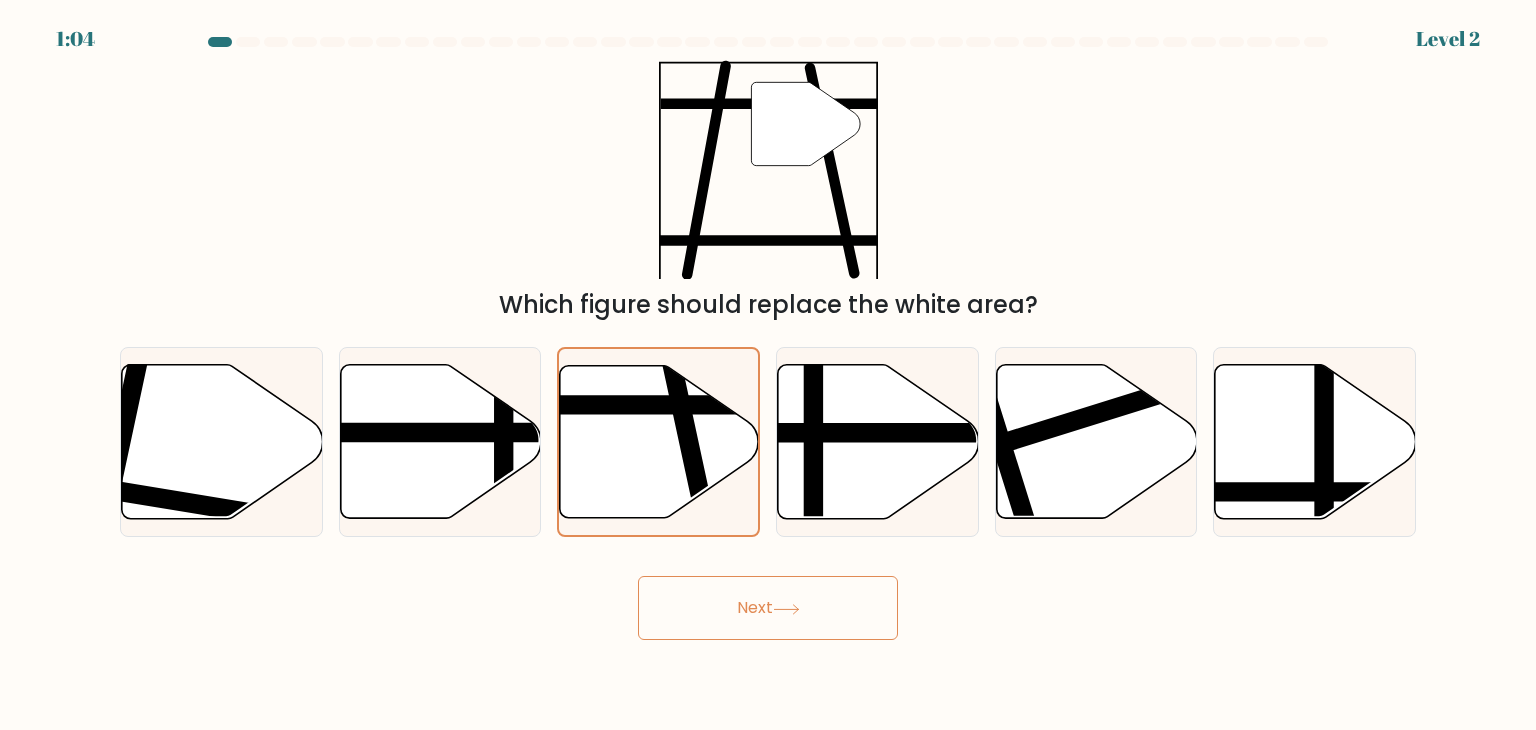click on "Next" at bounding box center (768, 608) 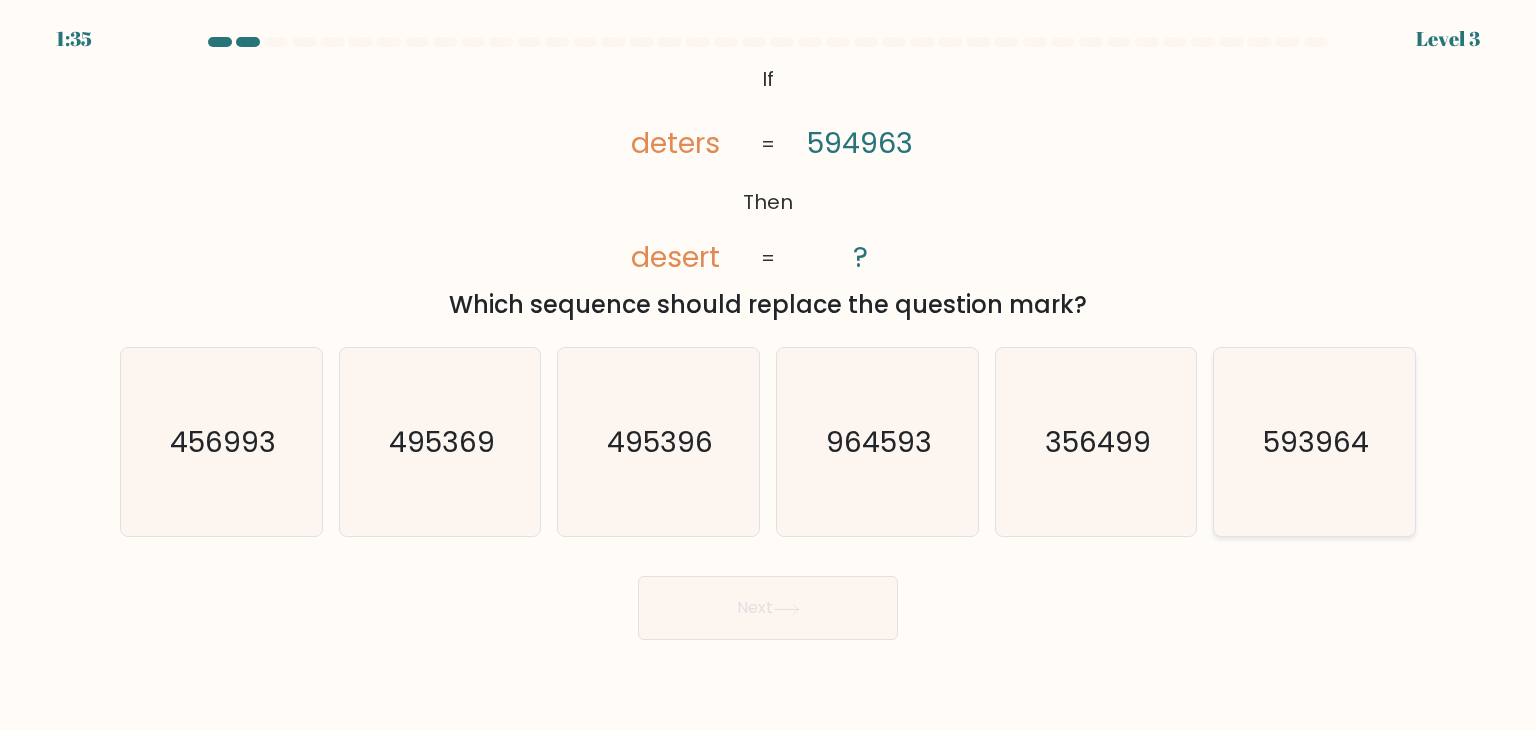 click on "593964" at bounding box center [1316, 442] 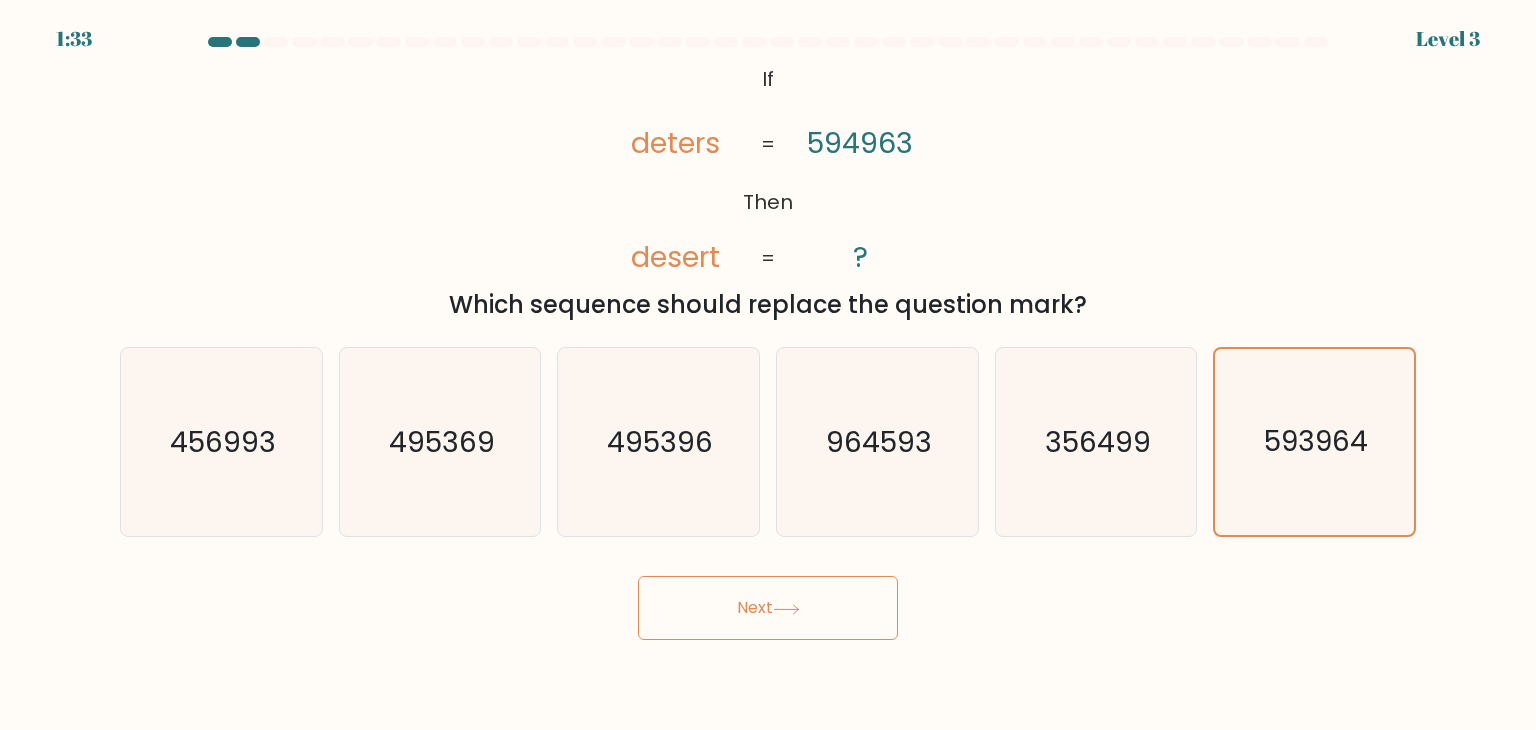 click on "Next" at bounding box center [768, 608] 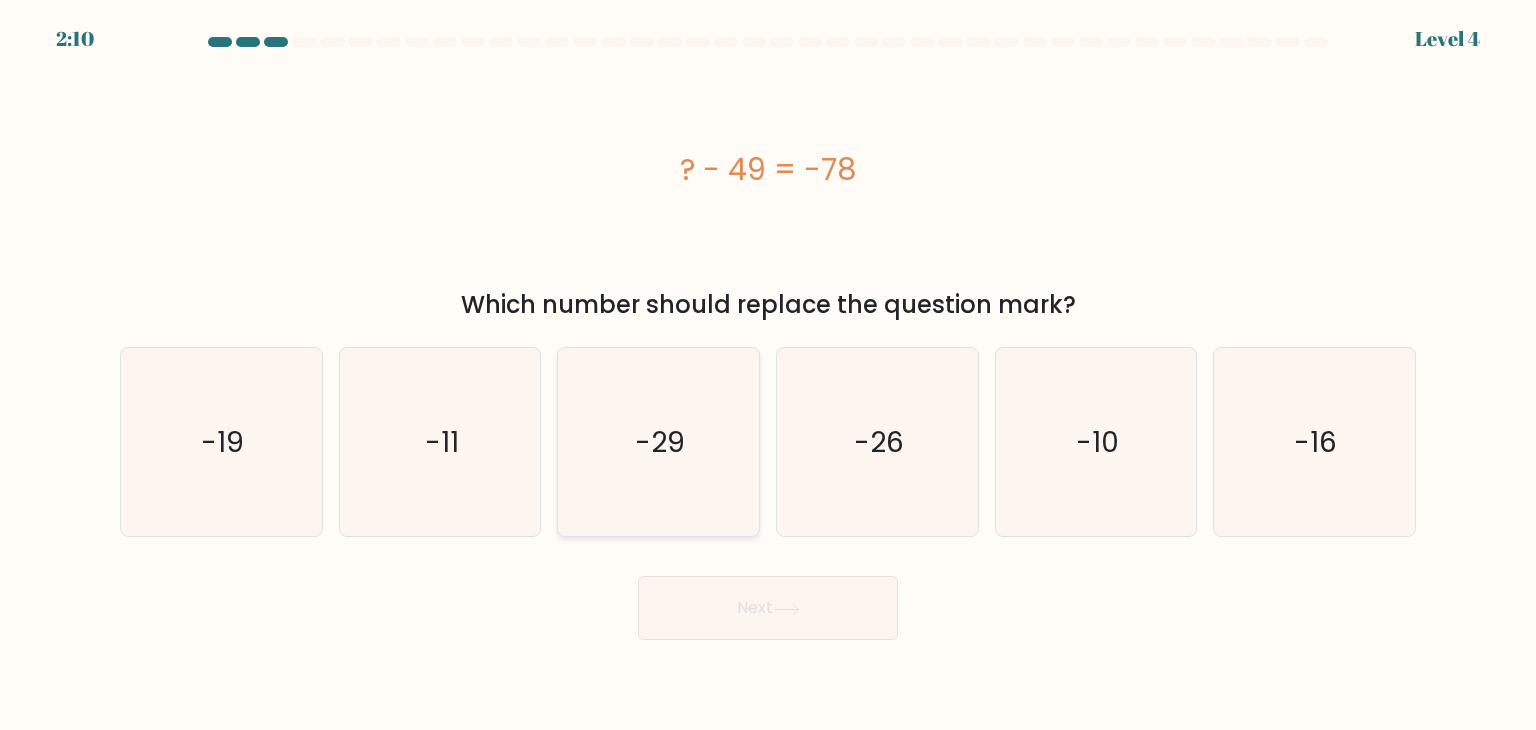 click on "-29" at bounding box center [658, 442] 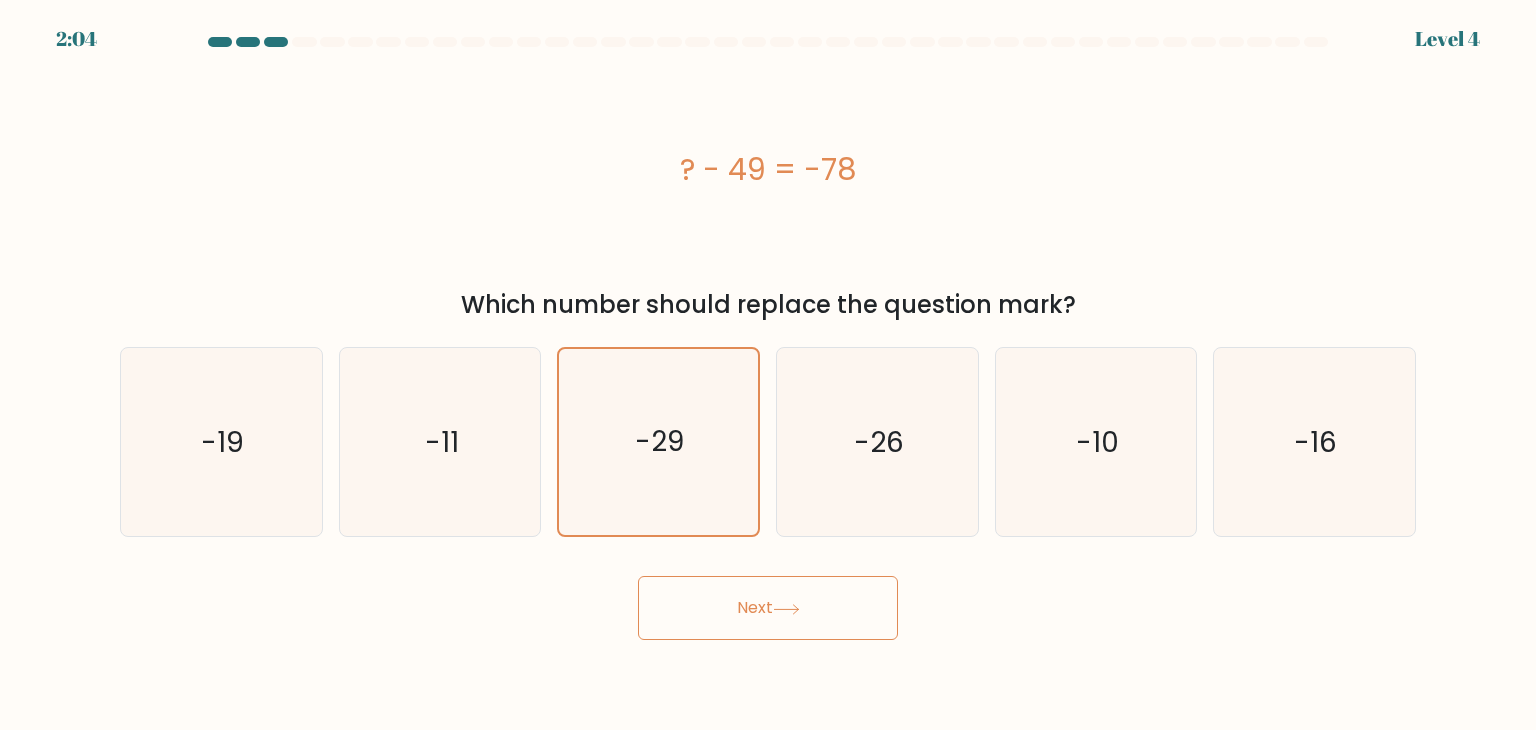 click on "Next" at bounding box center (768, 608) 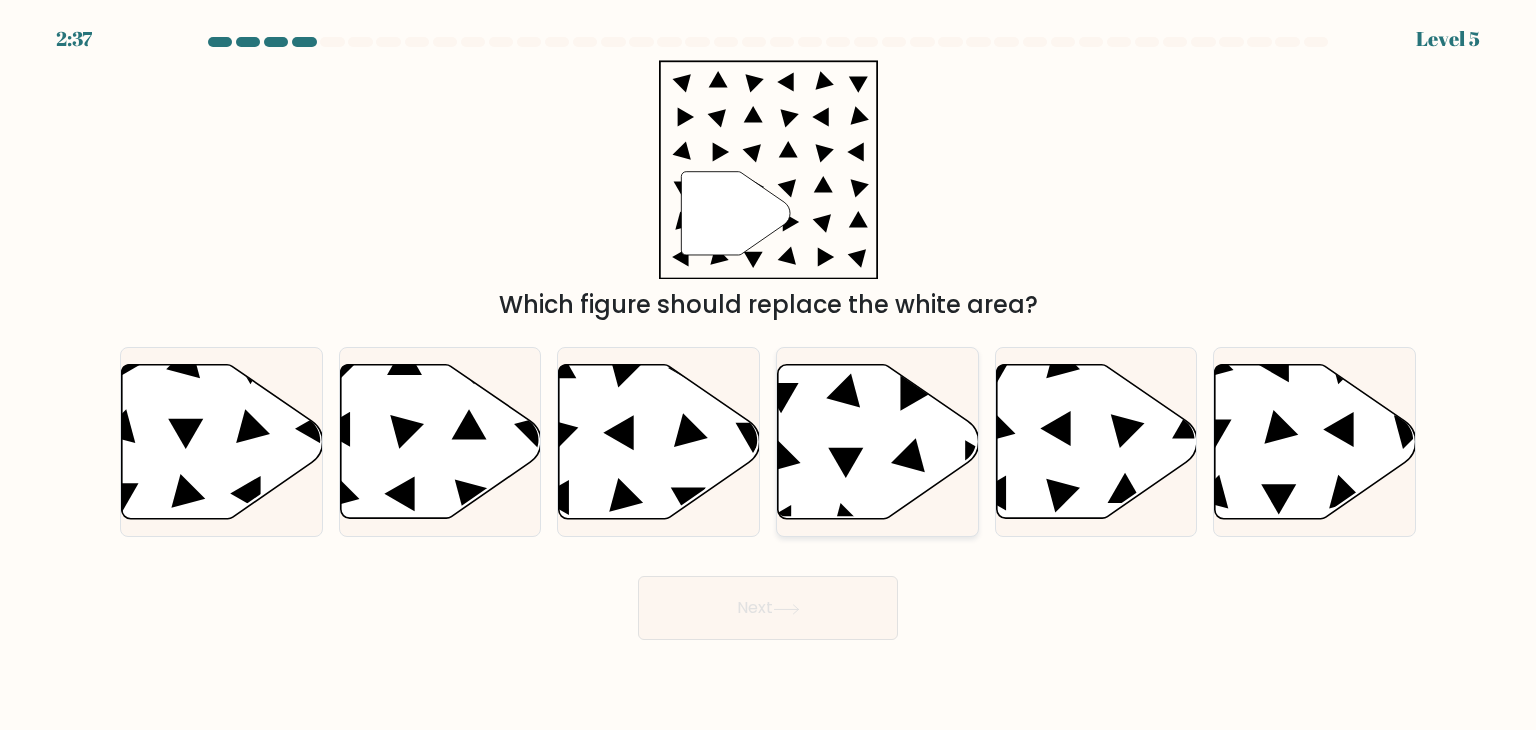 click at bounding box center [878, 442] 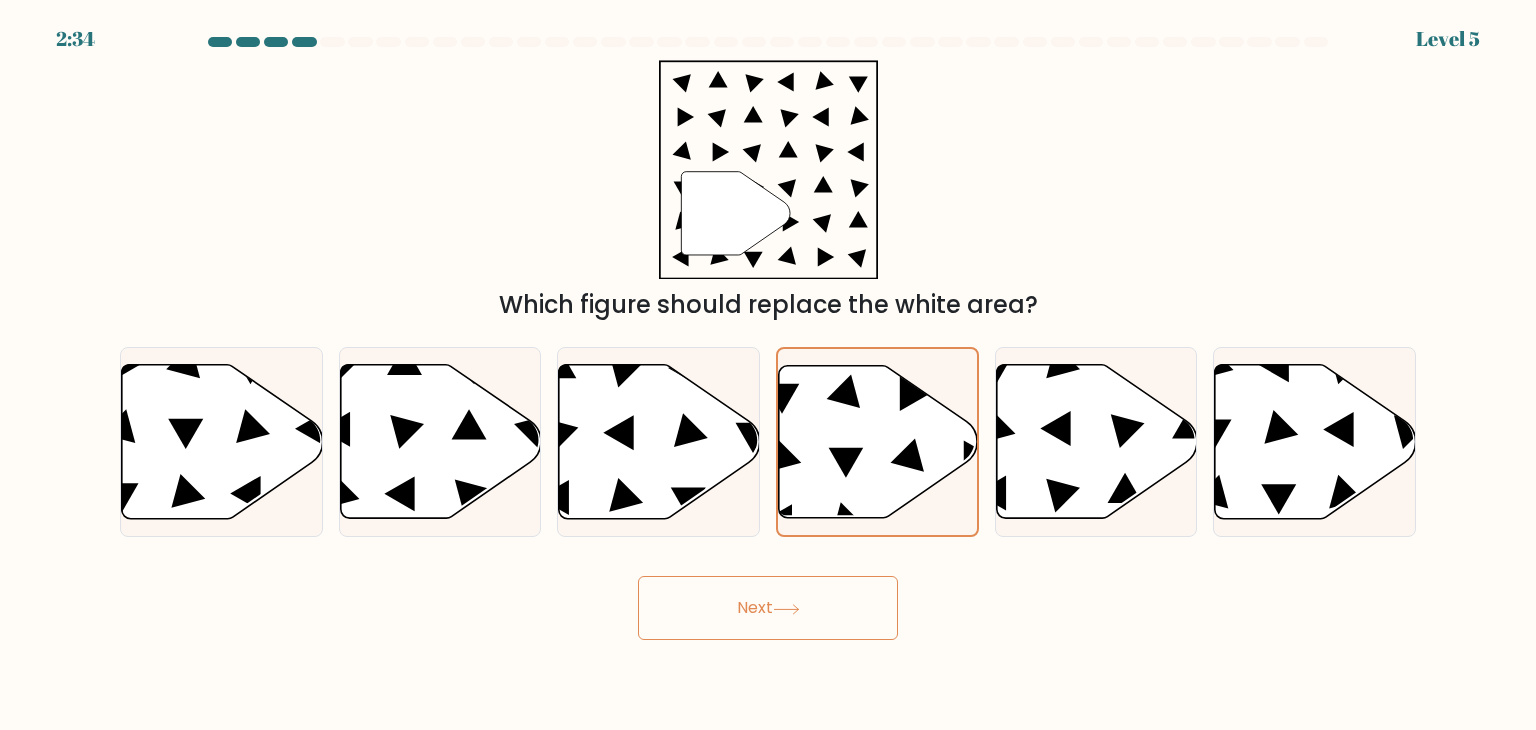 click on "Next" at bounding box center (768, 608) 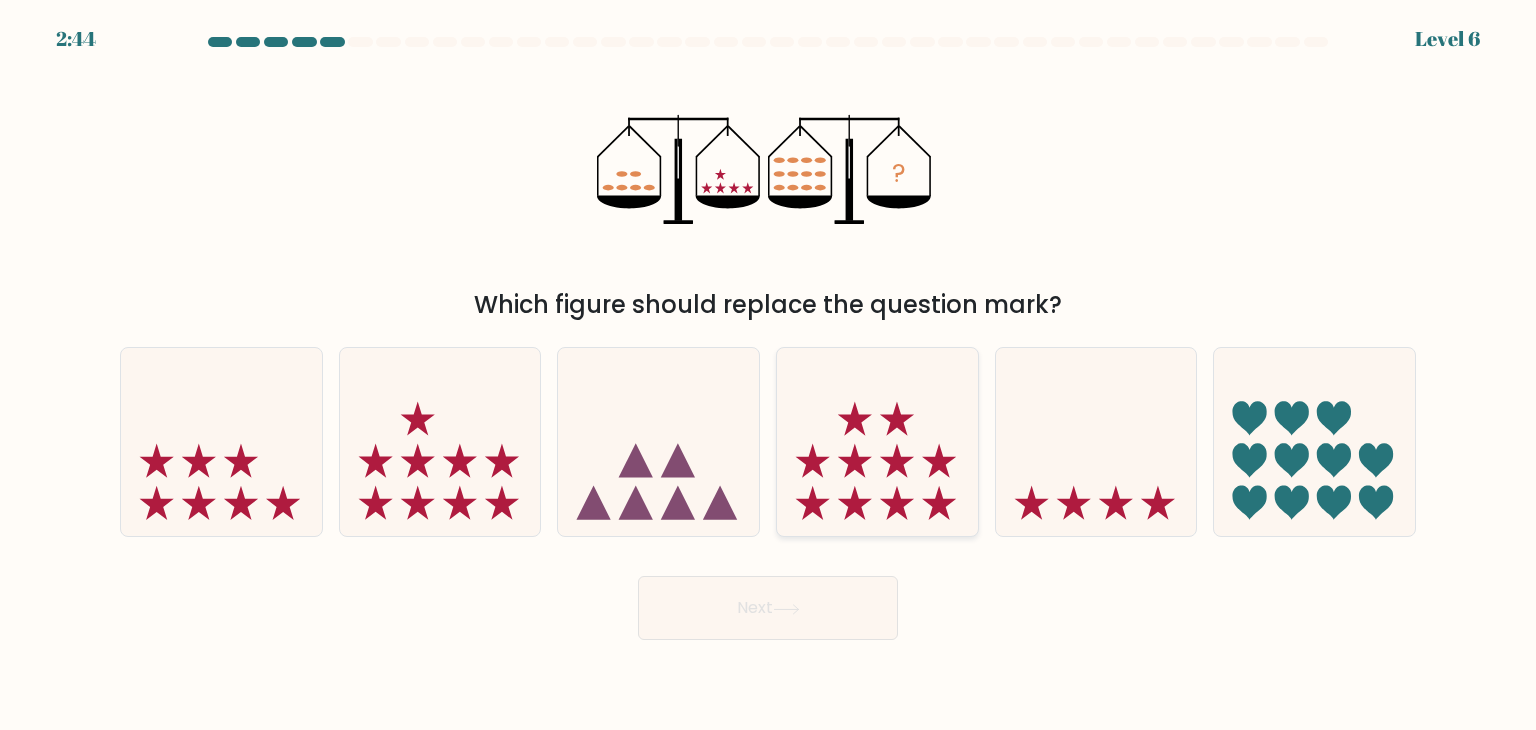 click at bounding box center (877, 442) 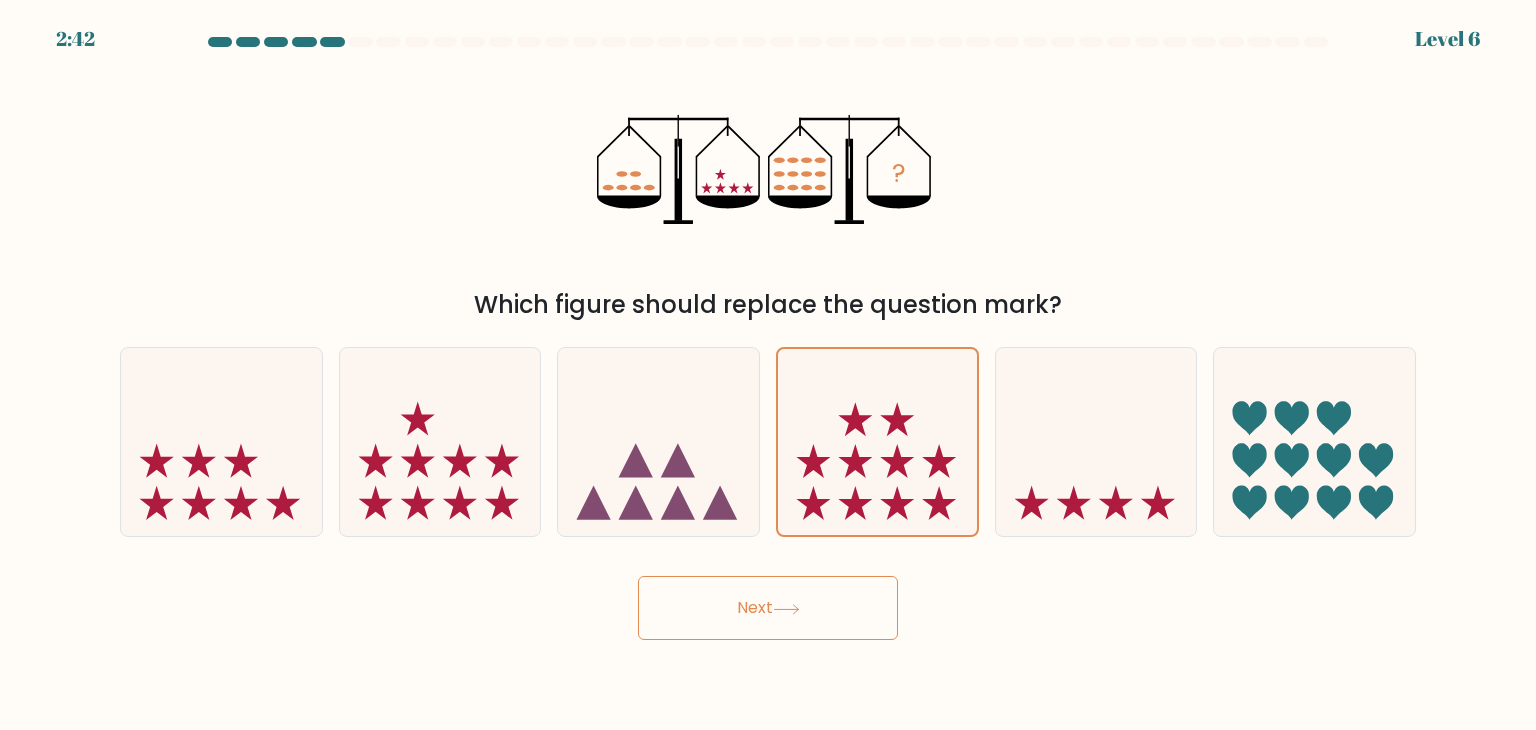 click on "Next" at bounding box center (768, 608) 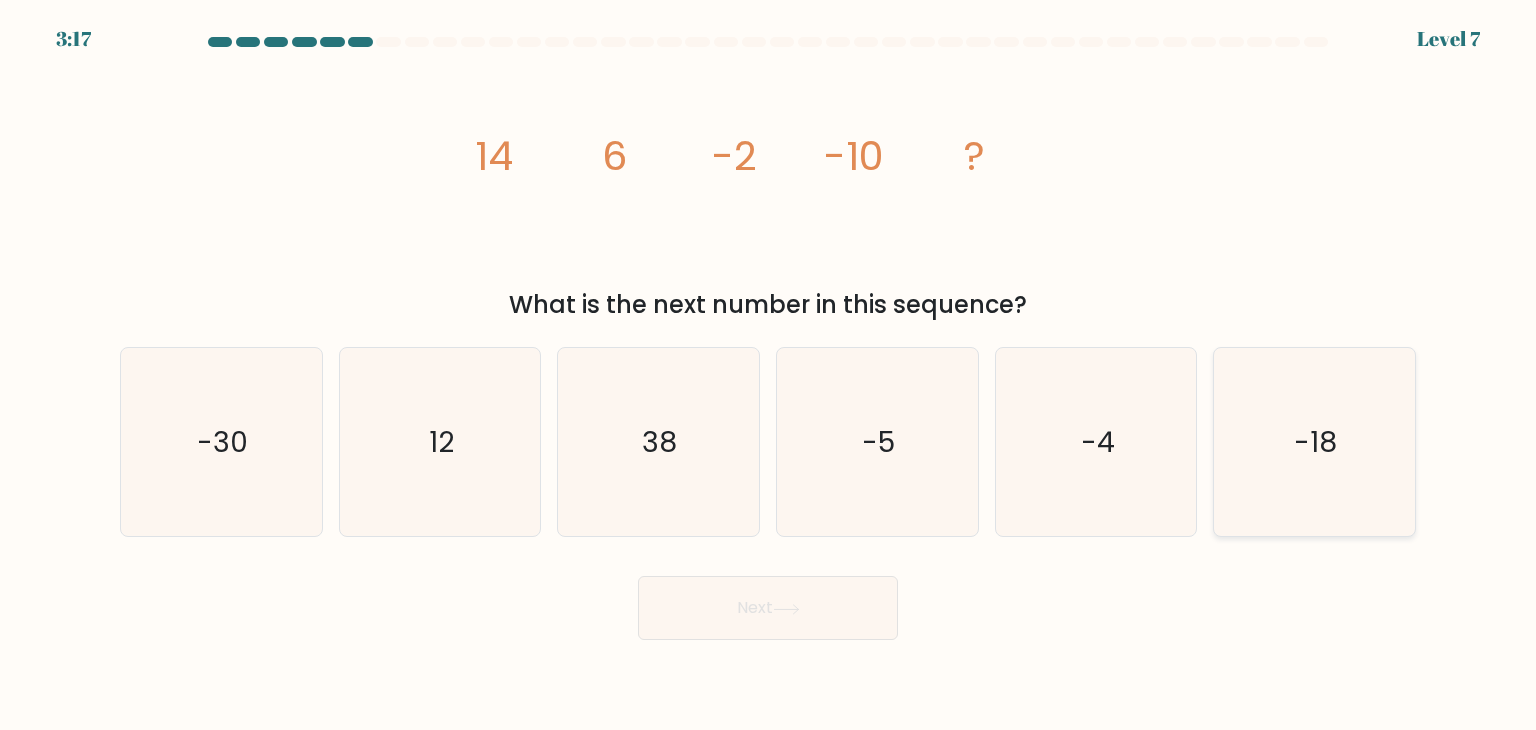 click on "-18" at bounding box center [1314, 442] 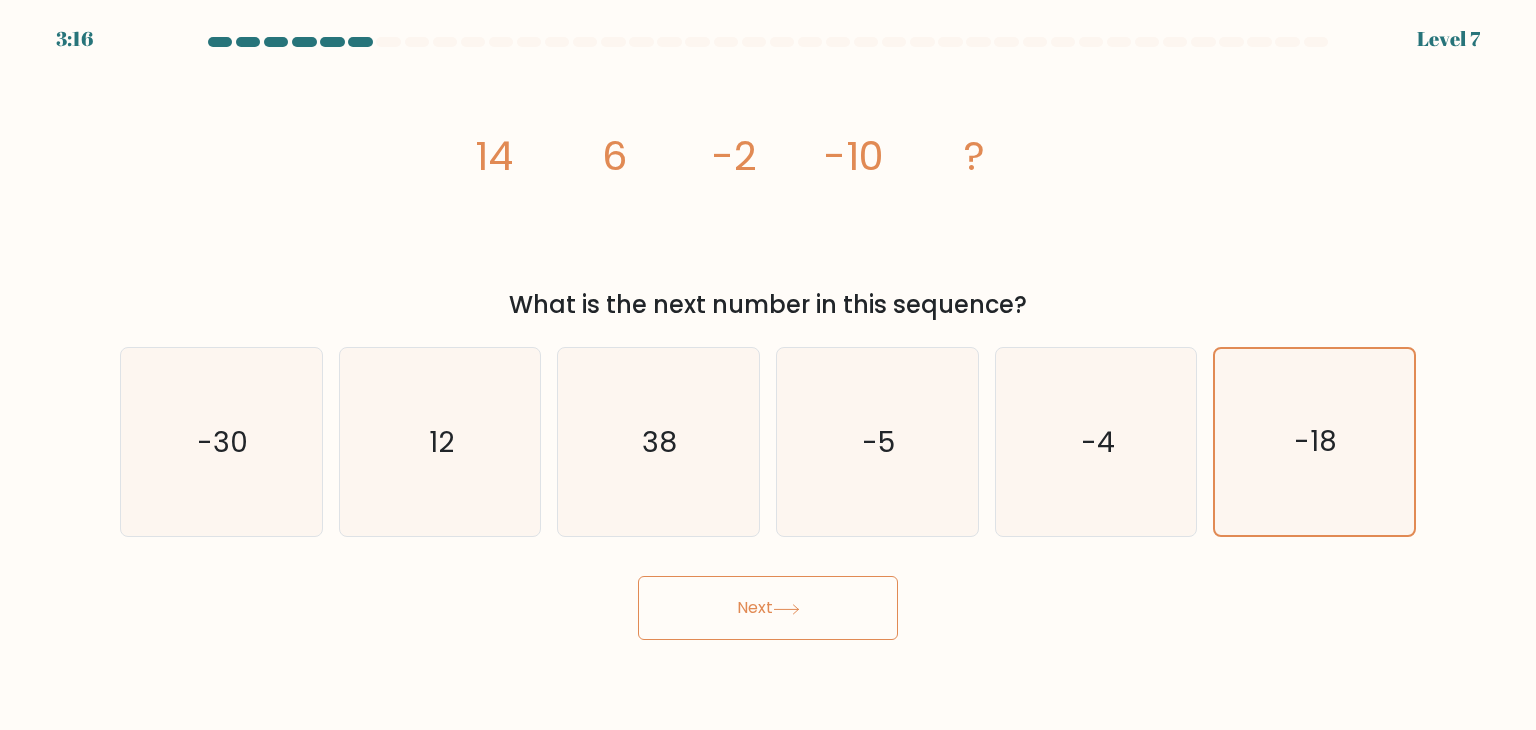 click on "Next" at bounding box center (768, 608) 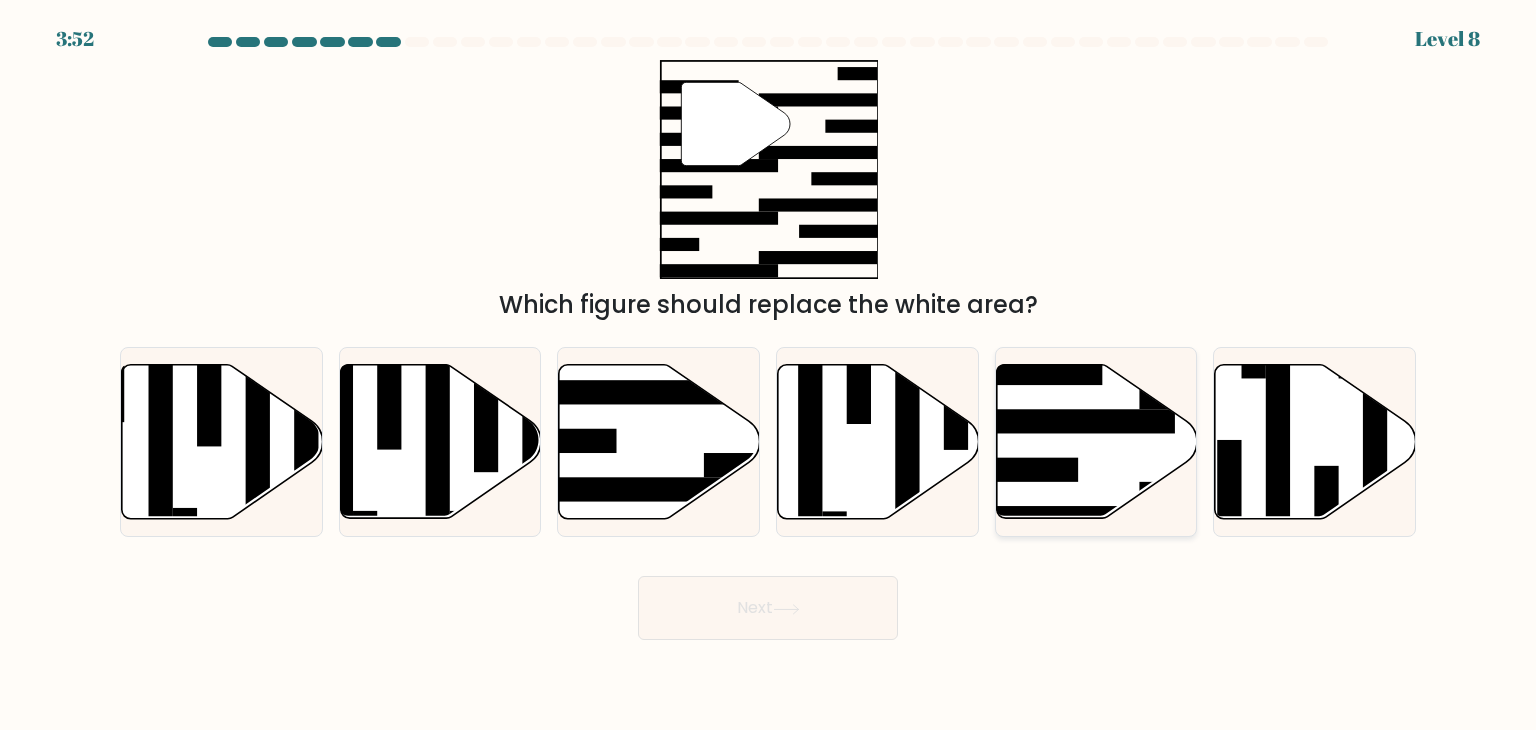 click at bounding box center [1096, 442] 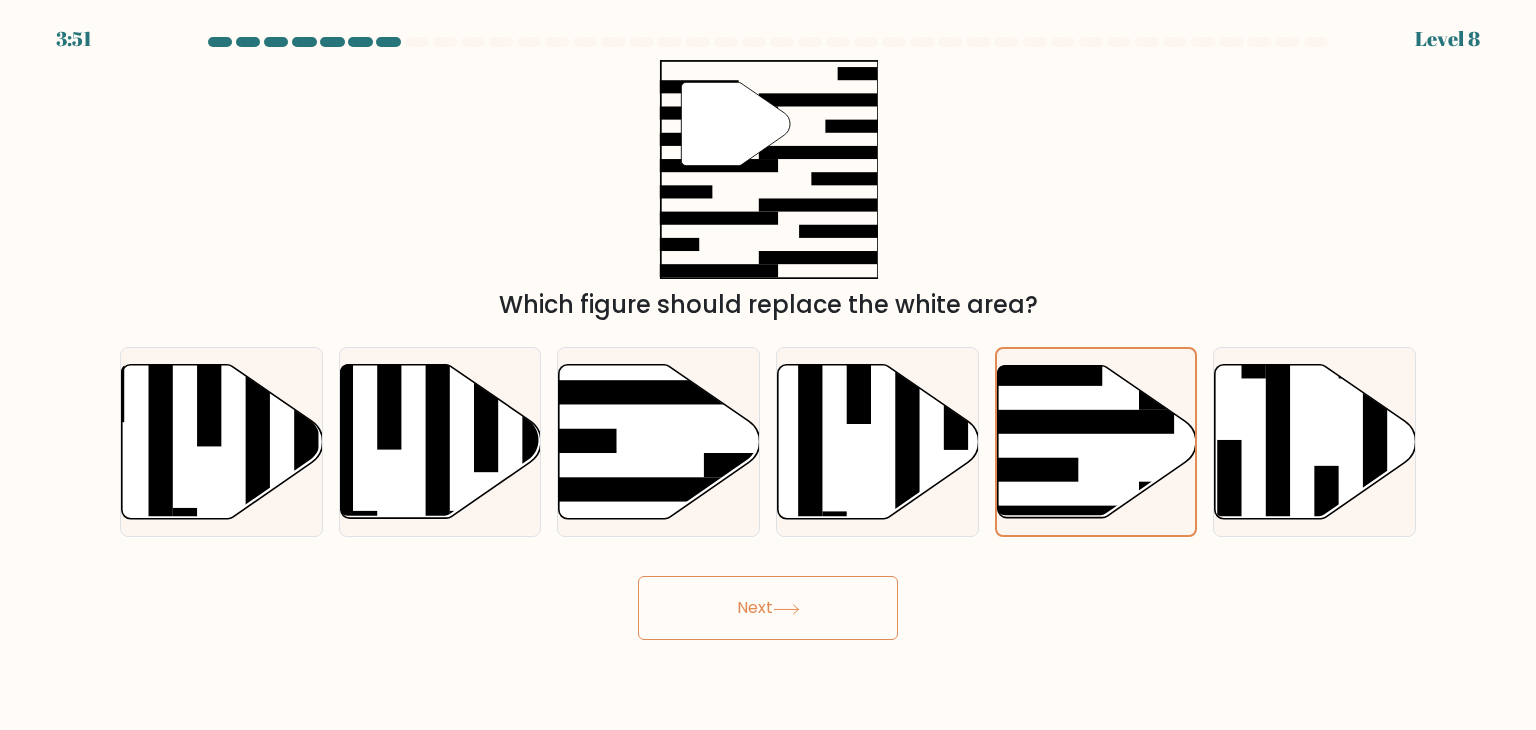 click on "Next" at bounding box center (768, 608) 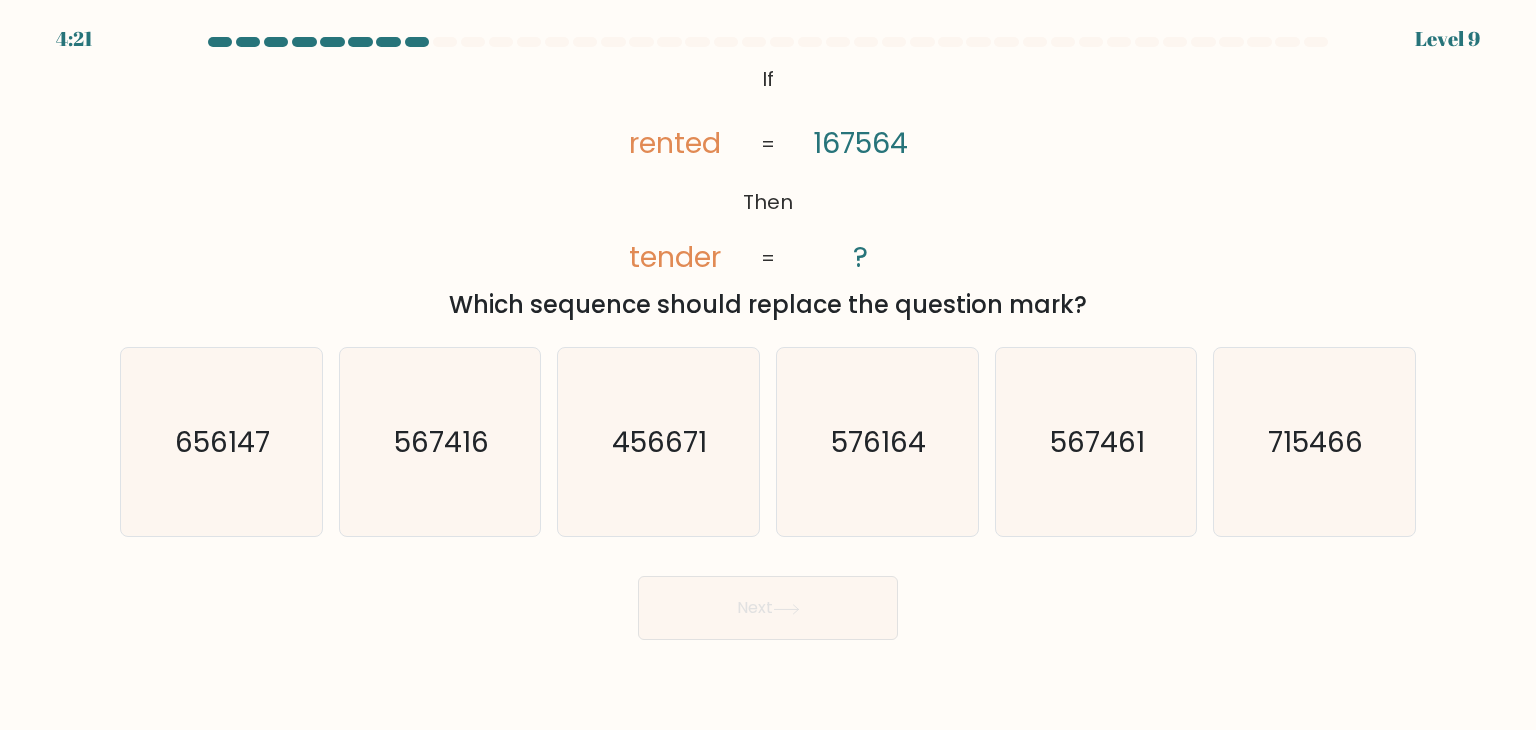 click on "e.
567461" at bounding box center [1096, 442] 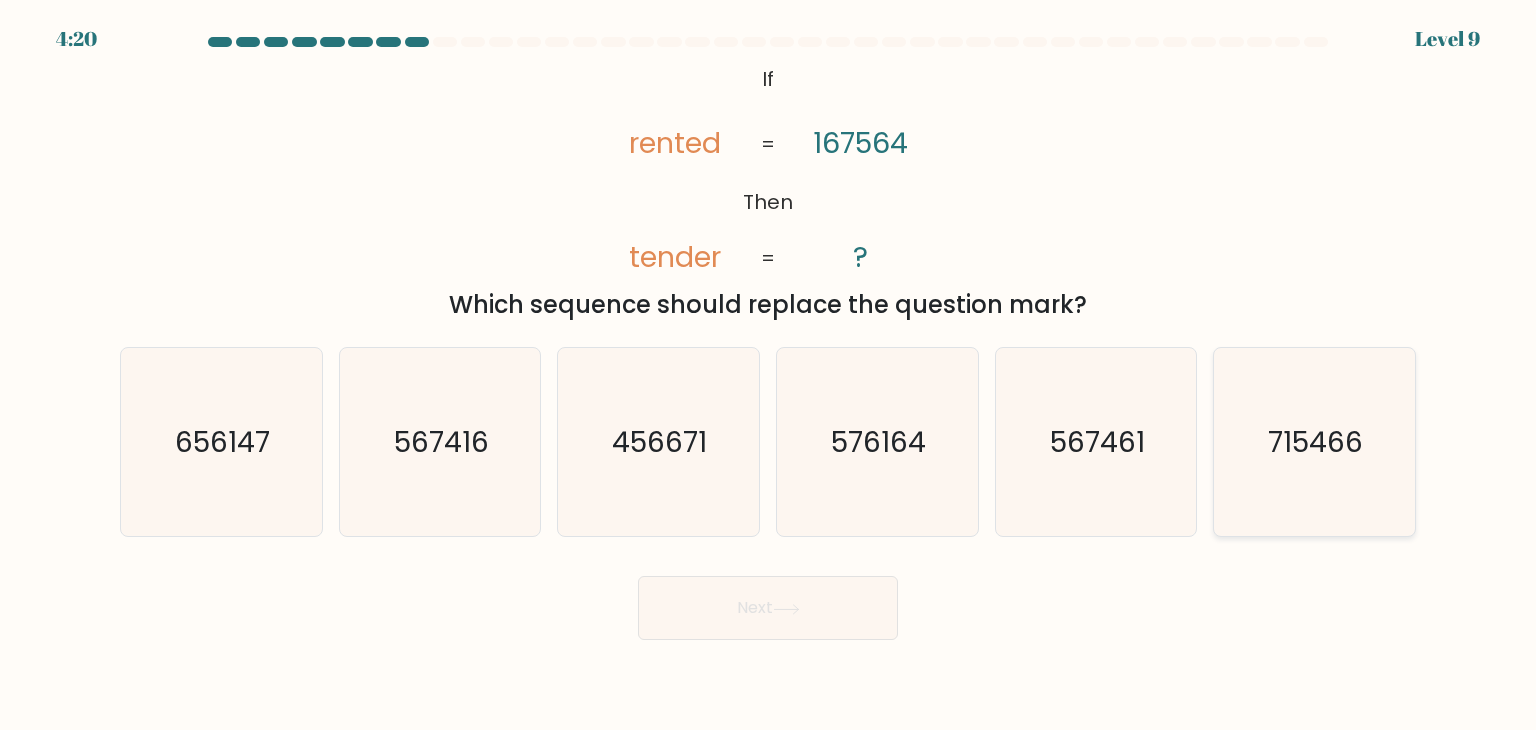 click on "715466" at bounding box center [1314, 442] 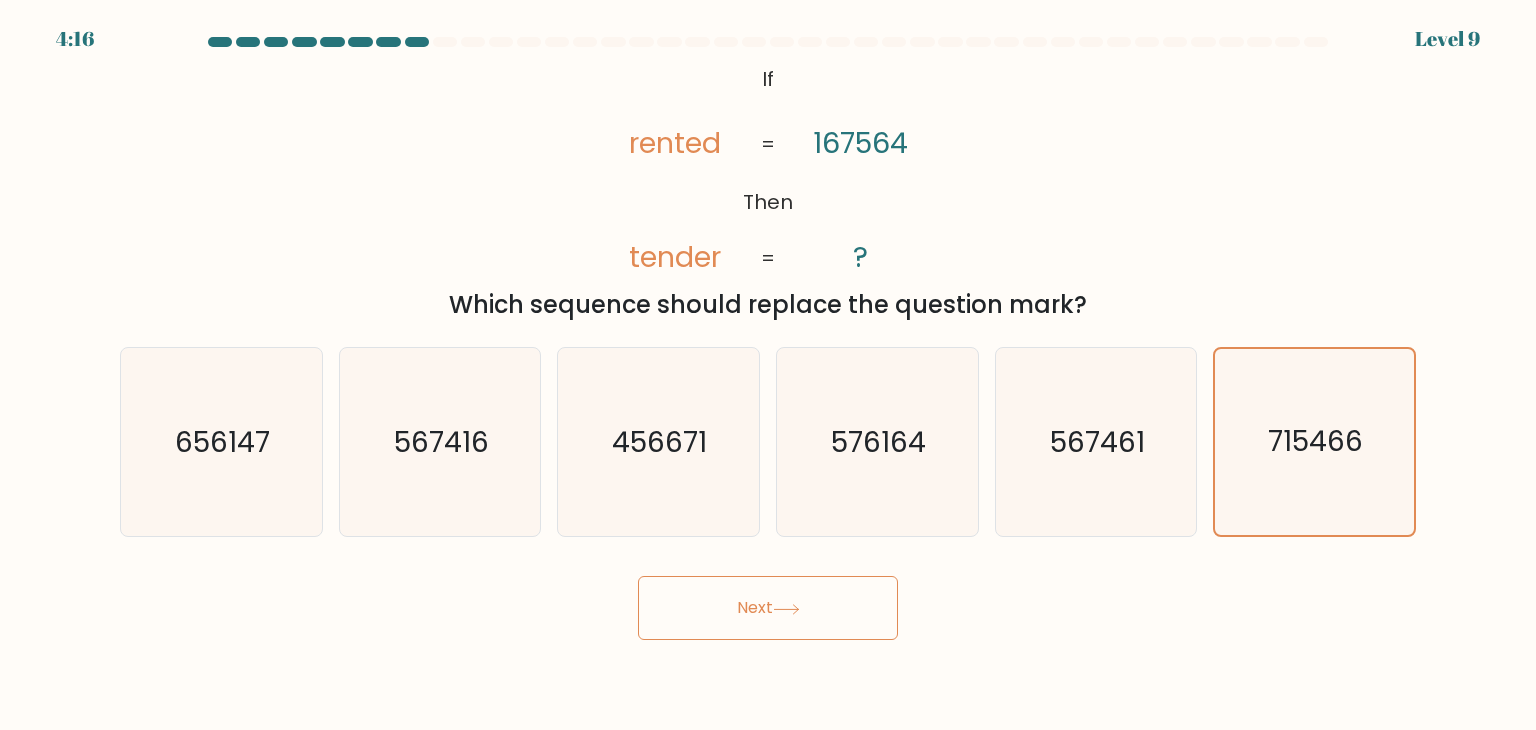 click at bounding box center (786, 609) 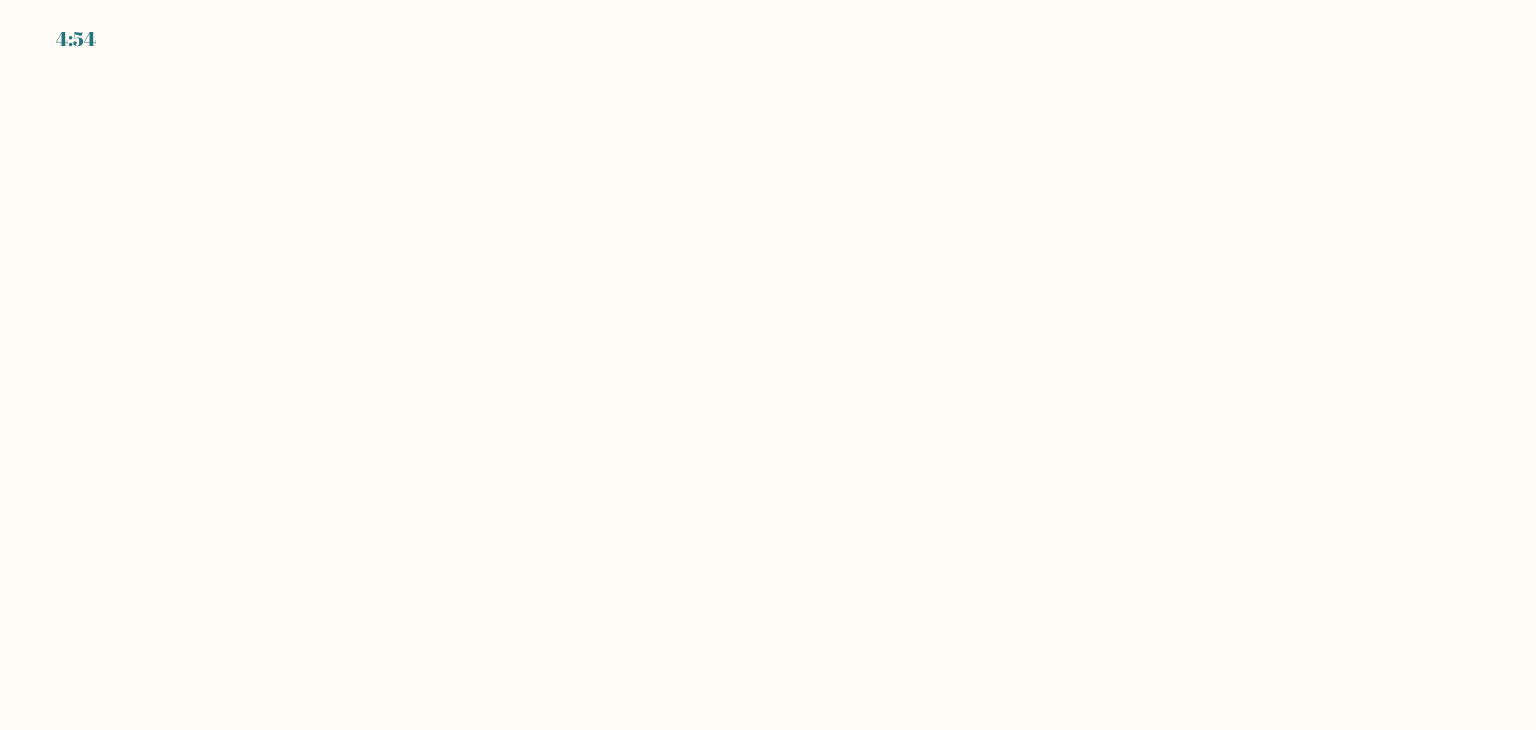 scroll, scrollTop: 0, scrollLeft: 0, axis: both 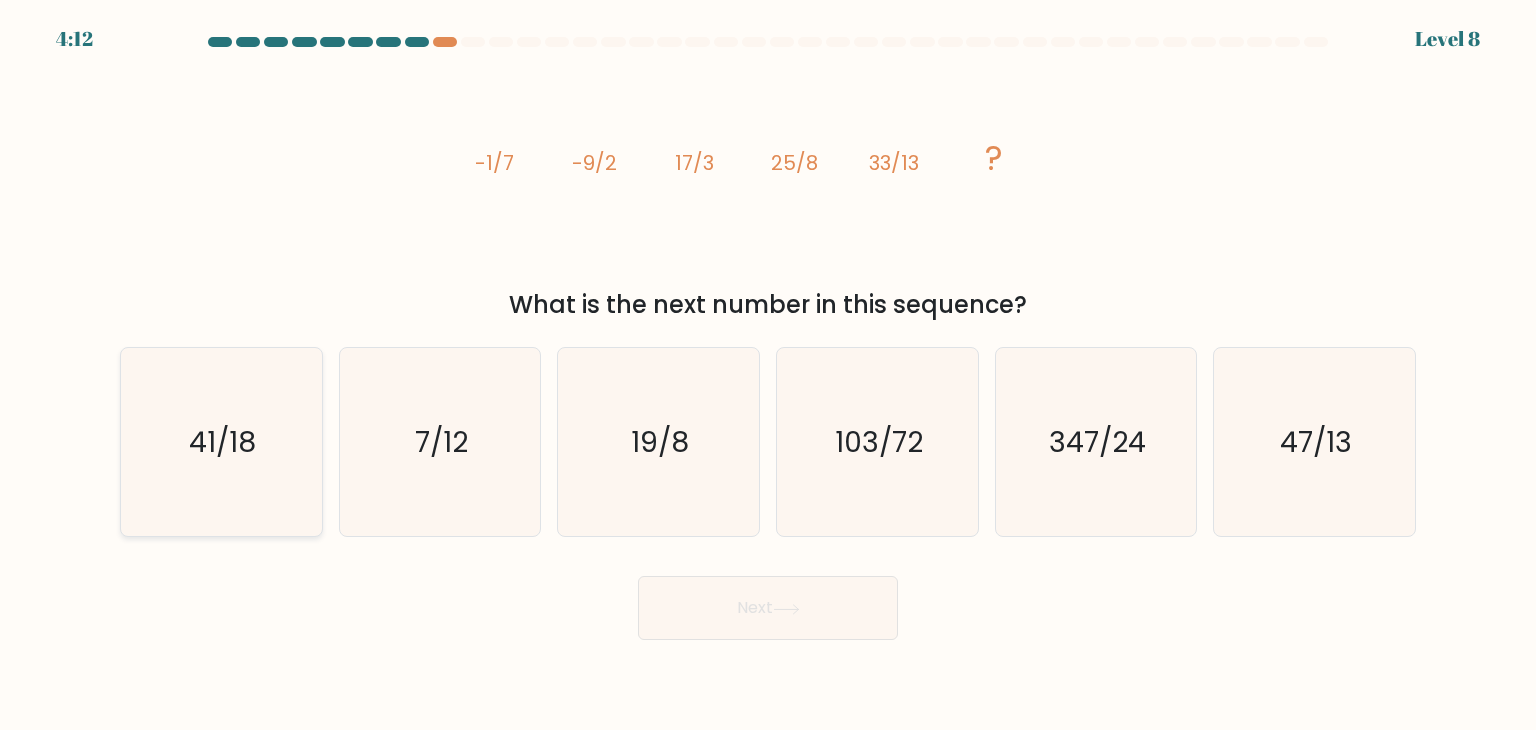 click on "41/18" at bounding box center [221, 442] 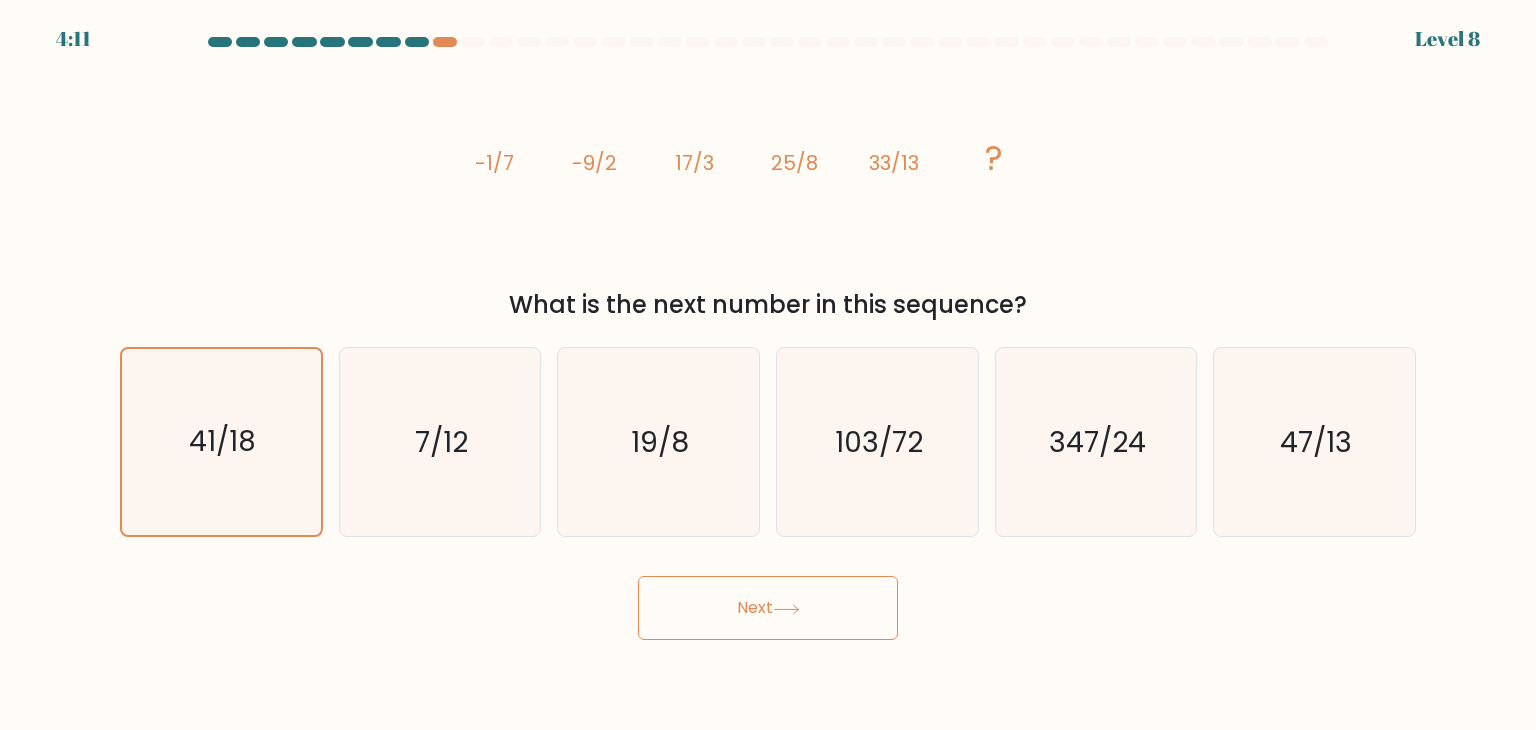 click on "Next" at bounding box center (768, 608) 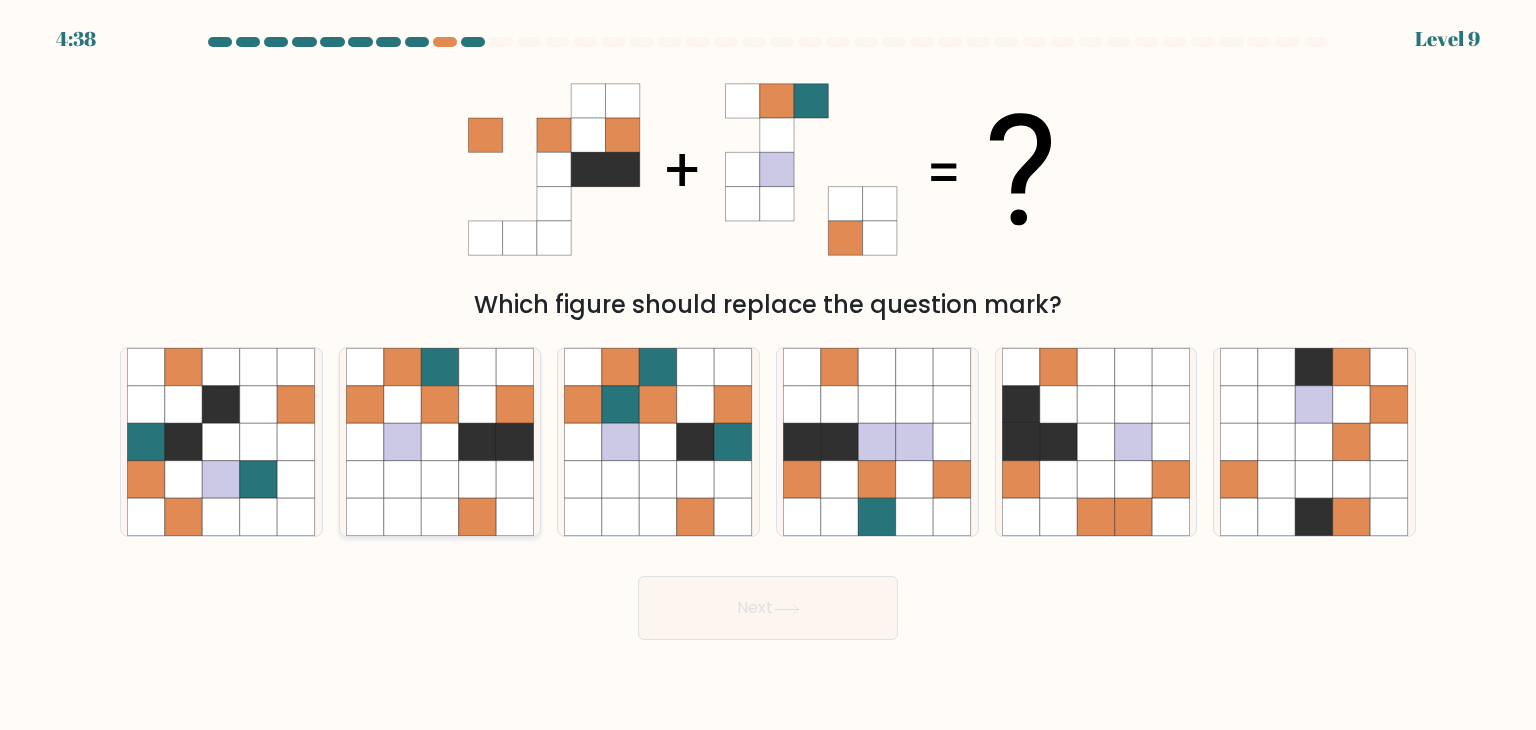 click at bounding box center (478, 480) 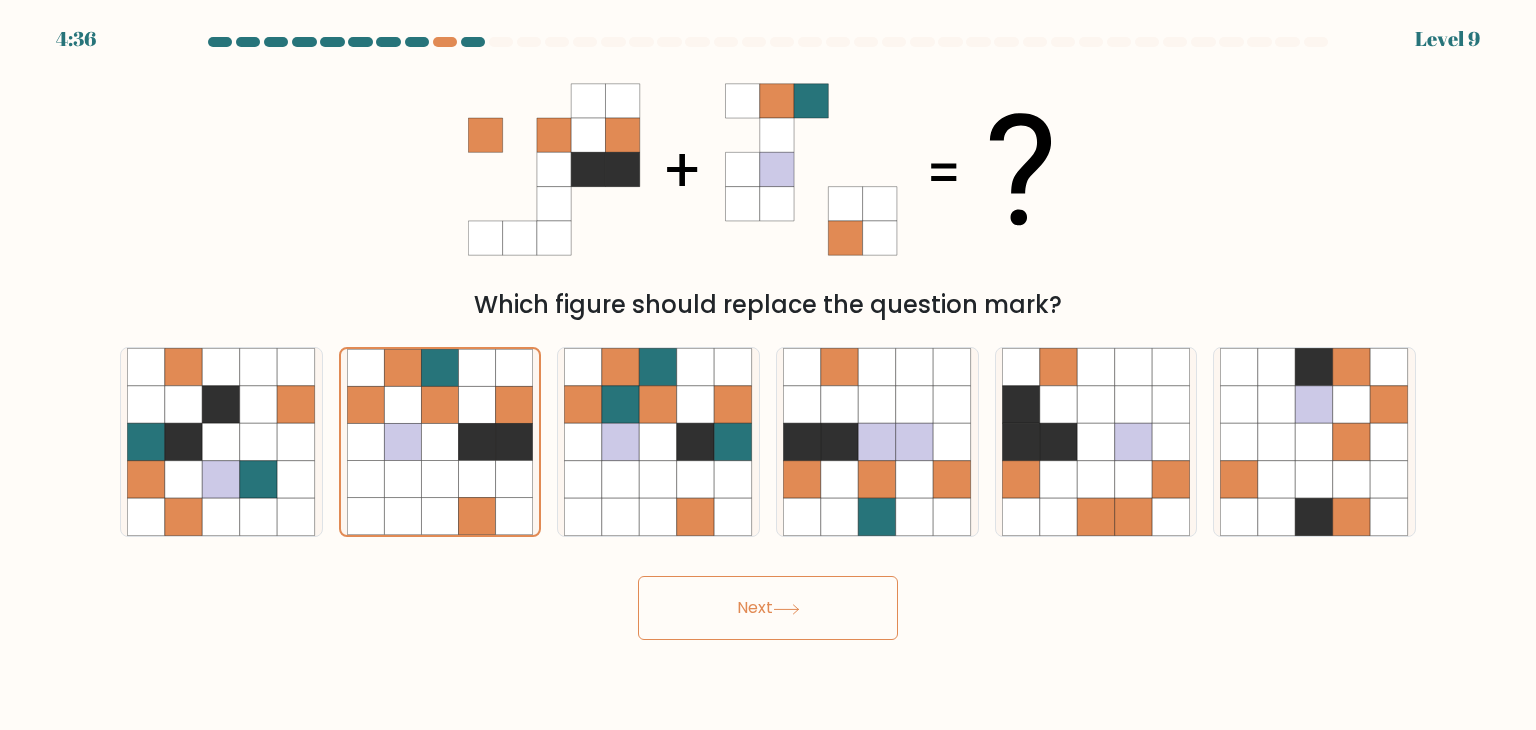 click on "Next" at bounding box center (768, 608) 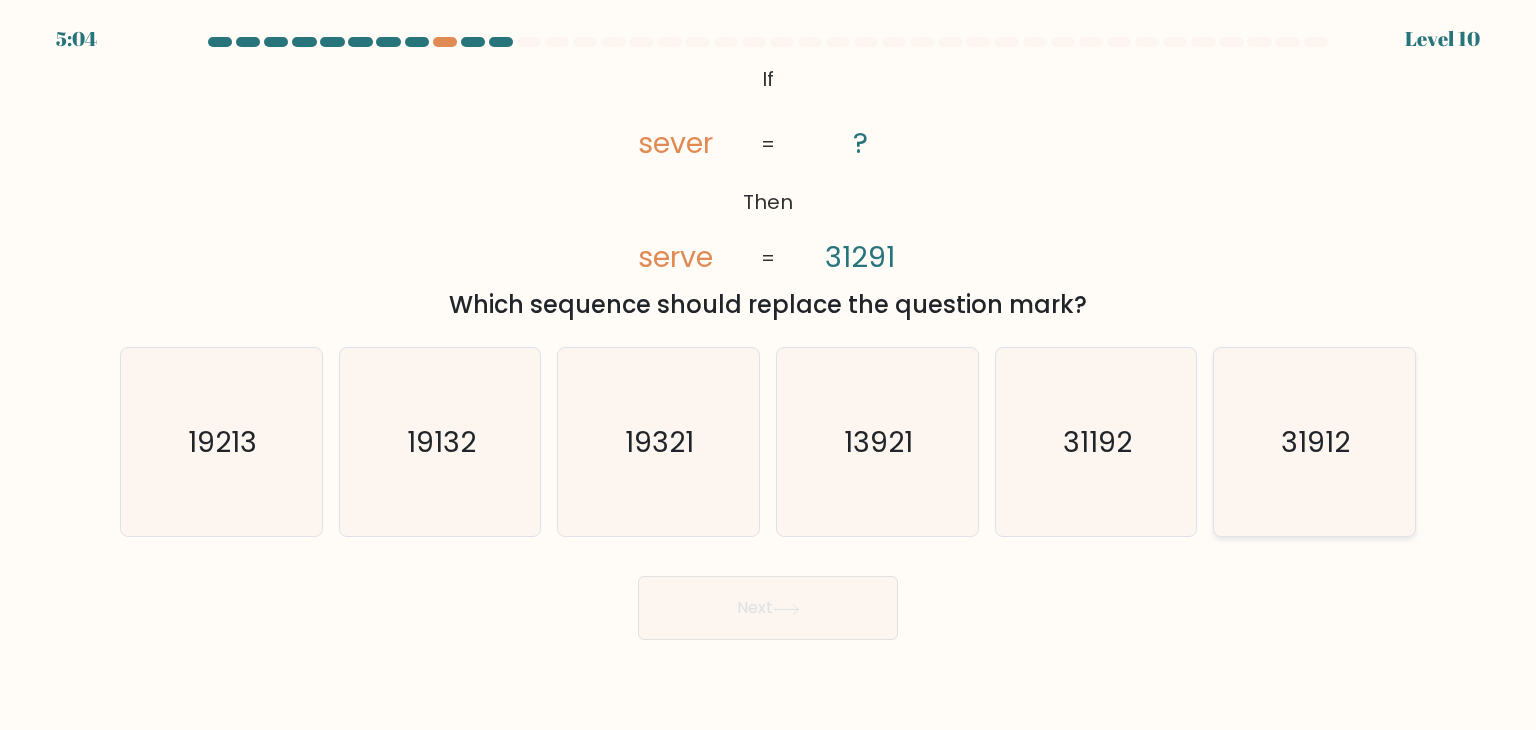click on "31912" at bounding box center (1314, 442) 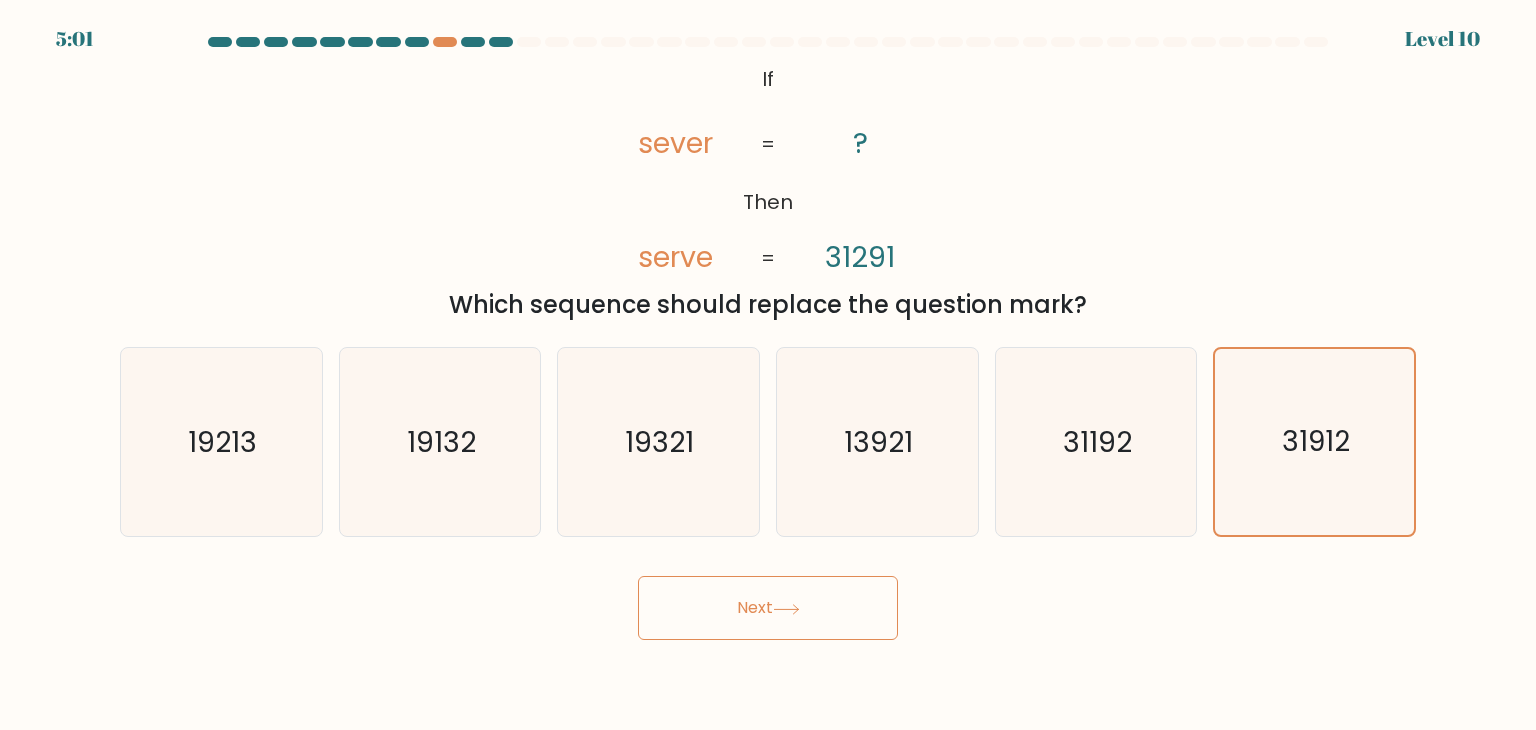 click on "Next" at bounding box center (768, 608) 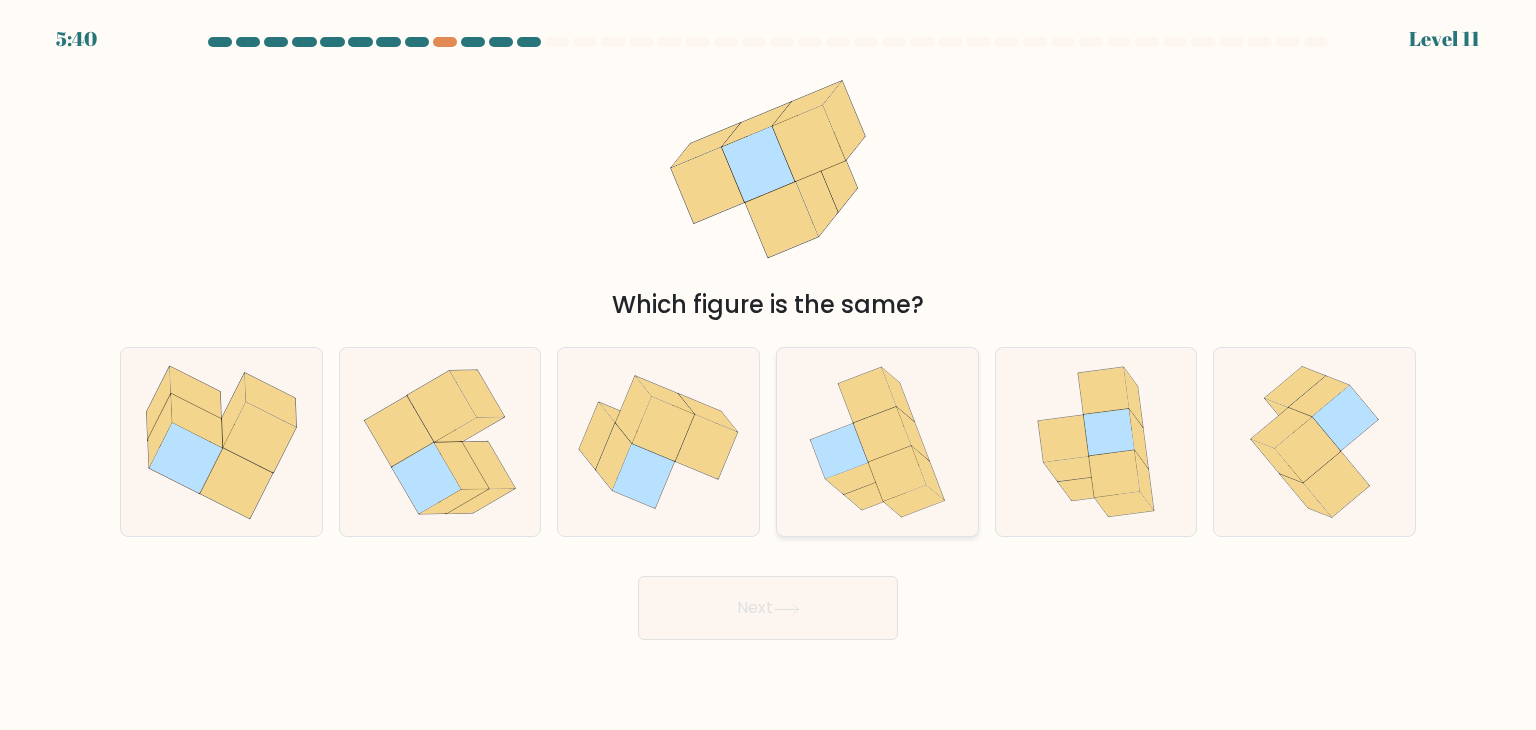 click at bounding box center (897, 473) 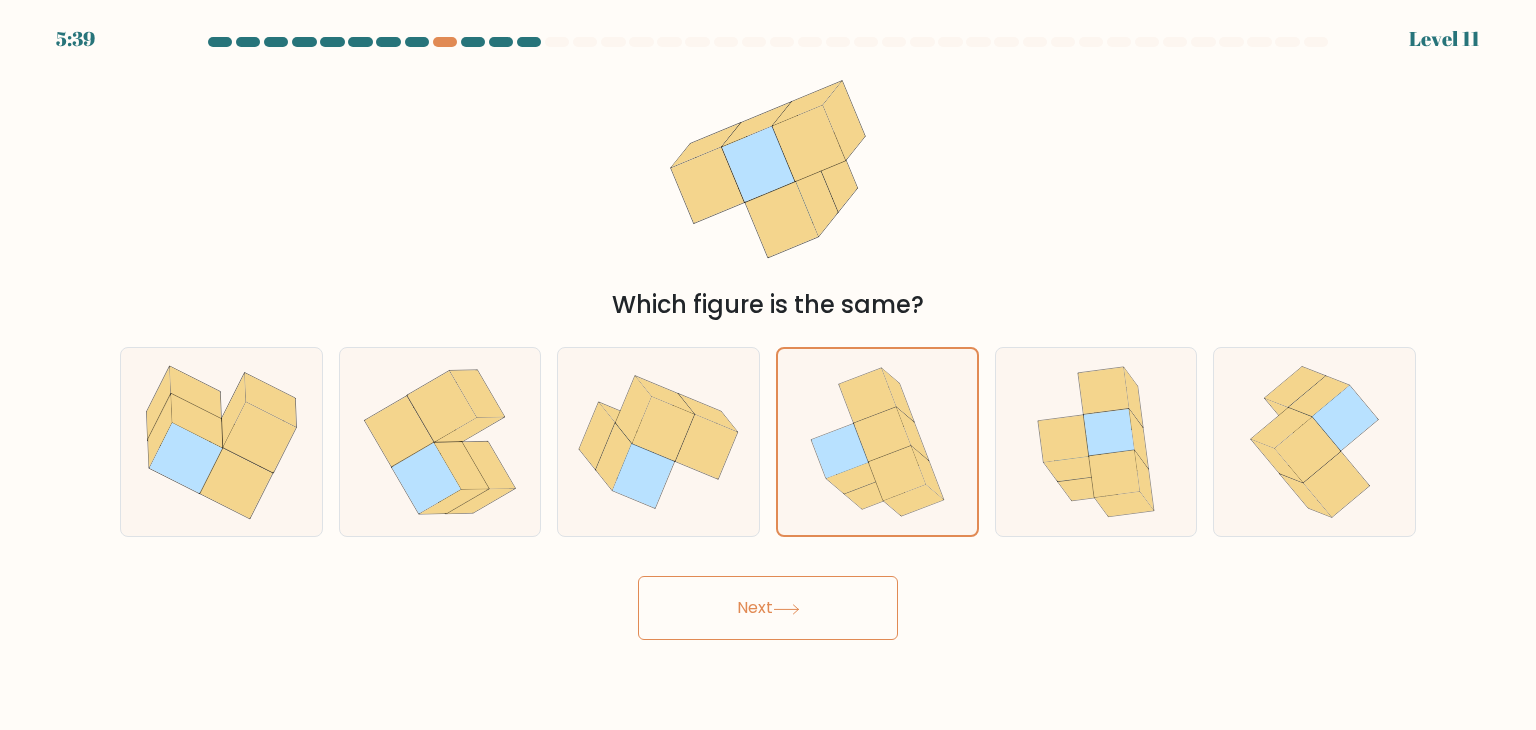 click on "Next" at bounding box center (768, 608) 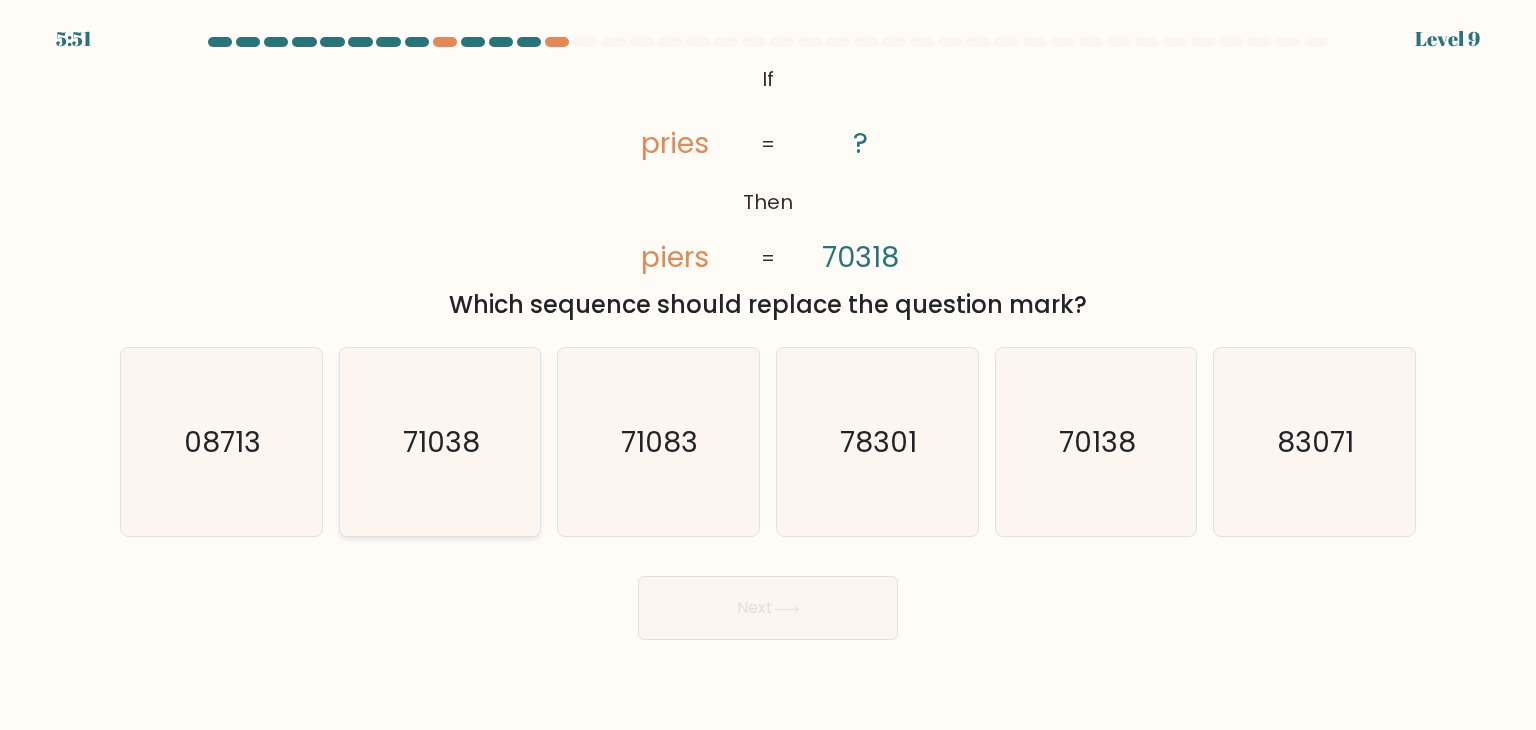 click on "71038" at bounding box center [440, 442] 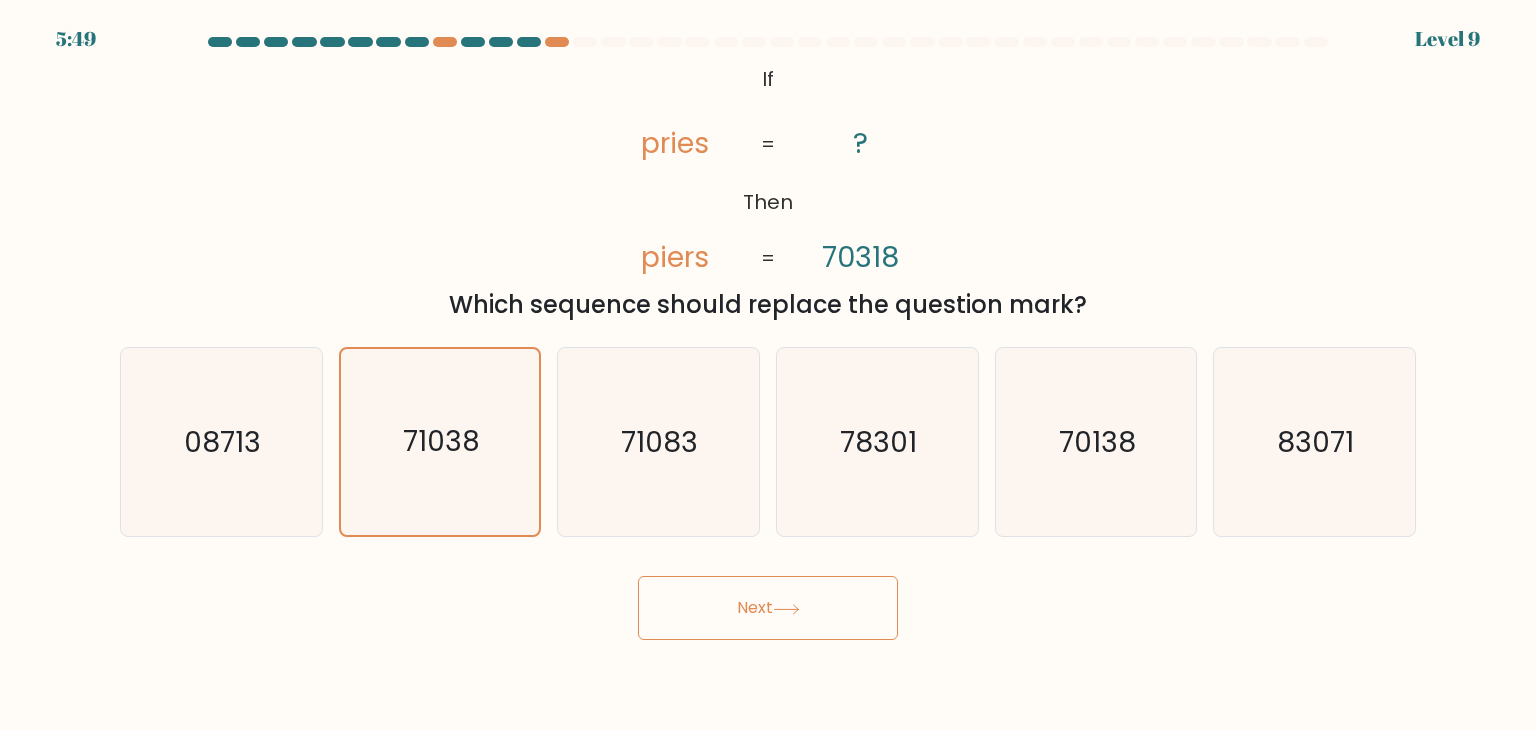 click on "Next" at bounding box center (768, 608) 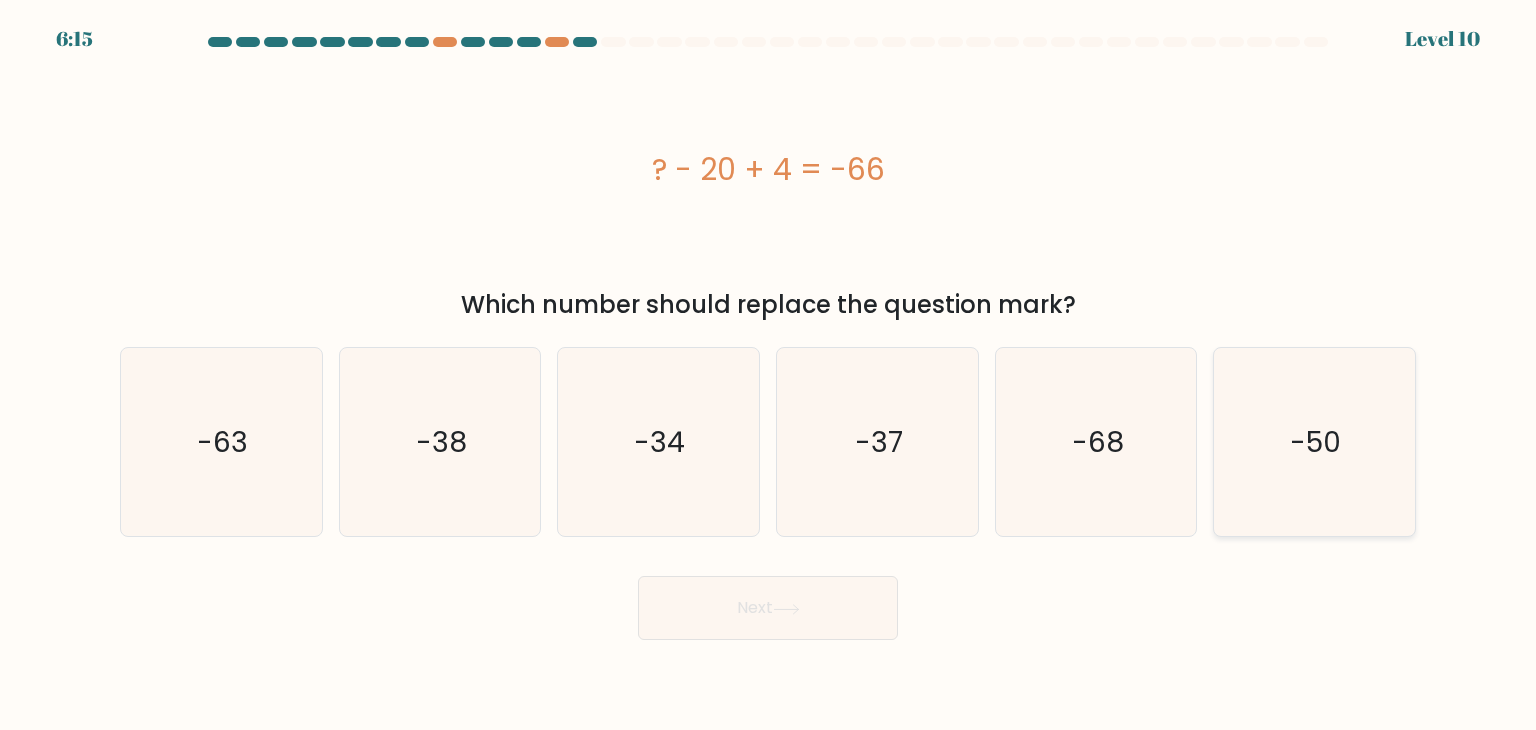 click on "-50" at bounding box center (1314, 442) 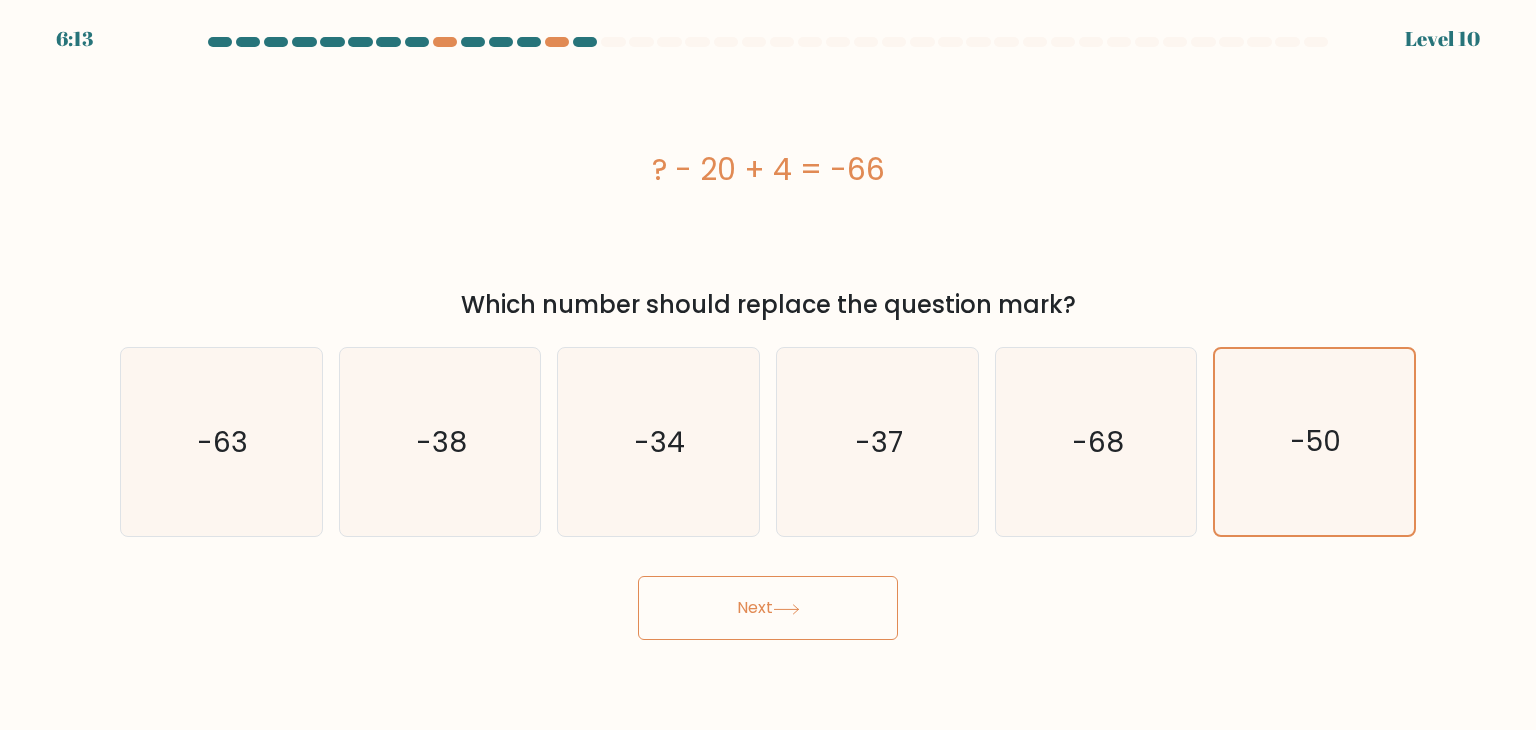 click on "Next" at bounding box center (768, 608) 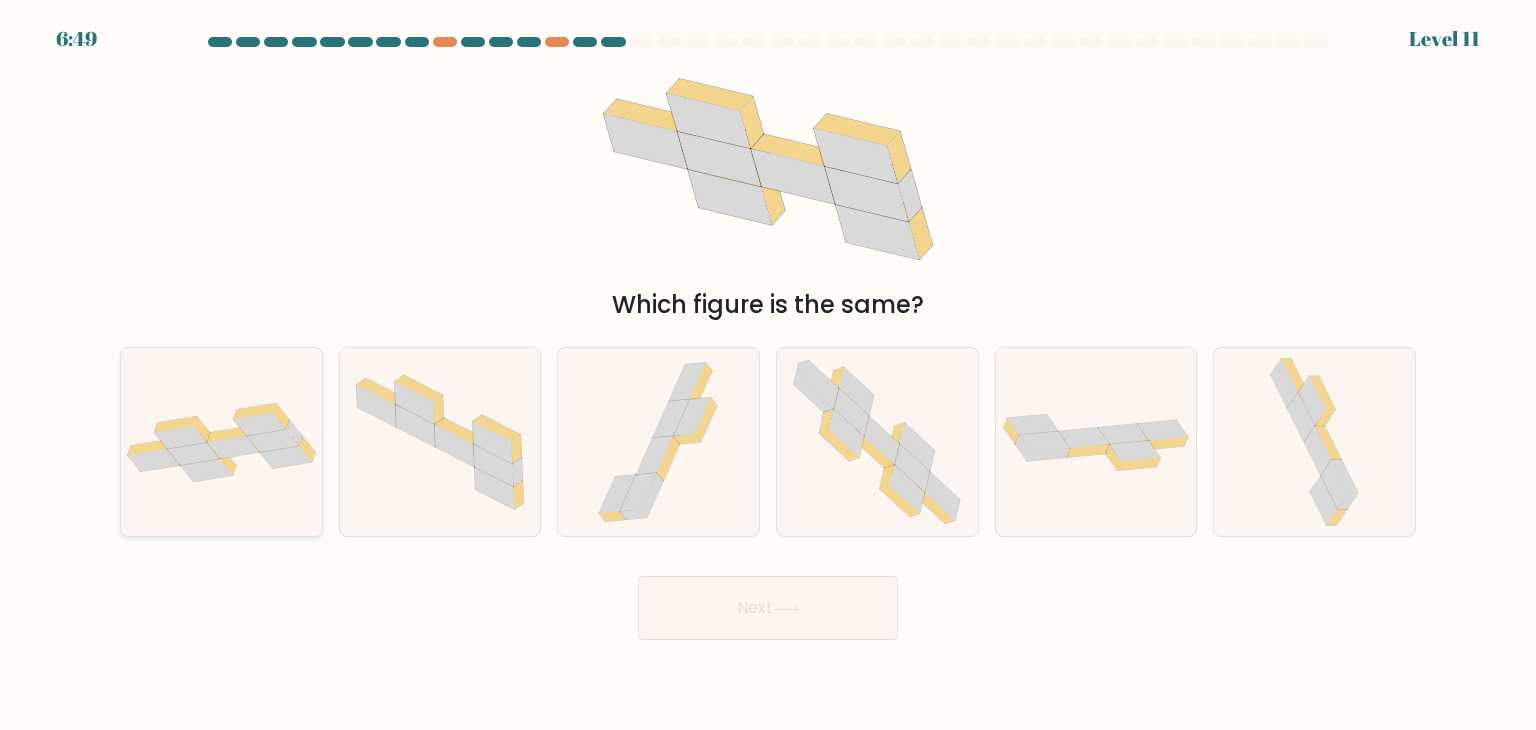 click at bounding box center [221, 442] 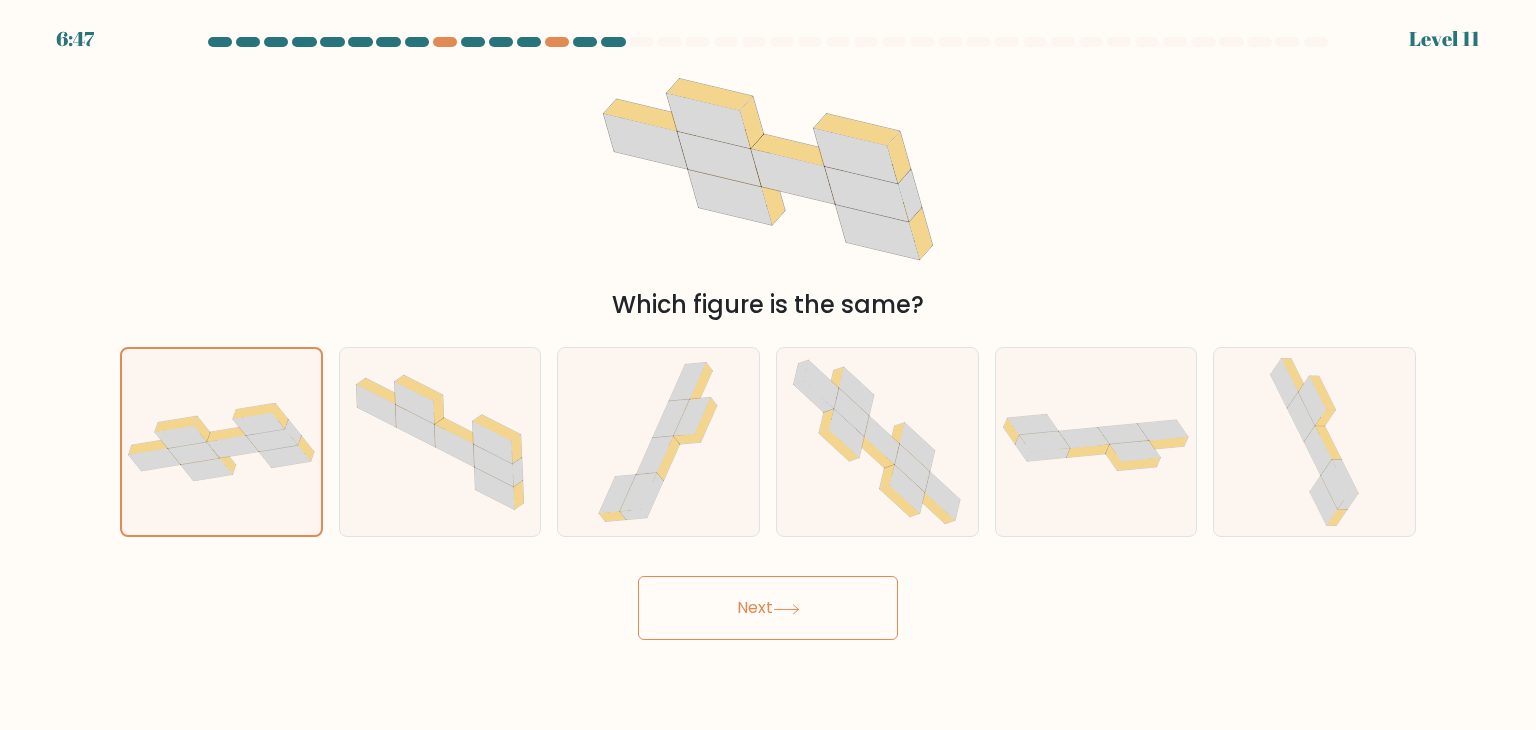 click on "Next" at bounding box center [768, 608] 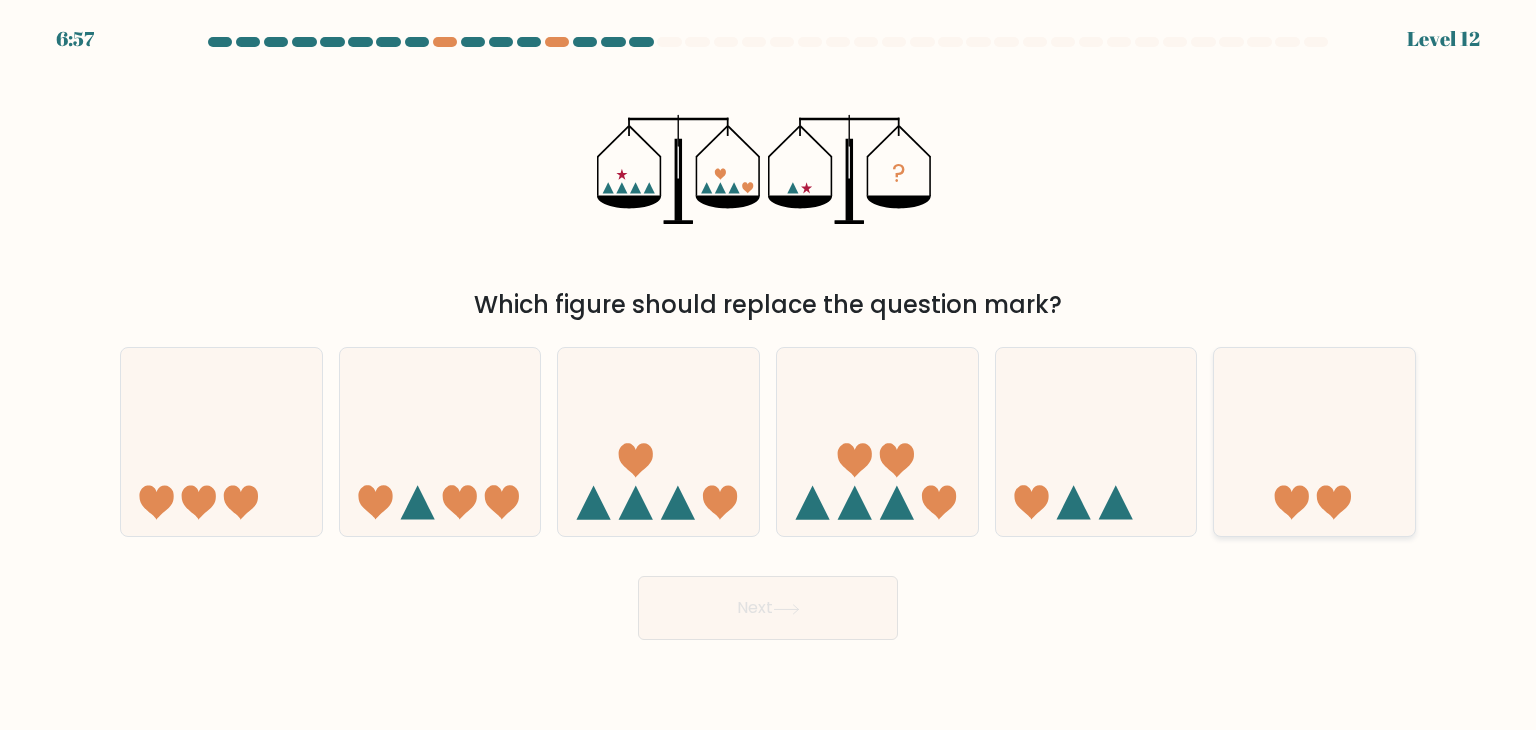 click at bounding box center [1314, 442] 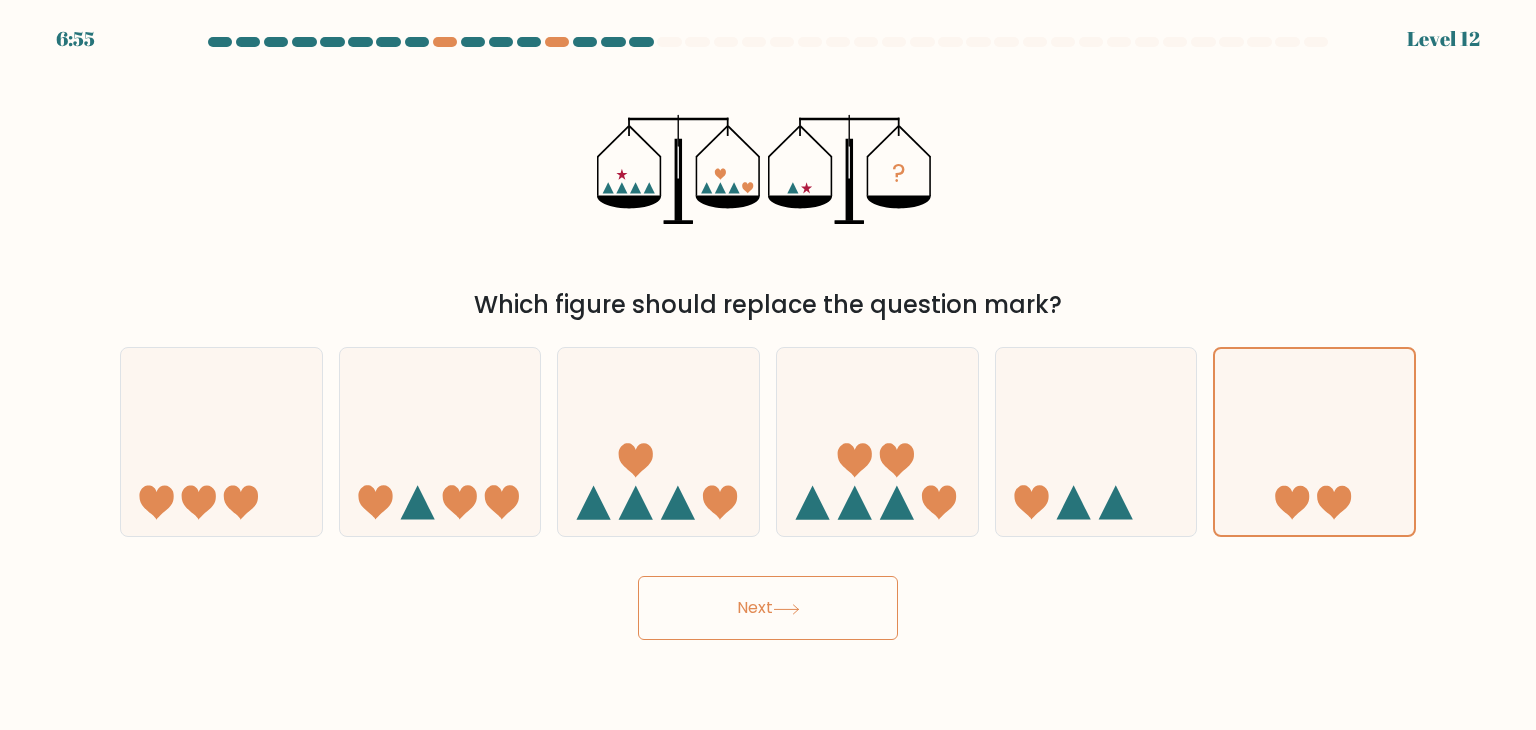 click at bounding box center [786, 608] 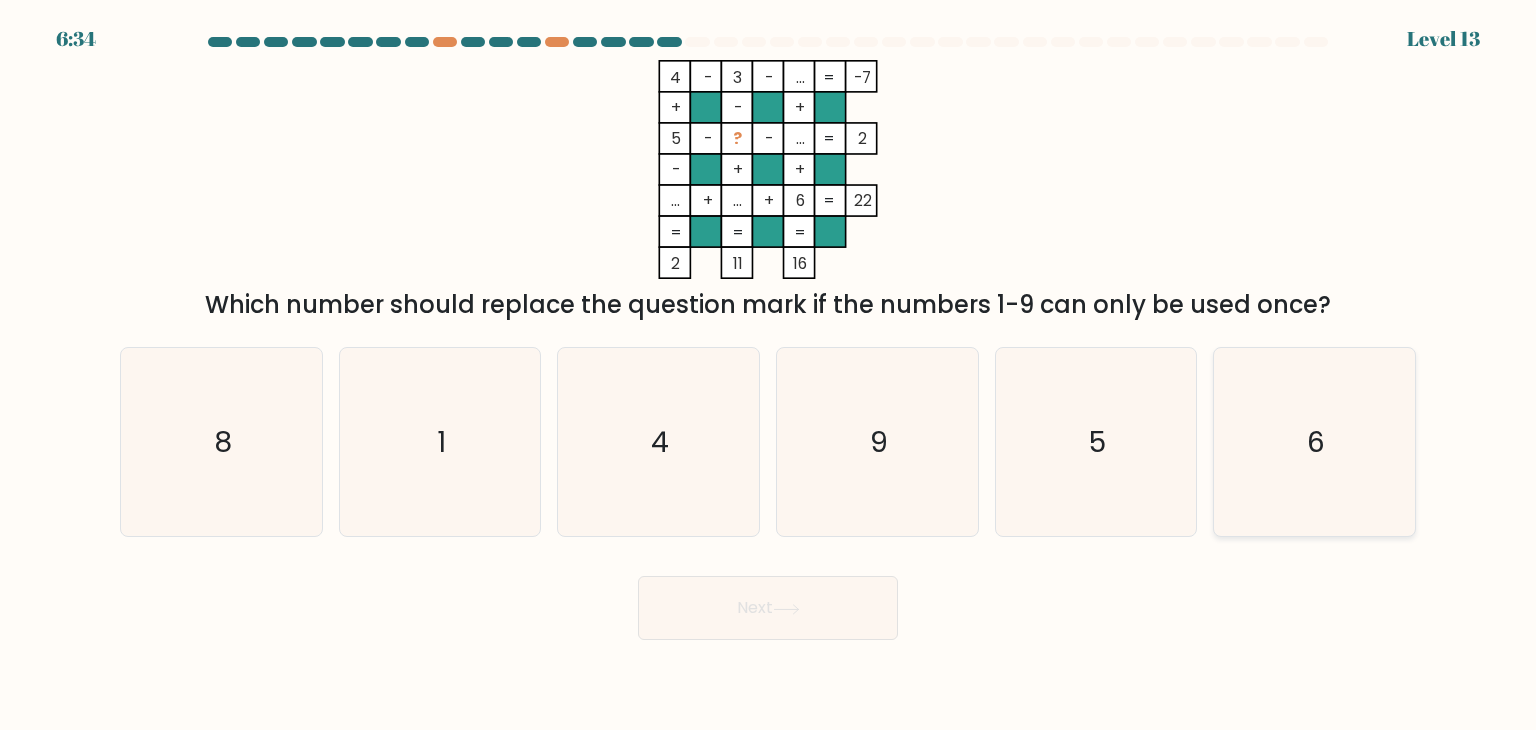 click on "6" at bounding box center (1314, 442) 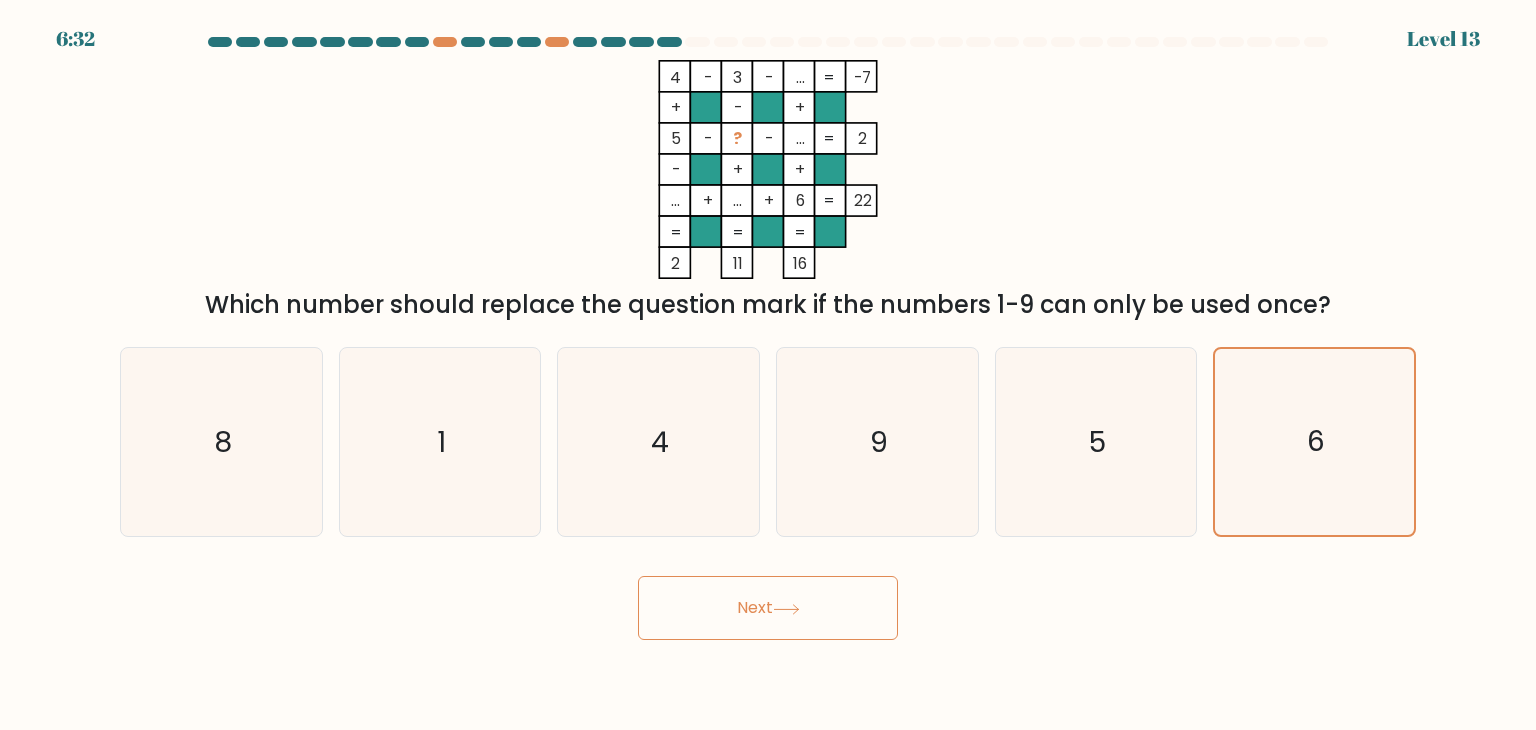 click on "6:32
Level 13" at bounding box center (768, 365) 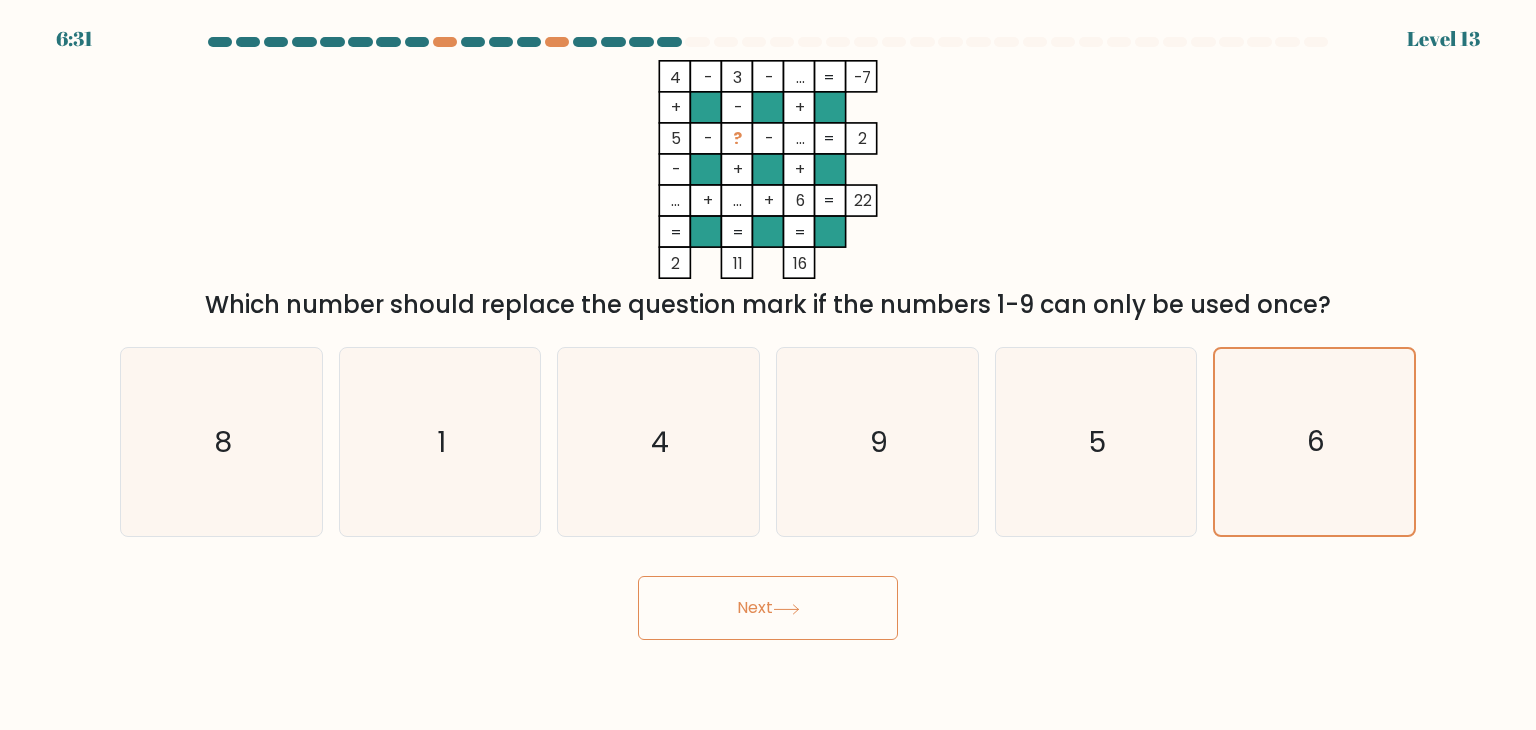 click on "Next" at bounding box center [768, 608] 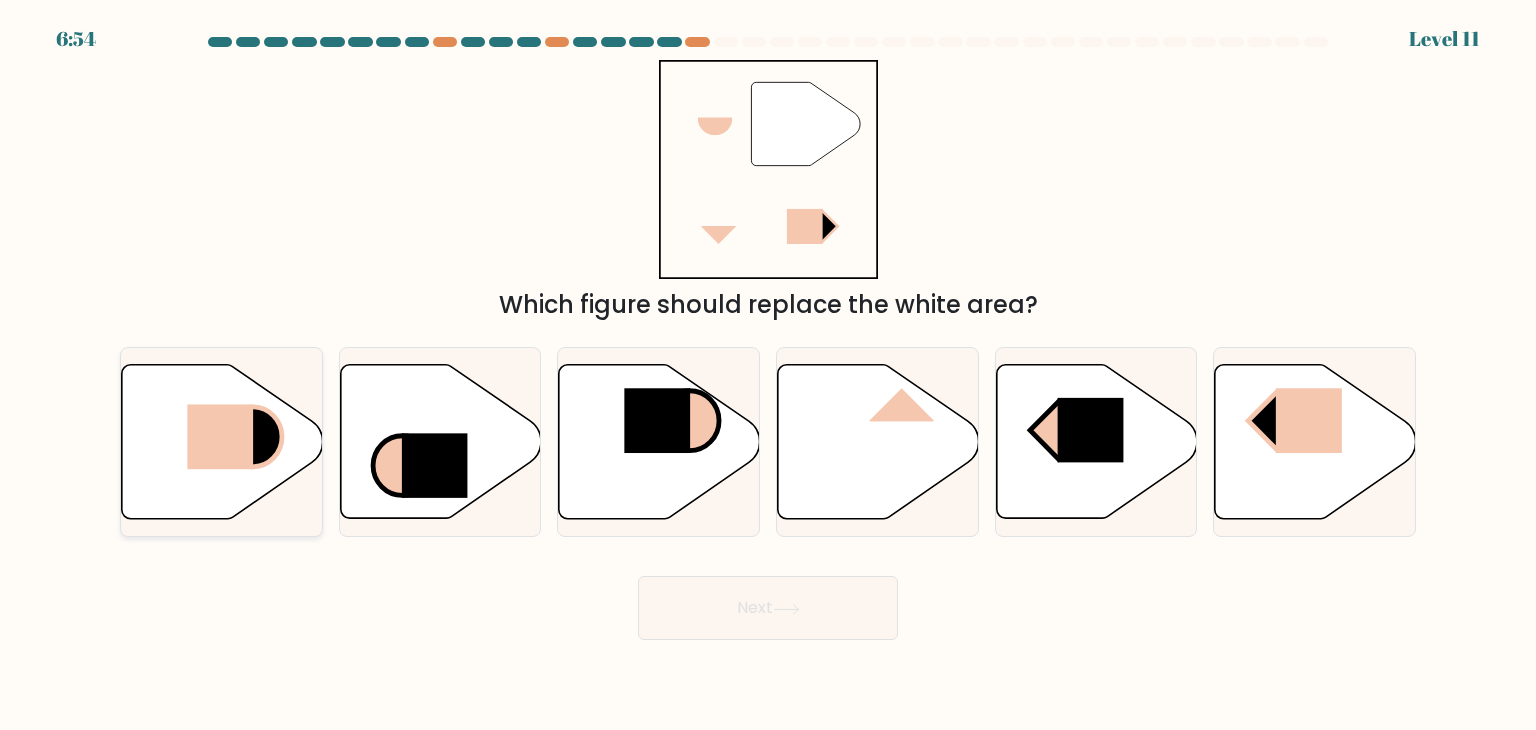 click at bounding box center (220, 436) 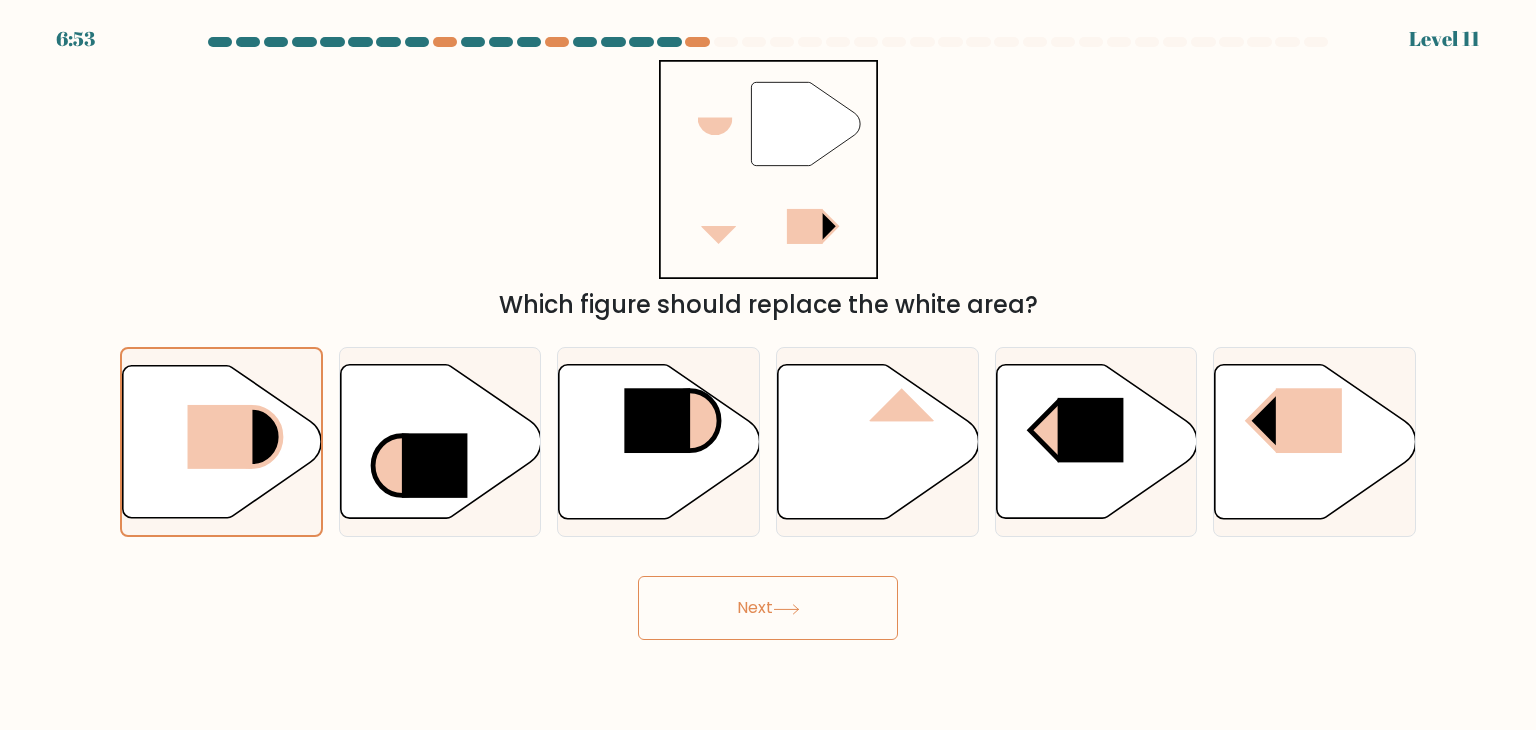 click on "Next" at bounding box center [768, 608] 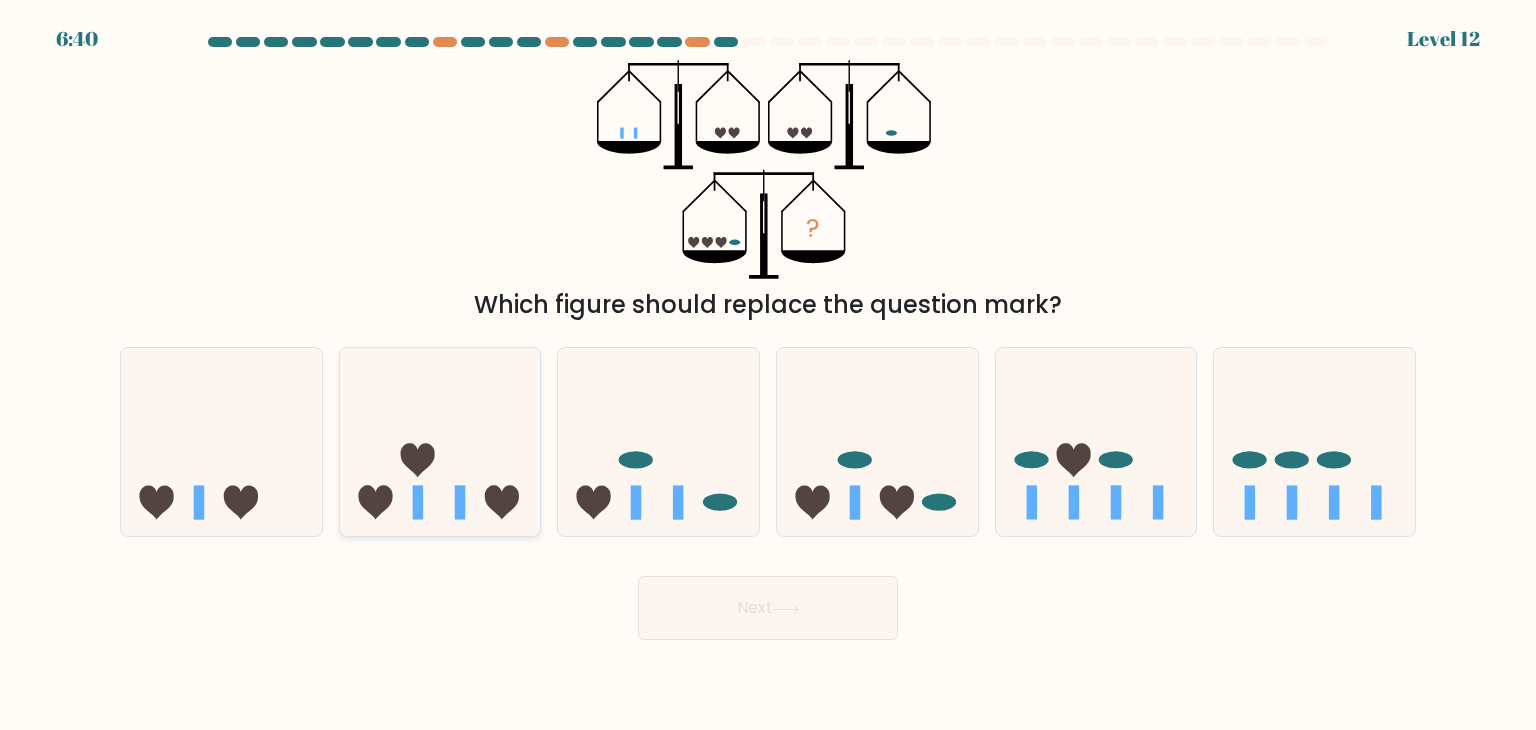click at bounding box center (440, 442) 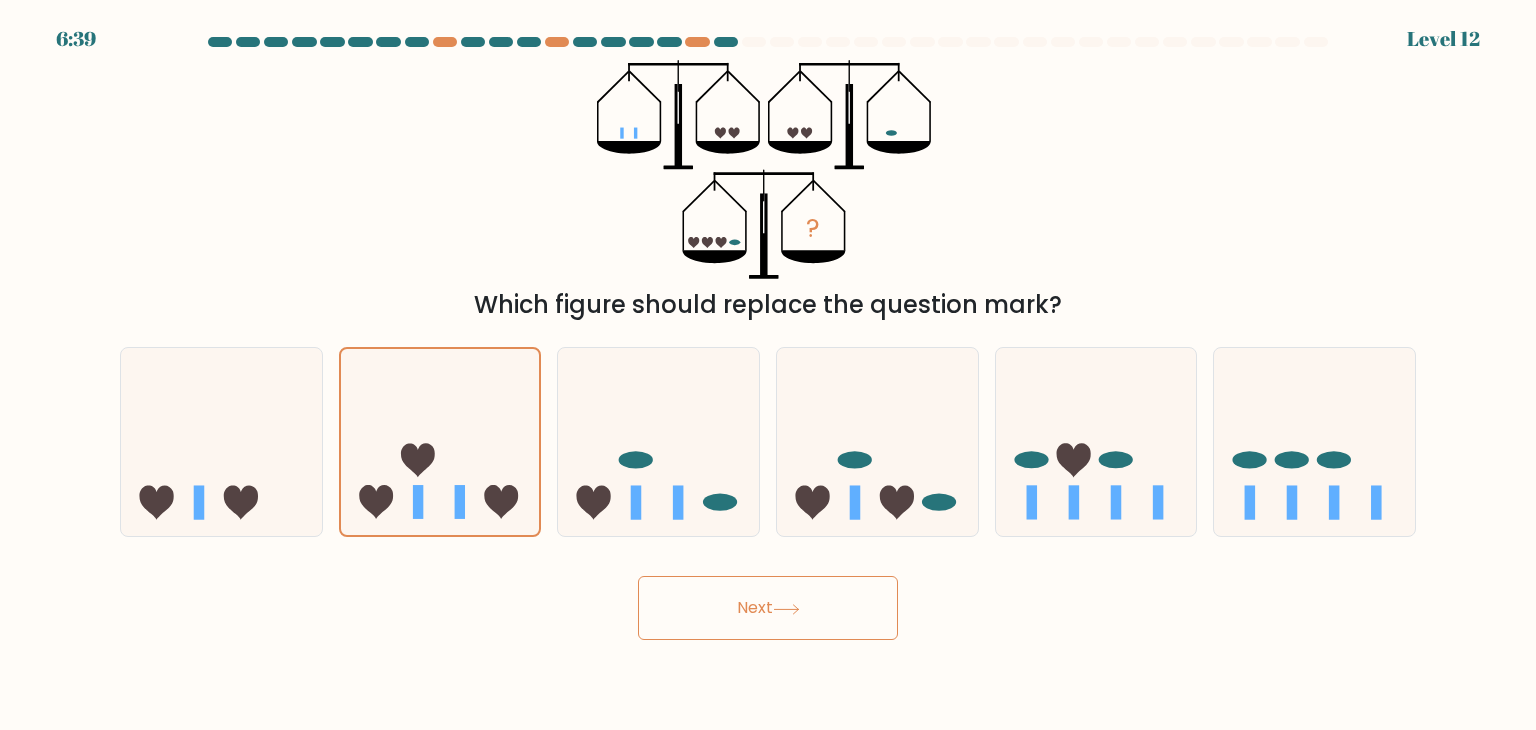 click on "Next" at bounding box center [768, 608] 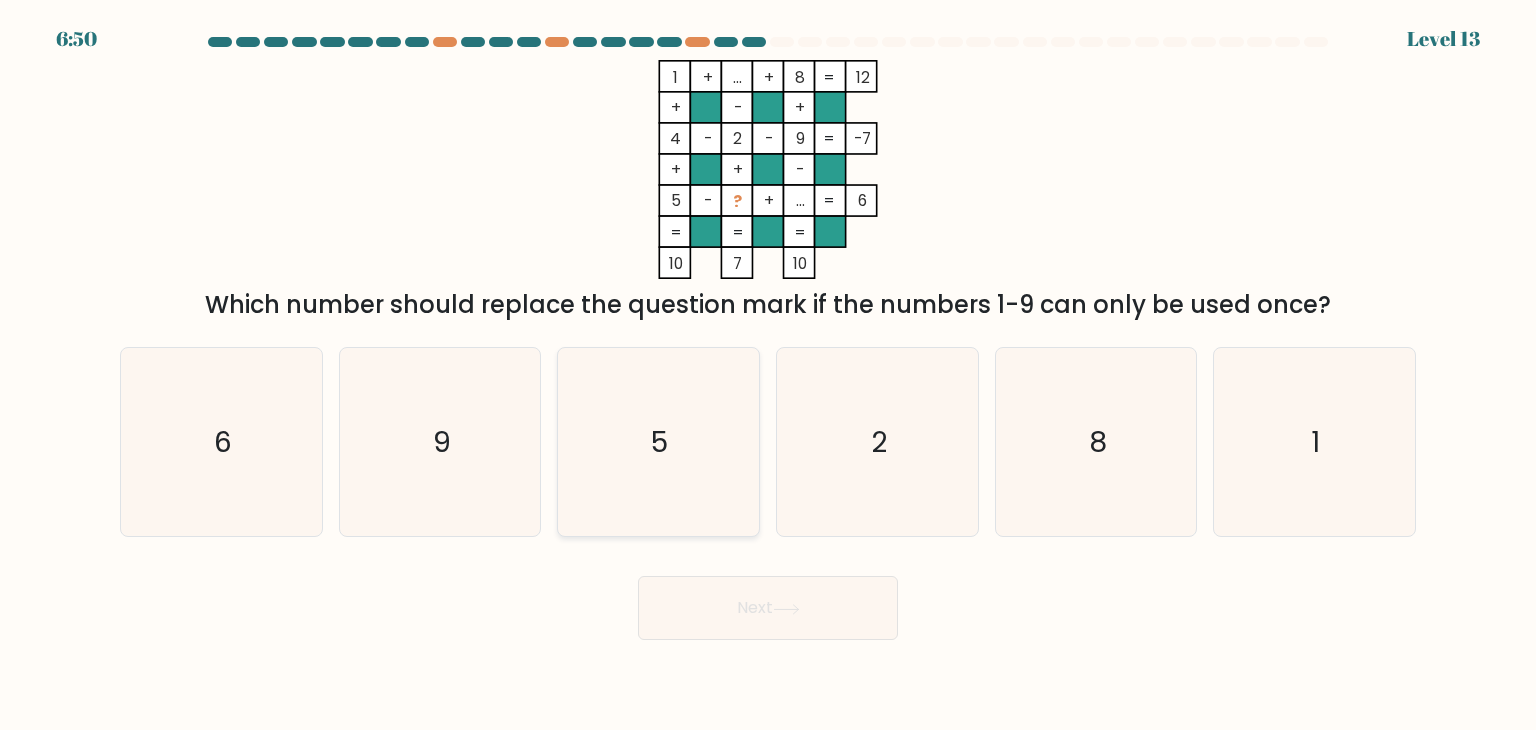 click on "5" at bounding box center [658, 442] 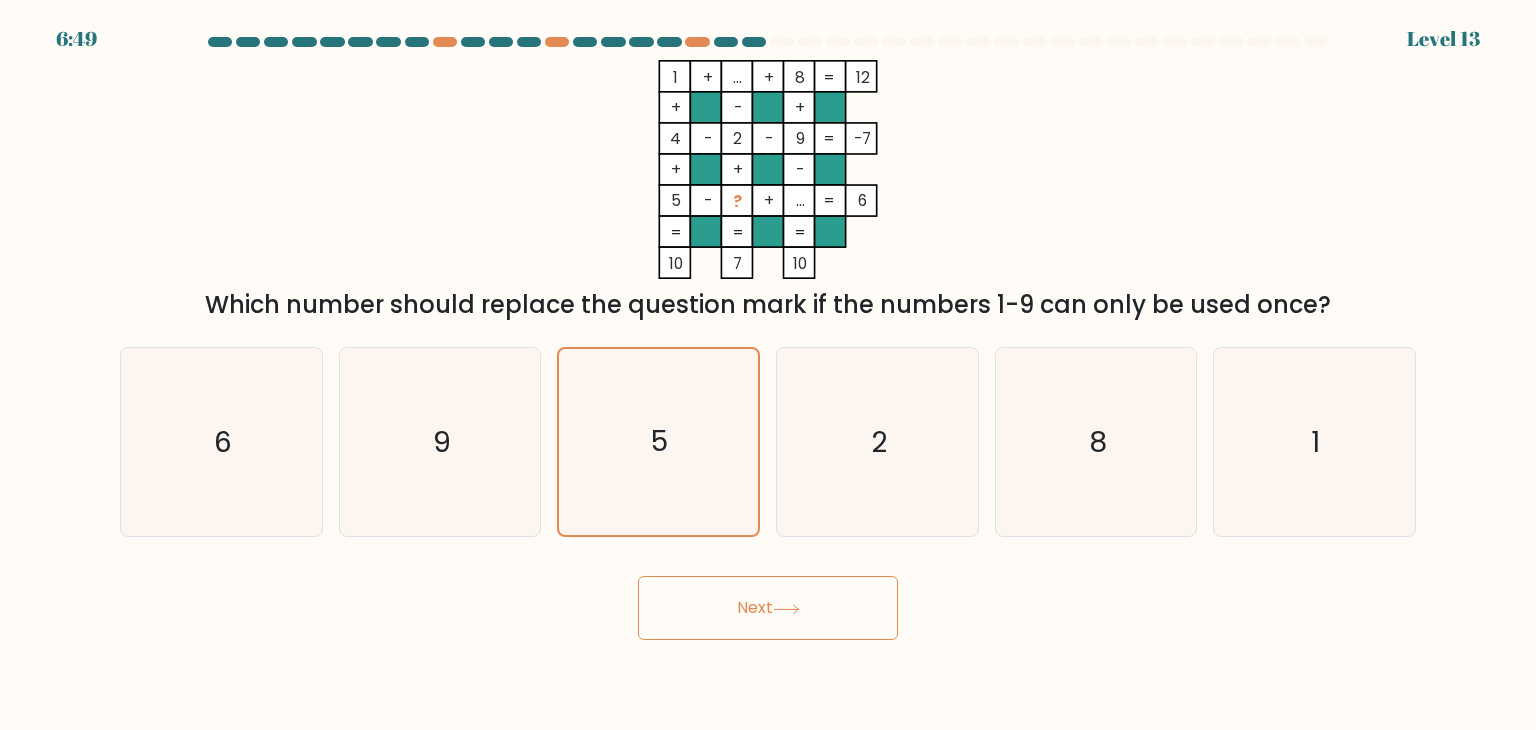 click on "Next" at bounding box center [768, 608] 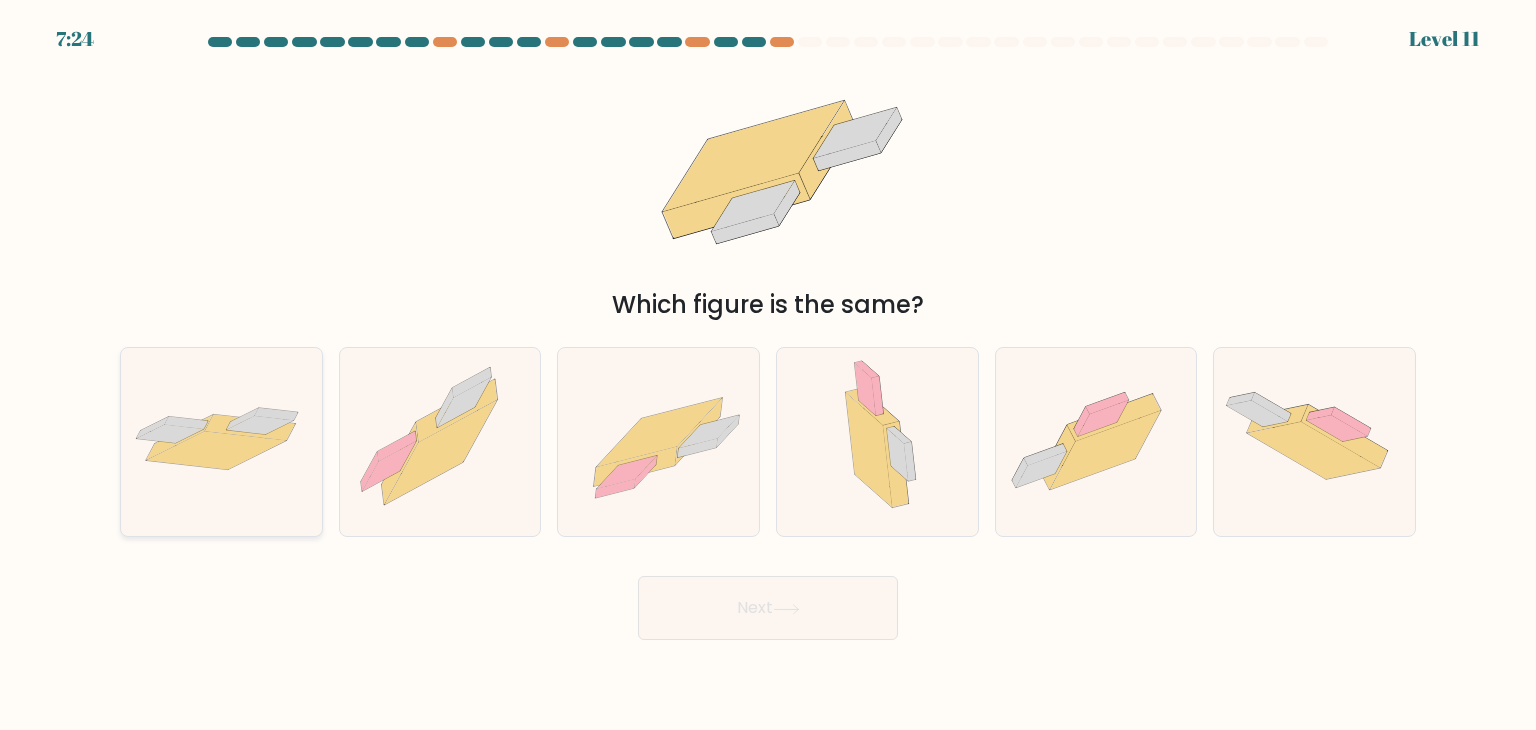 click at bounding box center [221, 442] 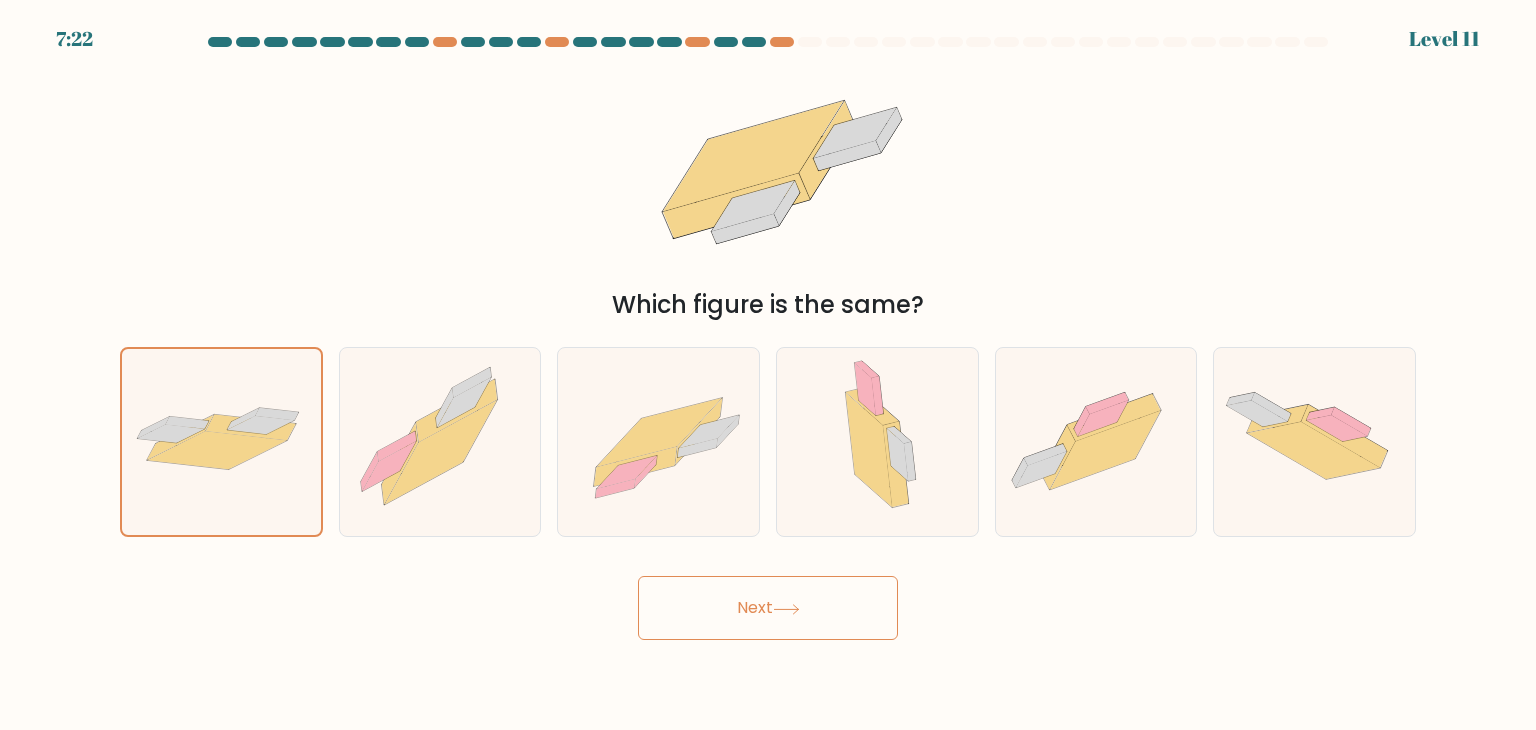 click on "Next" at bounding box center (768, 608) 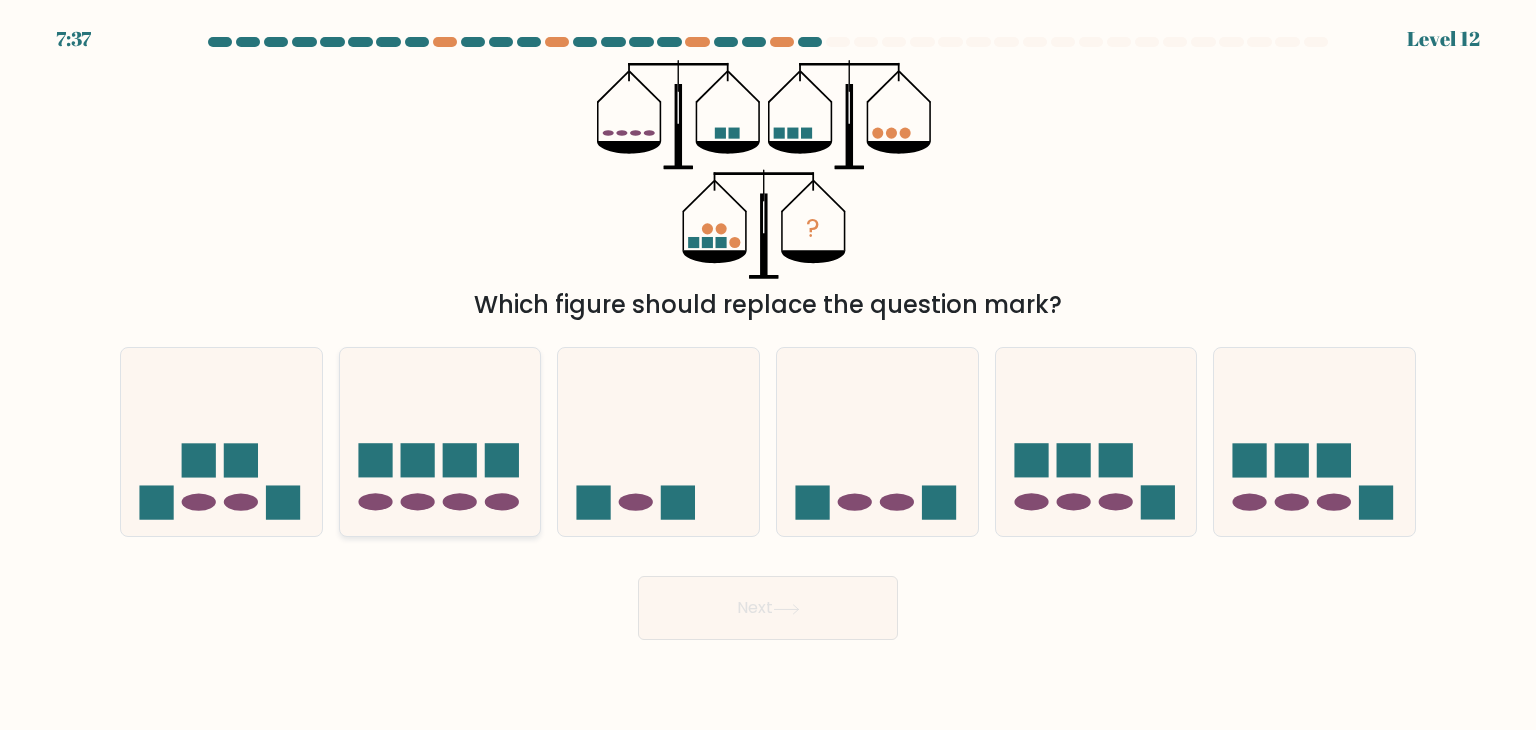 click at bounding box center (440, 442) 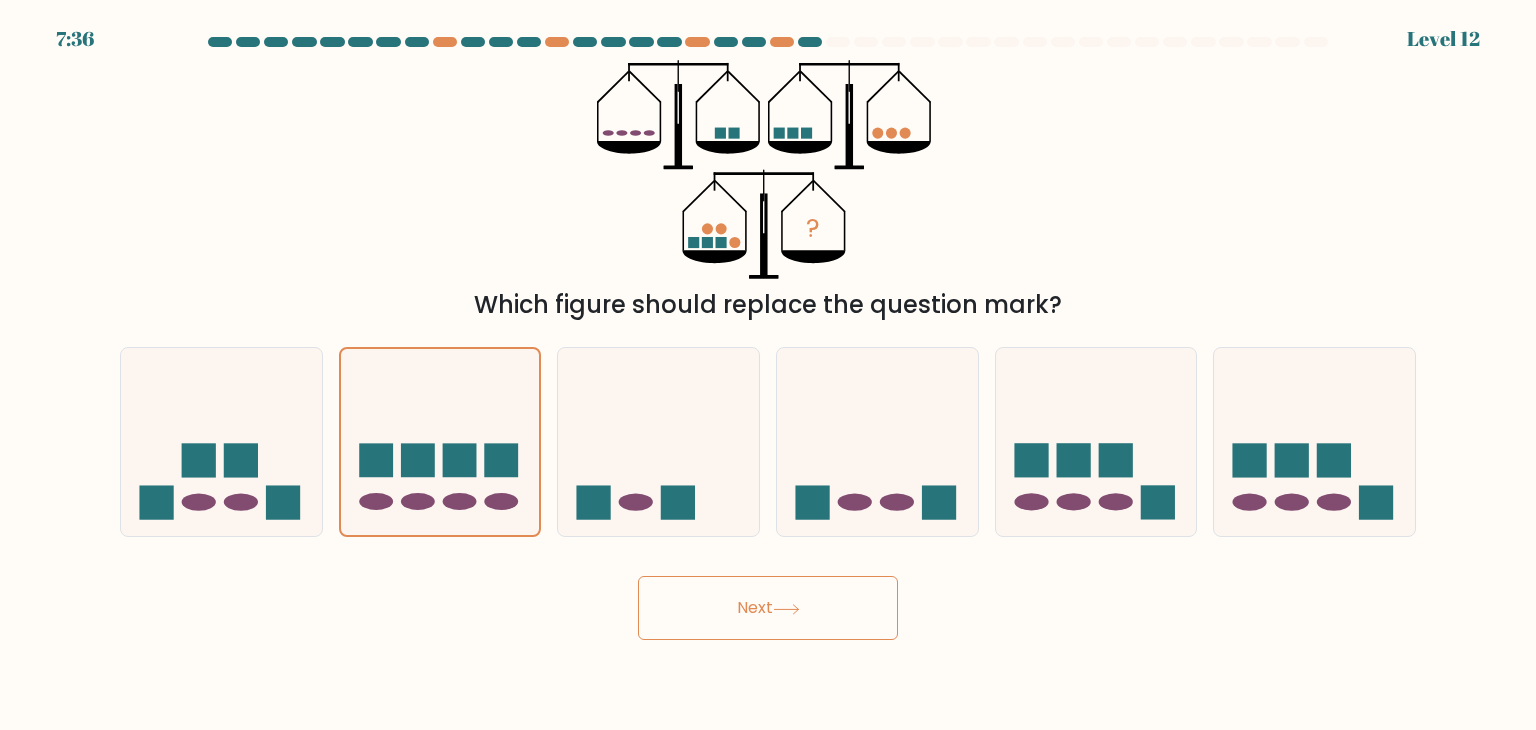 click on "Next" at bounding box center [768, 608] 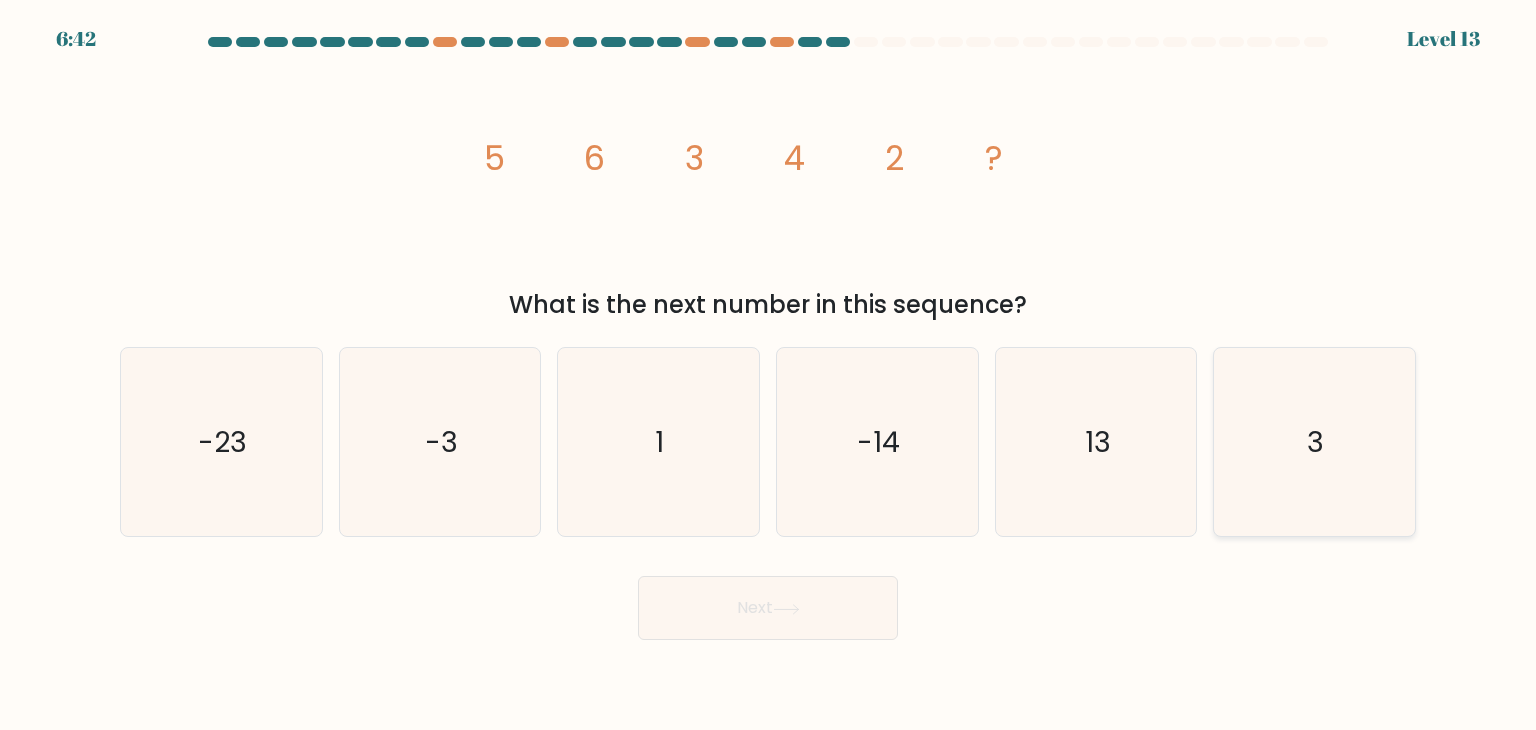 click on "3" at bounding box center (1314, 442) 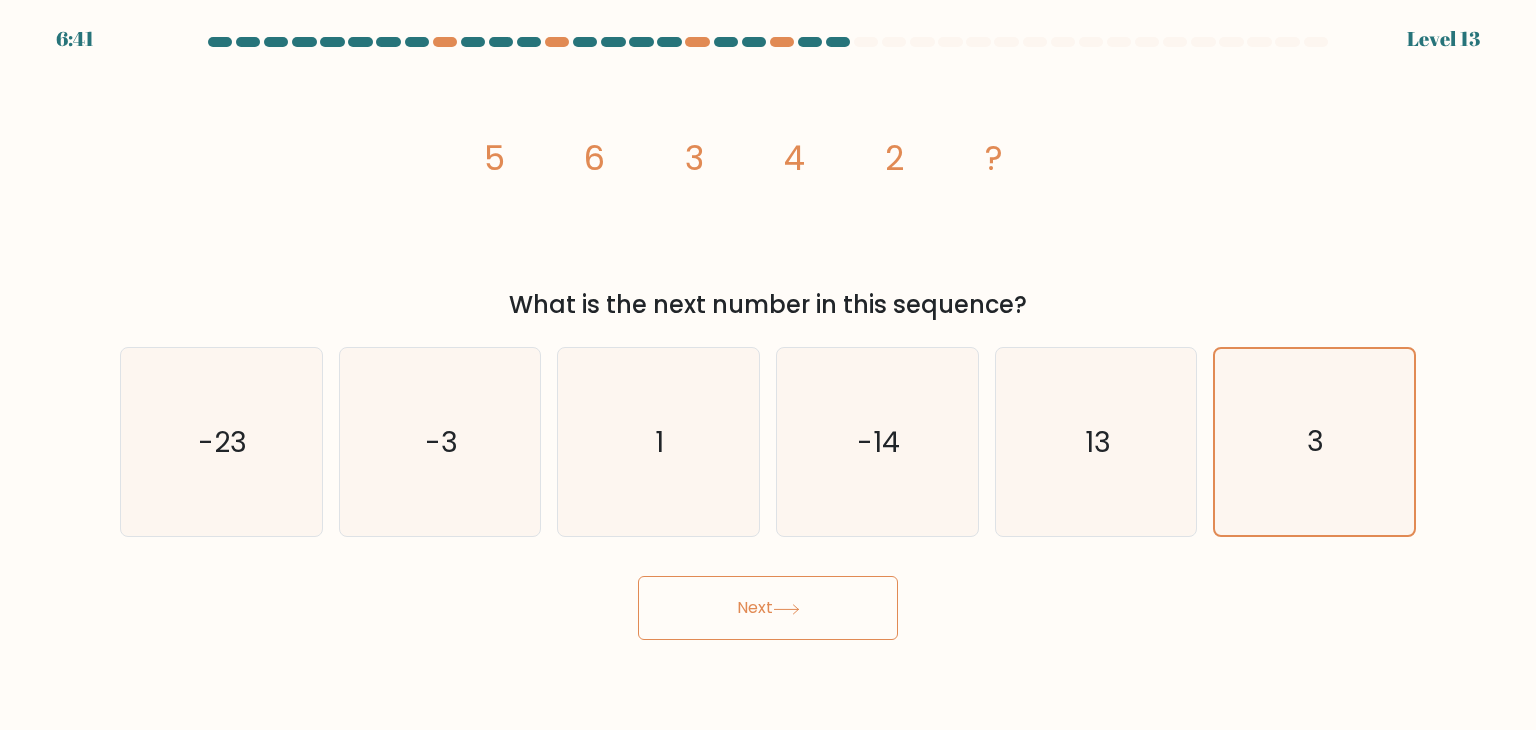 click on "Next" at bounding box center (768, 608) 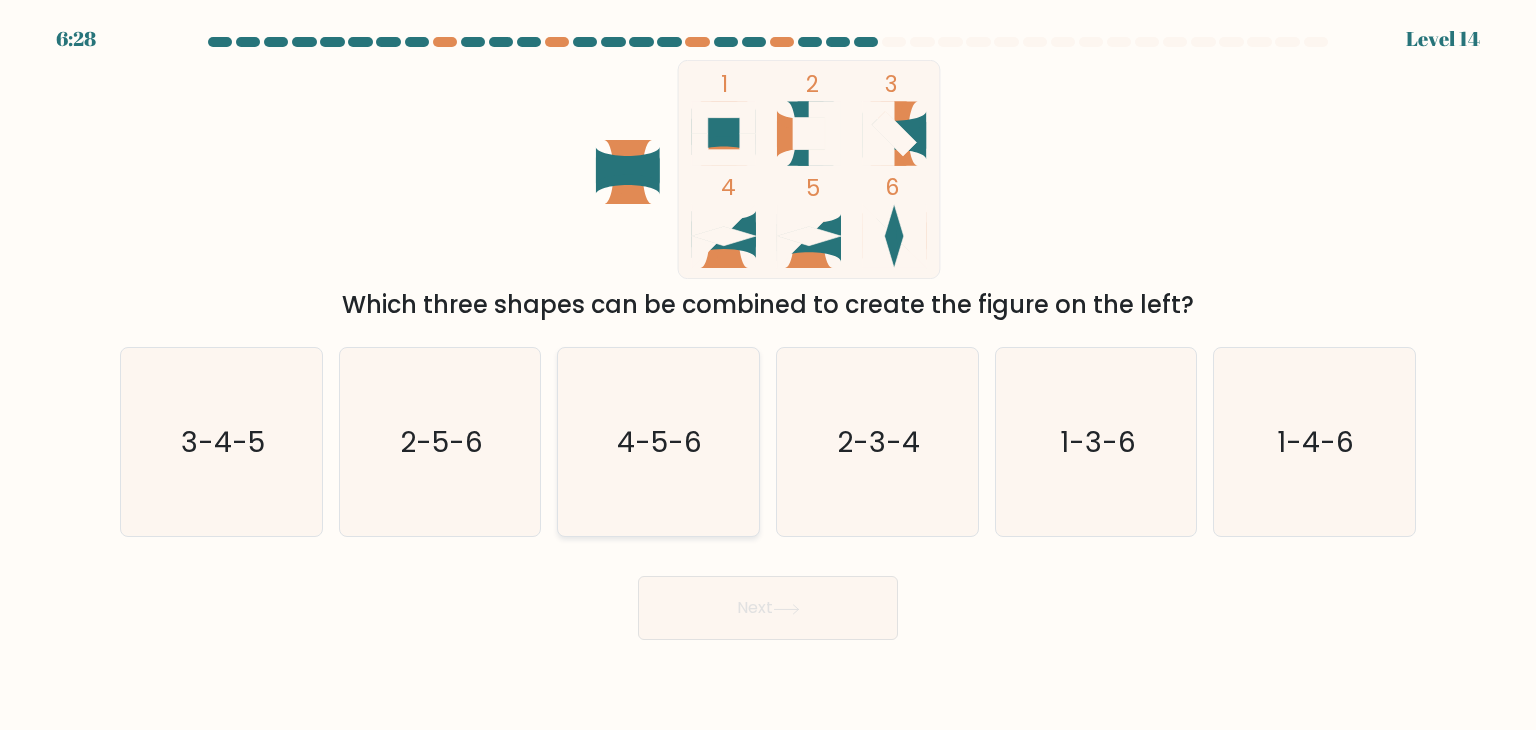 click on "4-5-6" at bounding box center [660, 442] 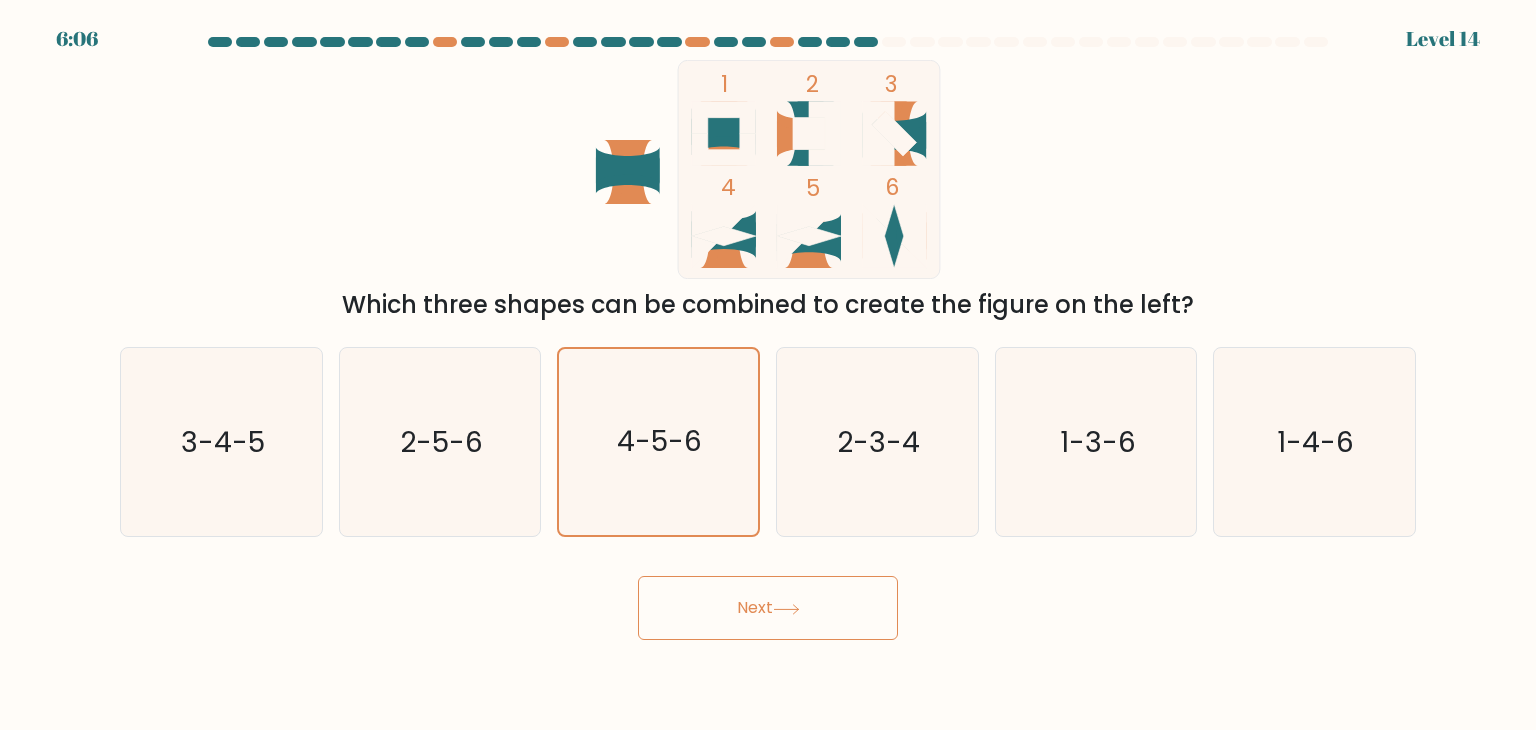 click on "Next" at bounding box center (768, 608) 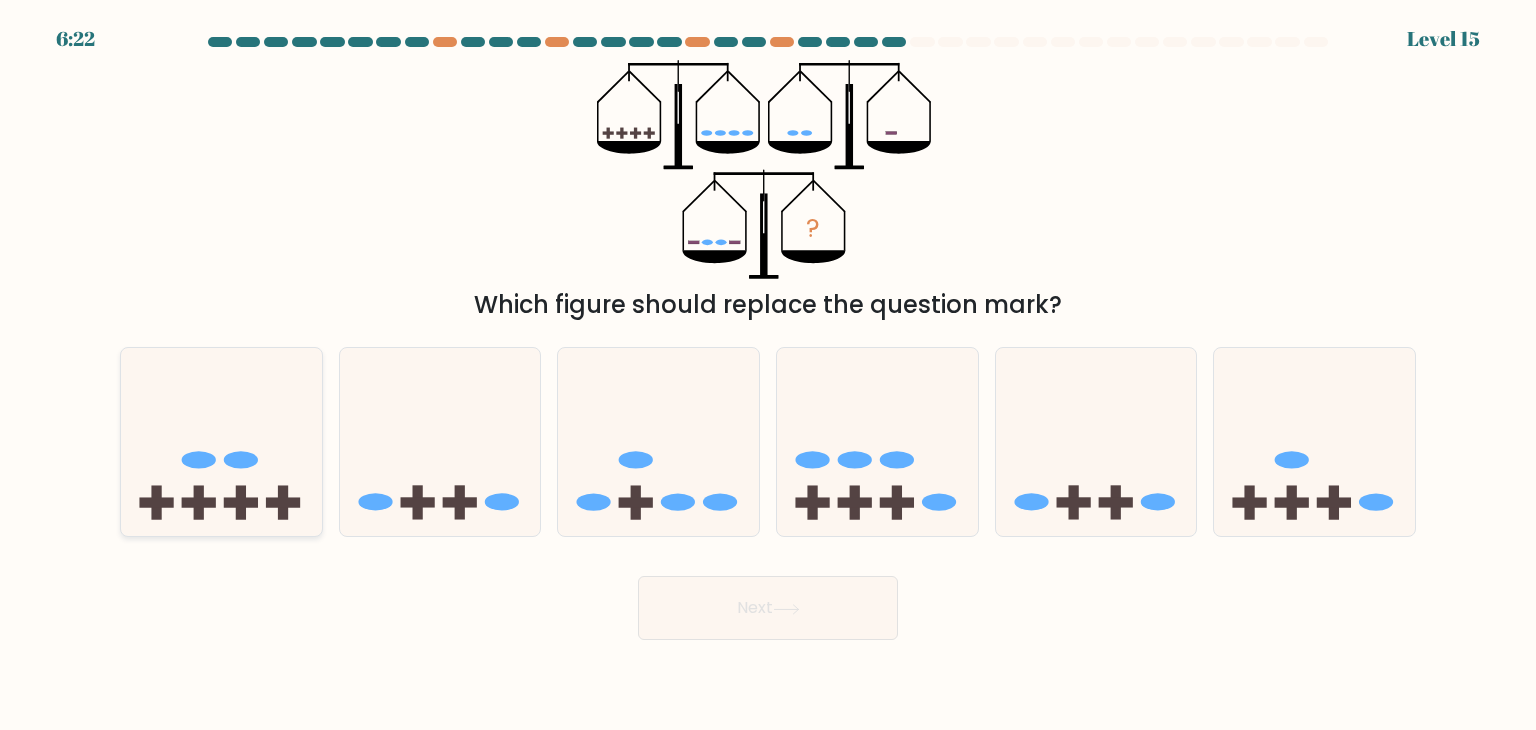 click at bounding box center [221, 442] 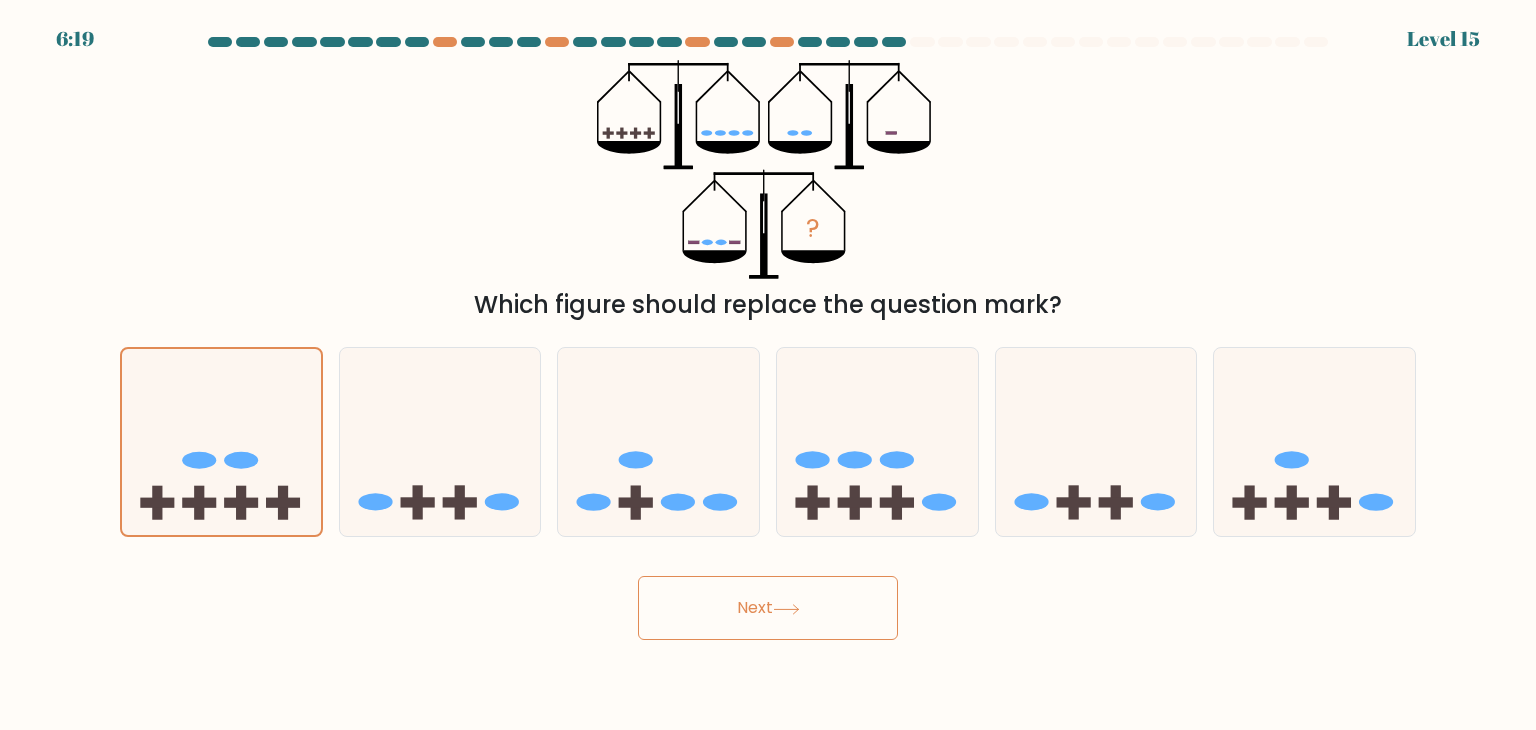 click on "Next" at bounding box center (768, 608) 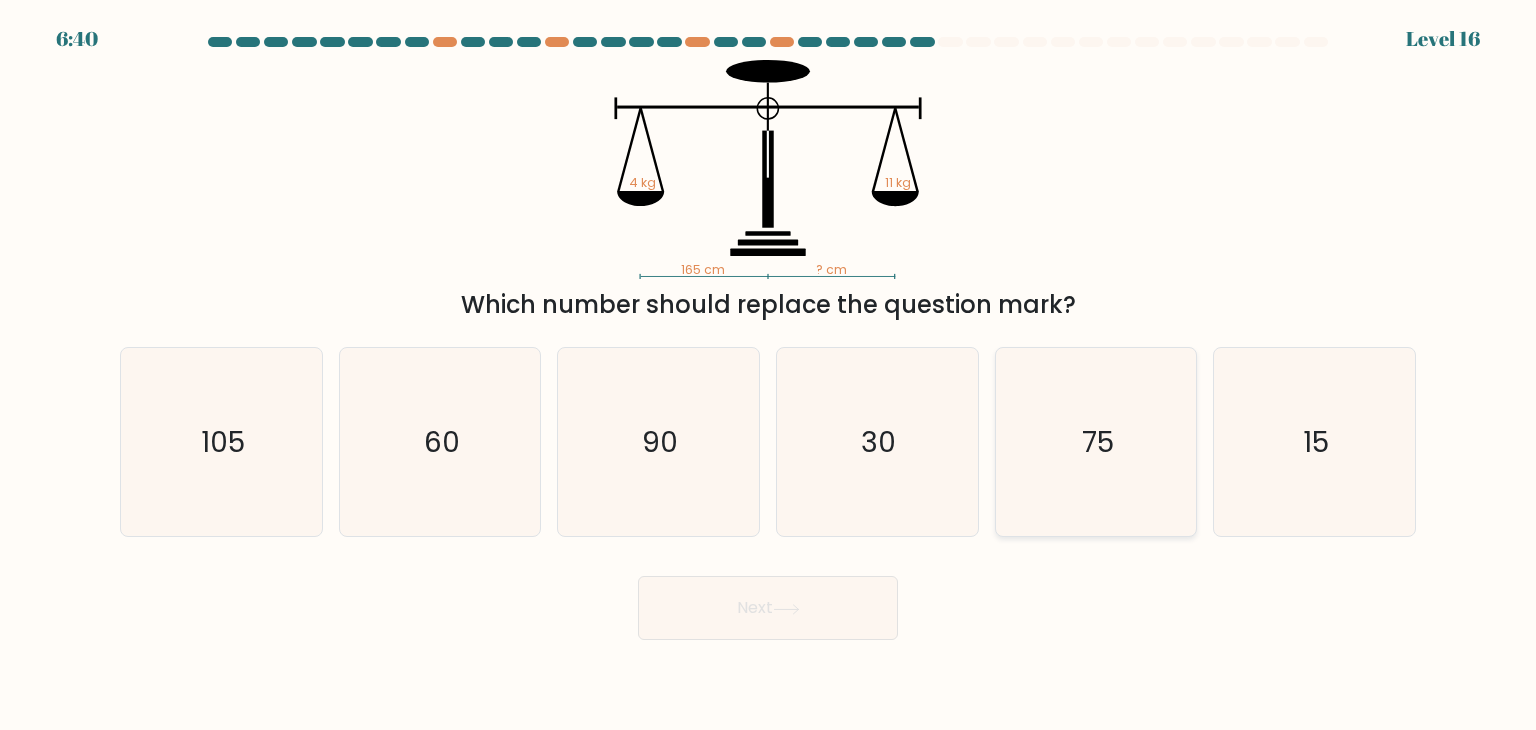 click on "75" at bounding box center [1096, 442] 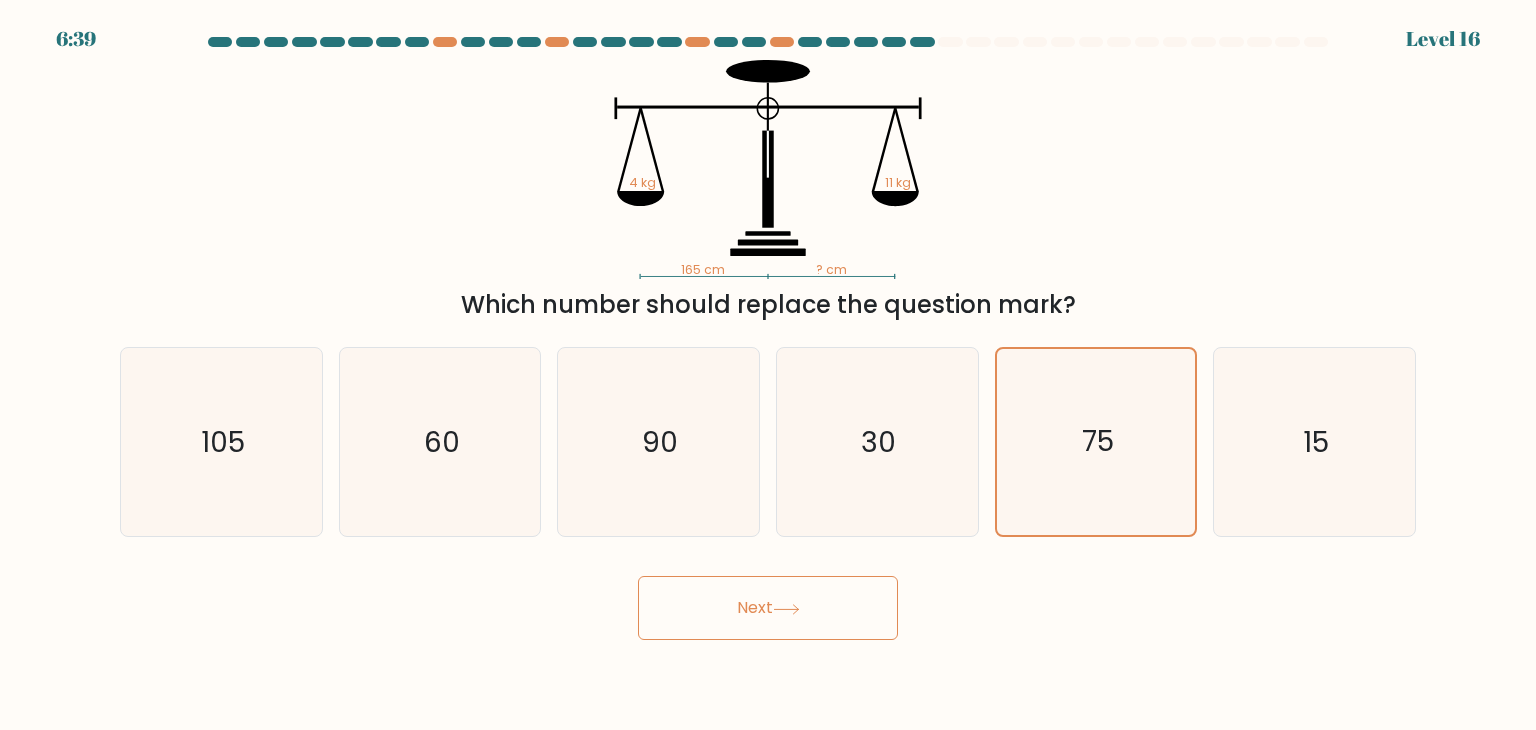 click on "Next" at bounding box center (768, 608) 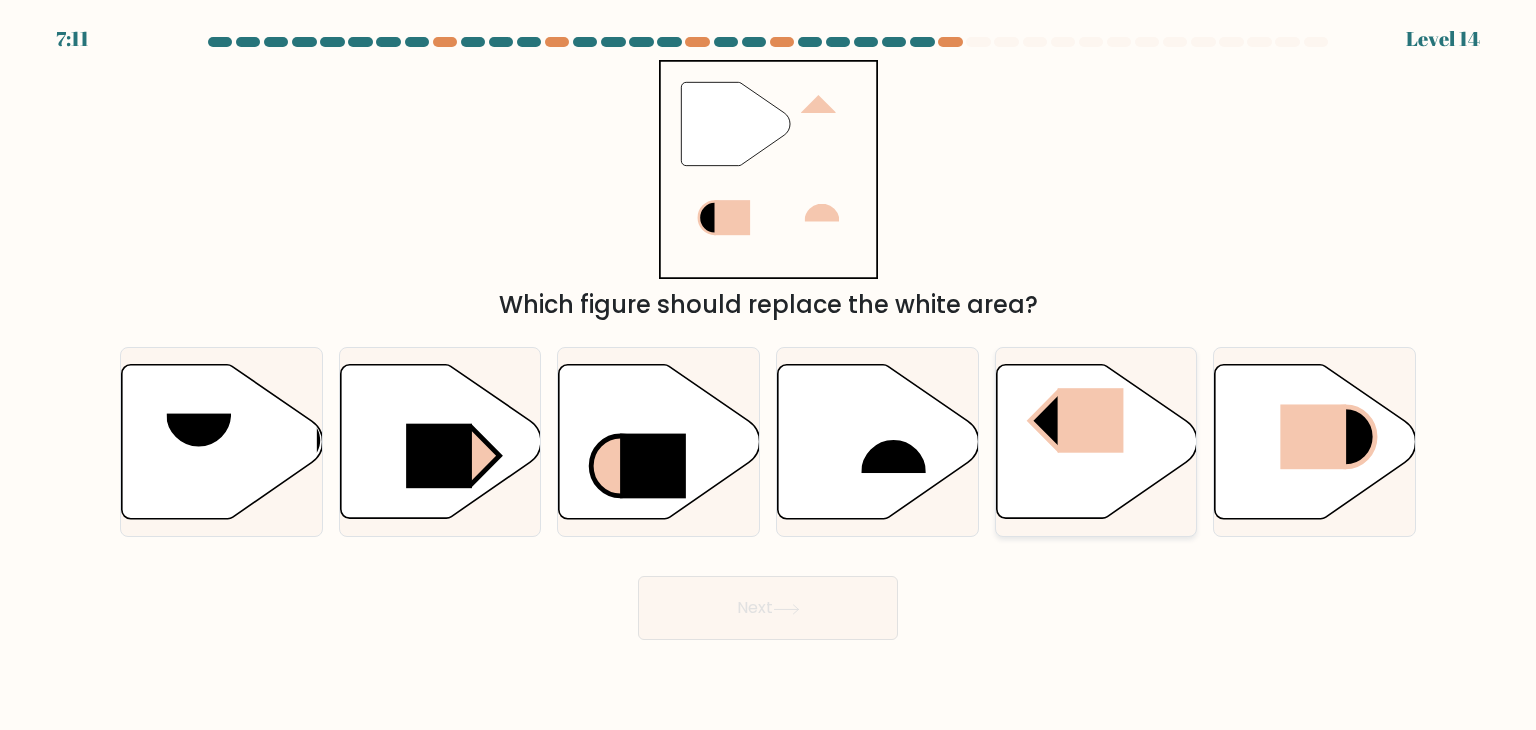 click at bounding box center [1096, 442] 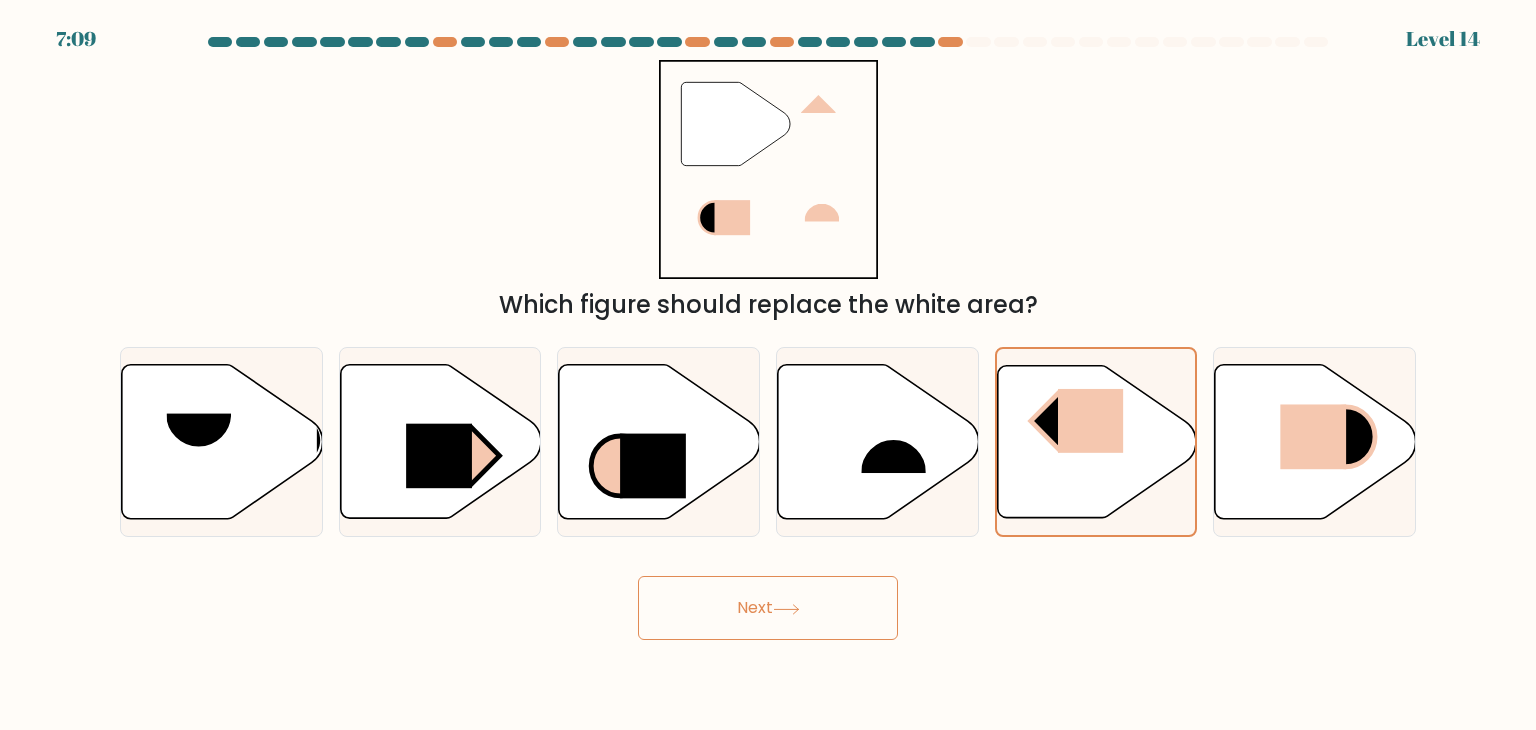click at bounding box center [786, 609] 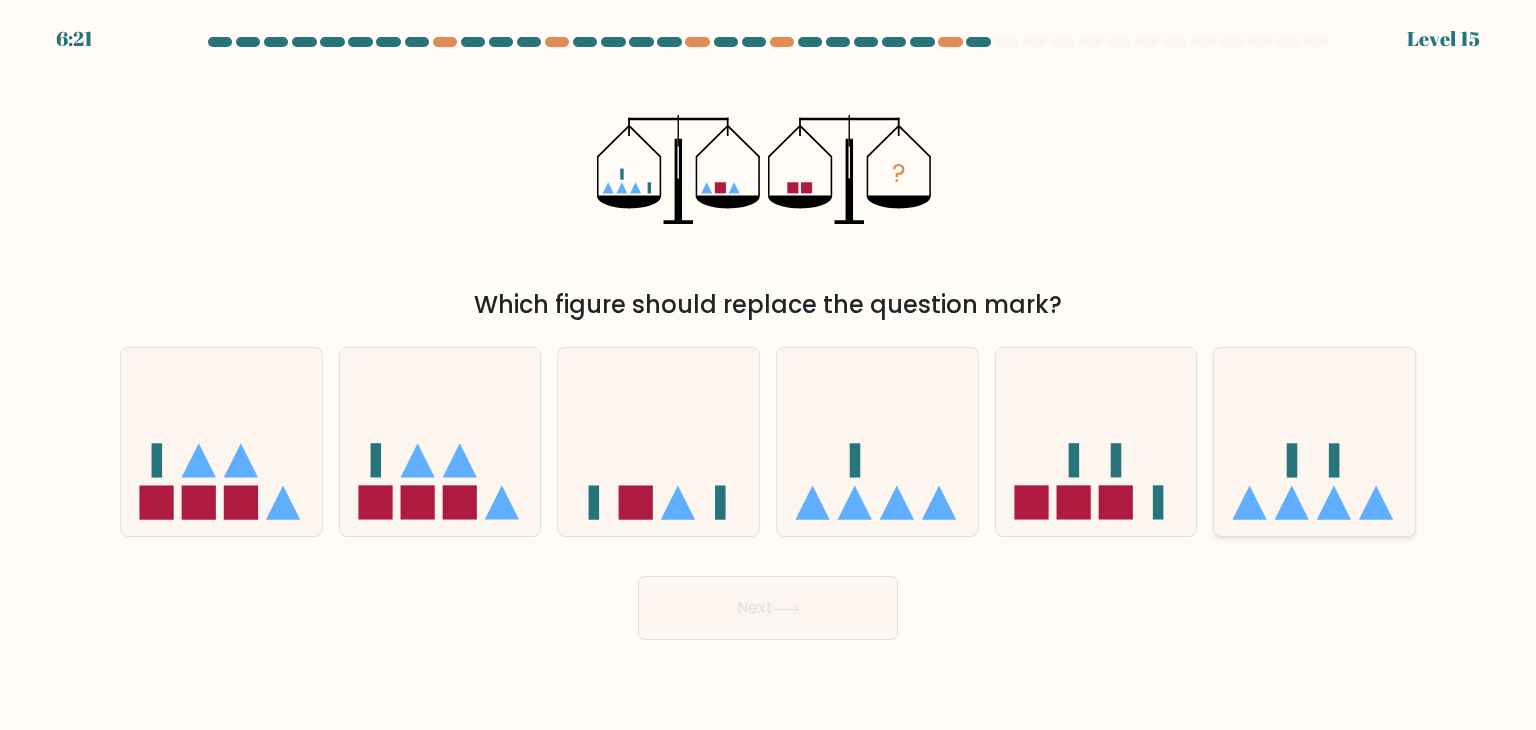 click at bounding box center [1314, 442] 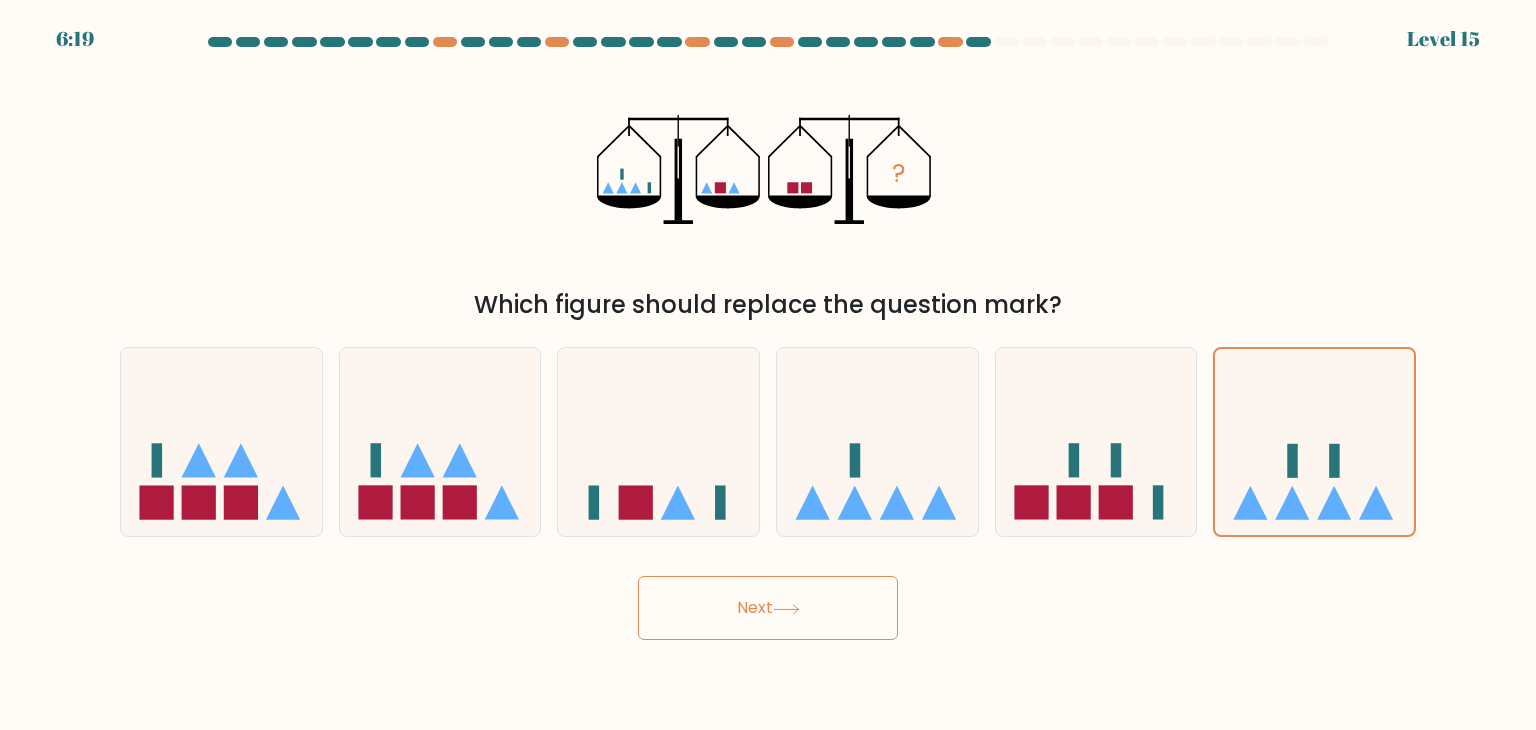 click on "Next" at bounding box center [768, 608] 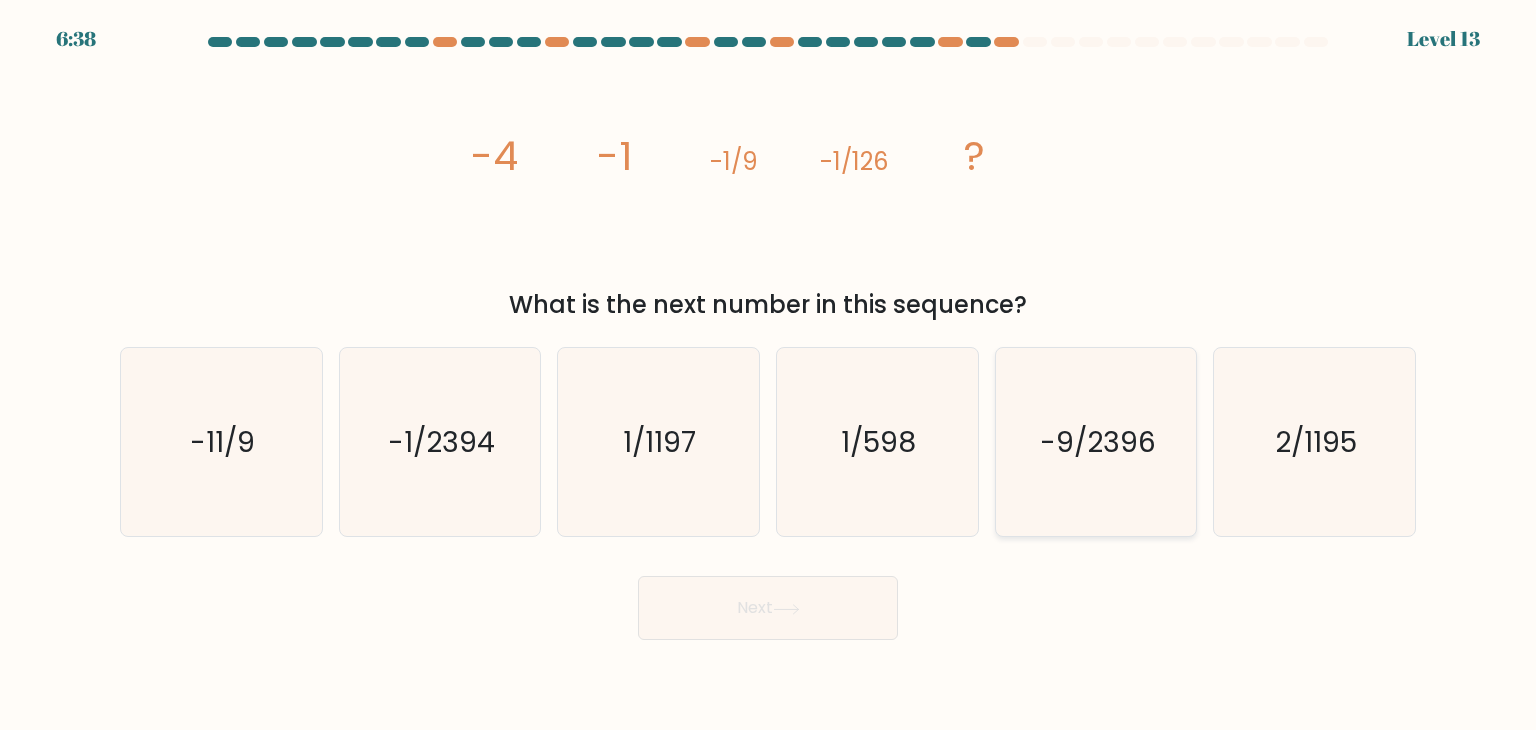click on "-9/2396" at bounding box center (1098, 442) 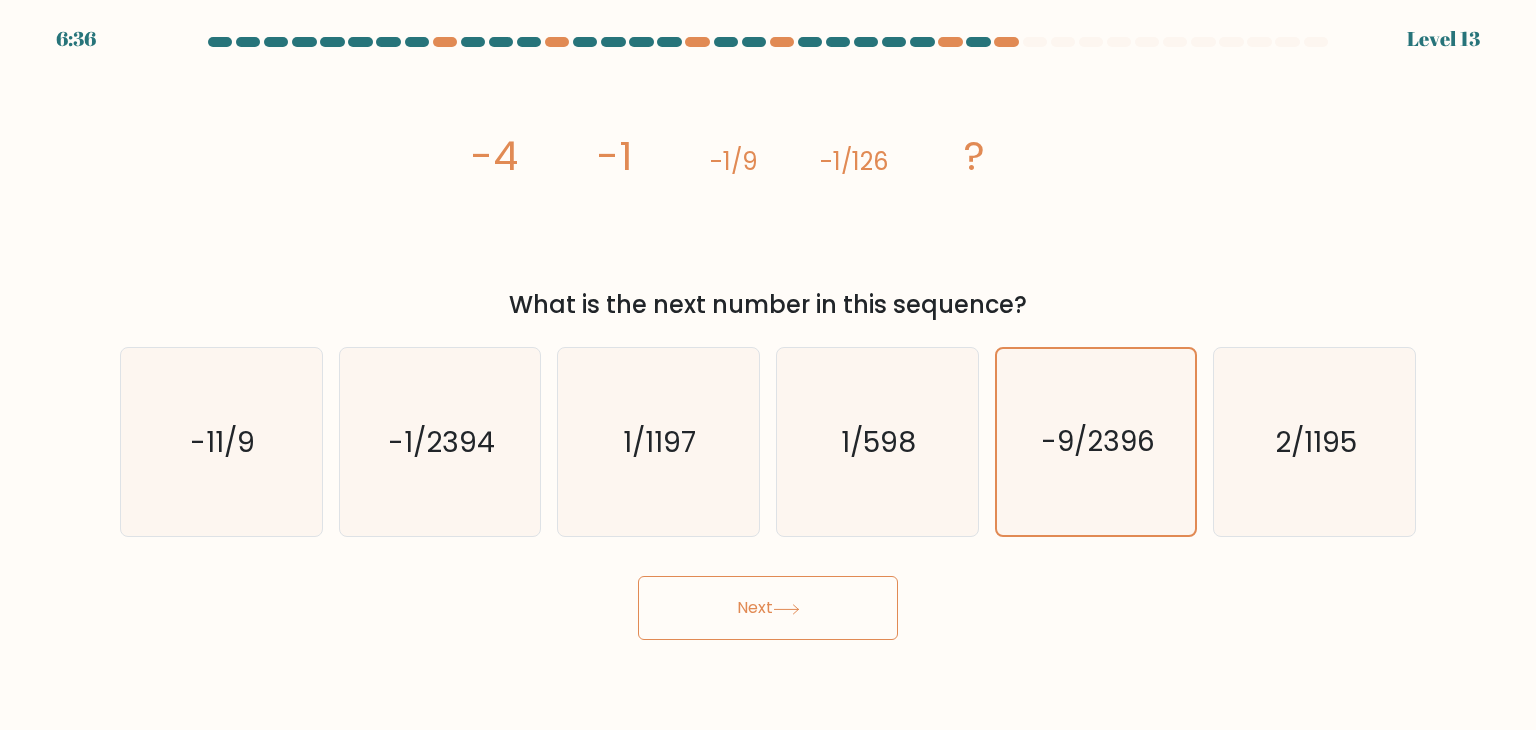 click on "Next" at bounding box center [768, 608] 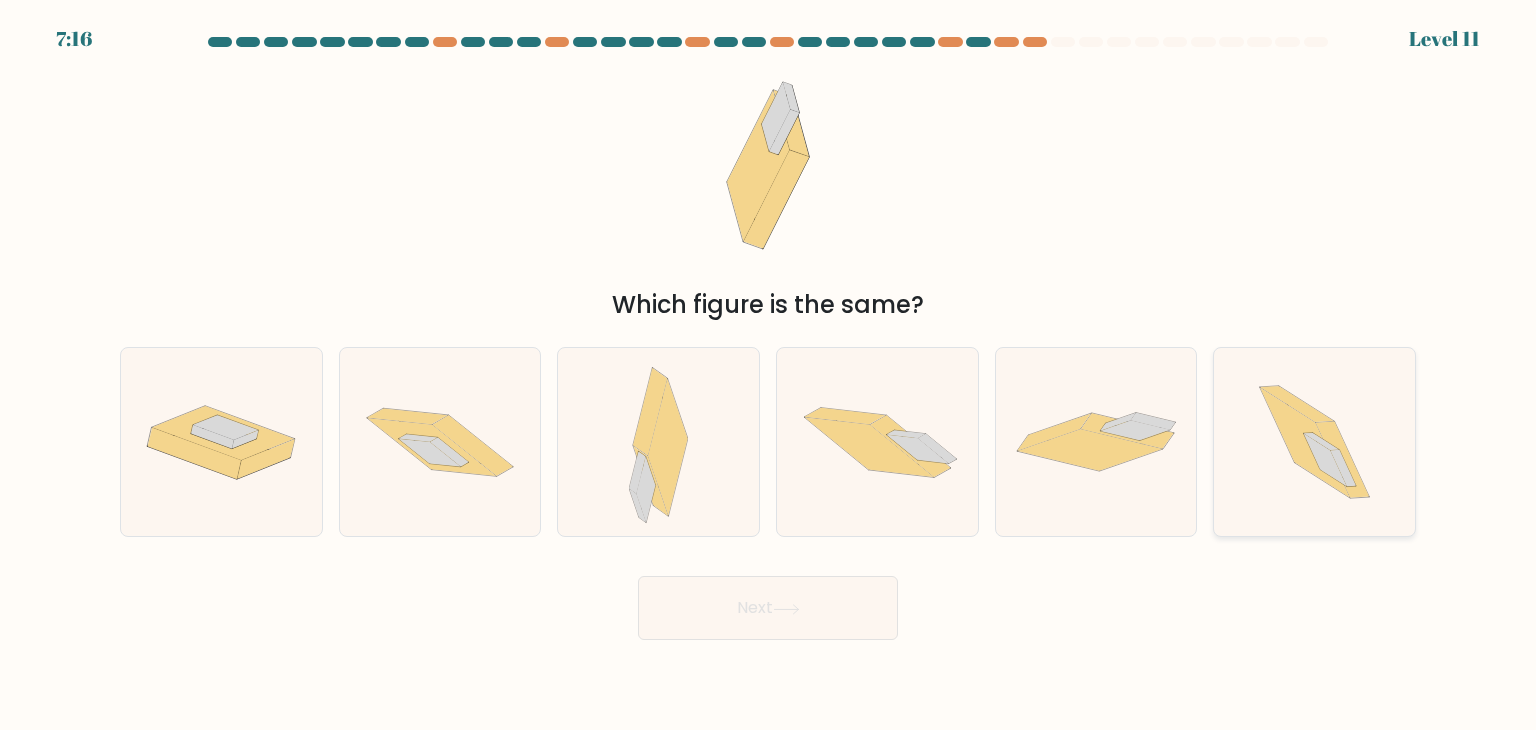click at bounding box center (1314, 442) 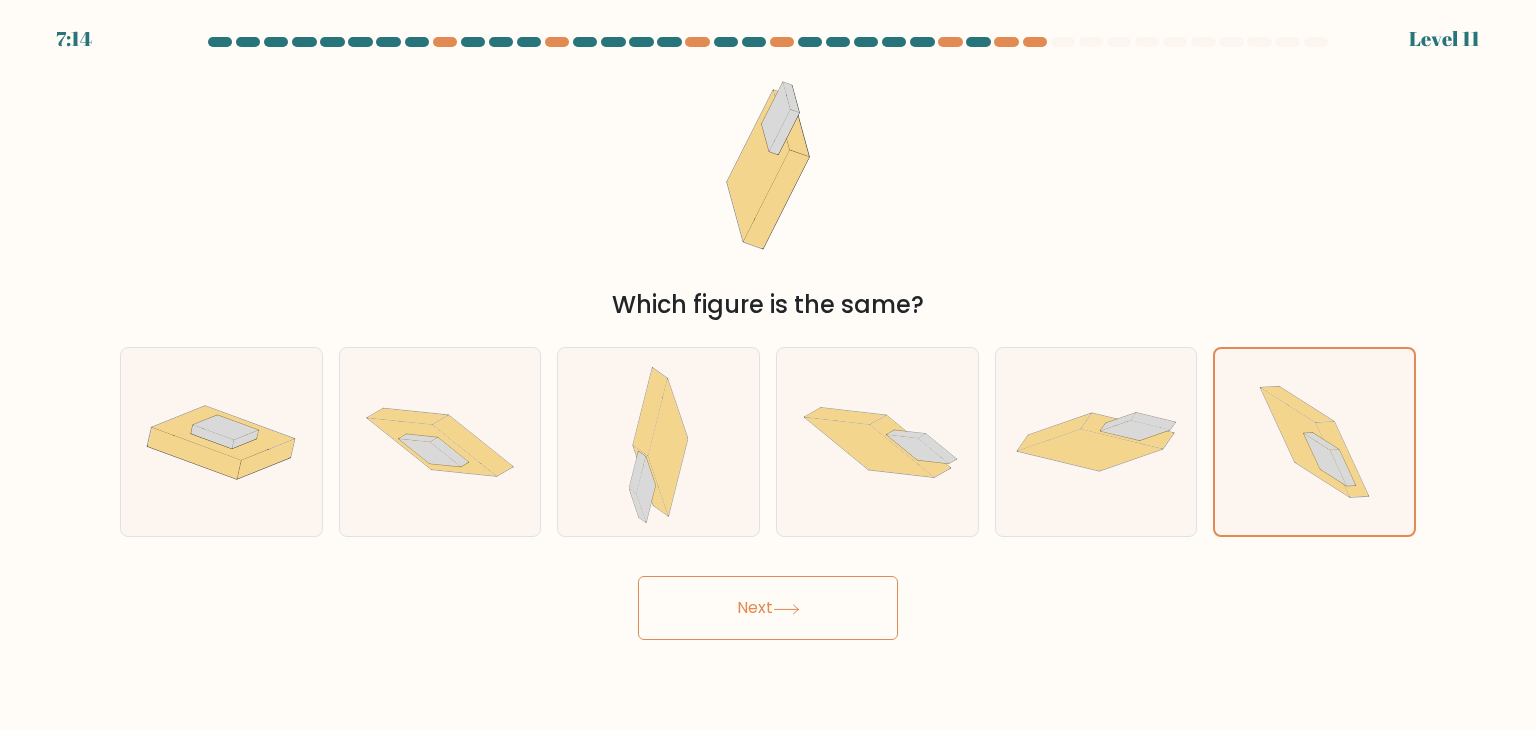 click on "Next" at bounding box center [768, 608] 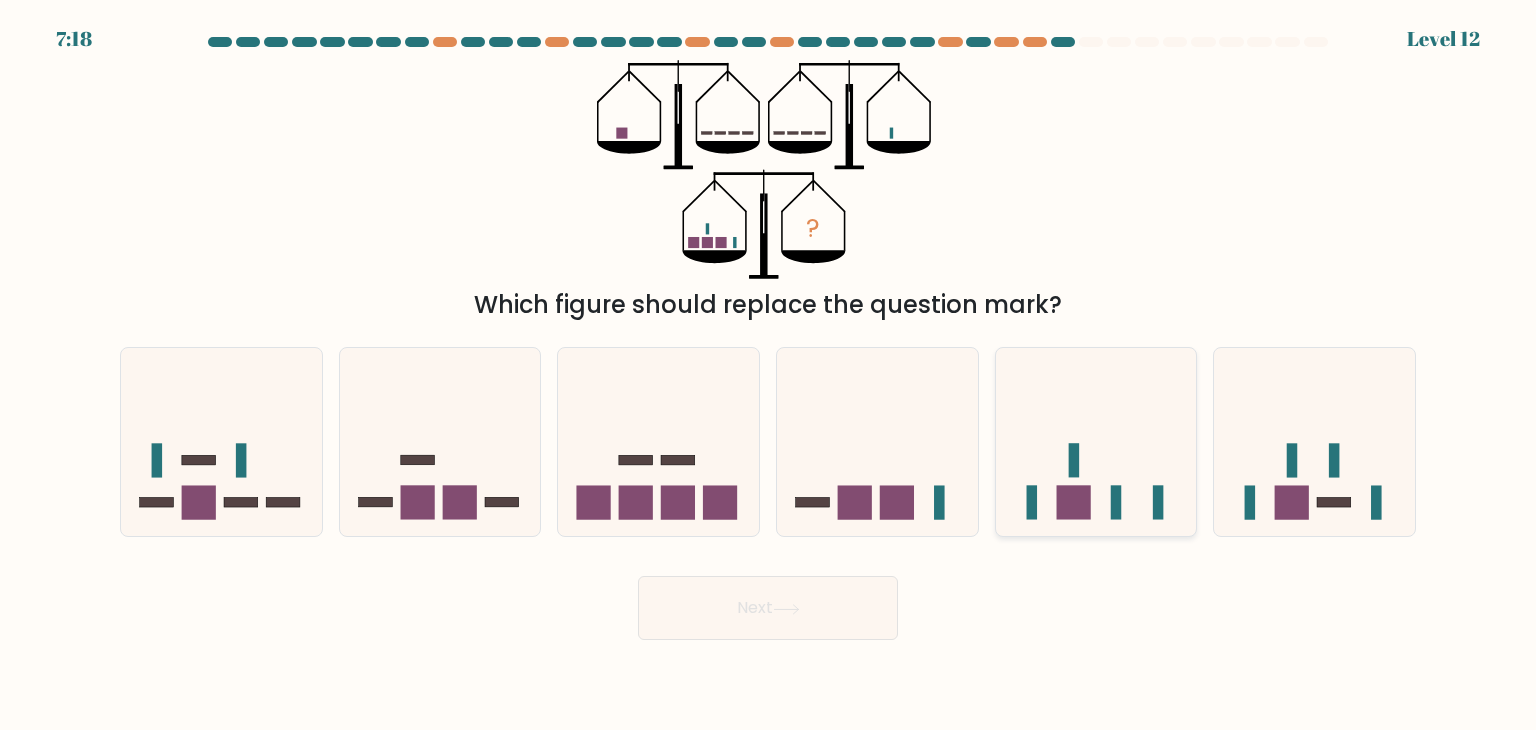 click at bounding box center (1096, 442) 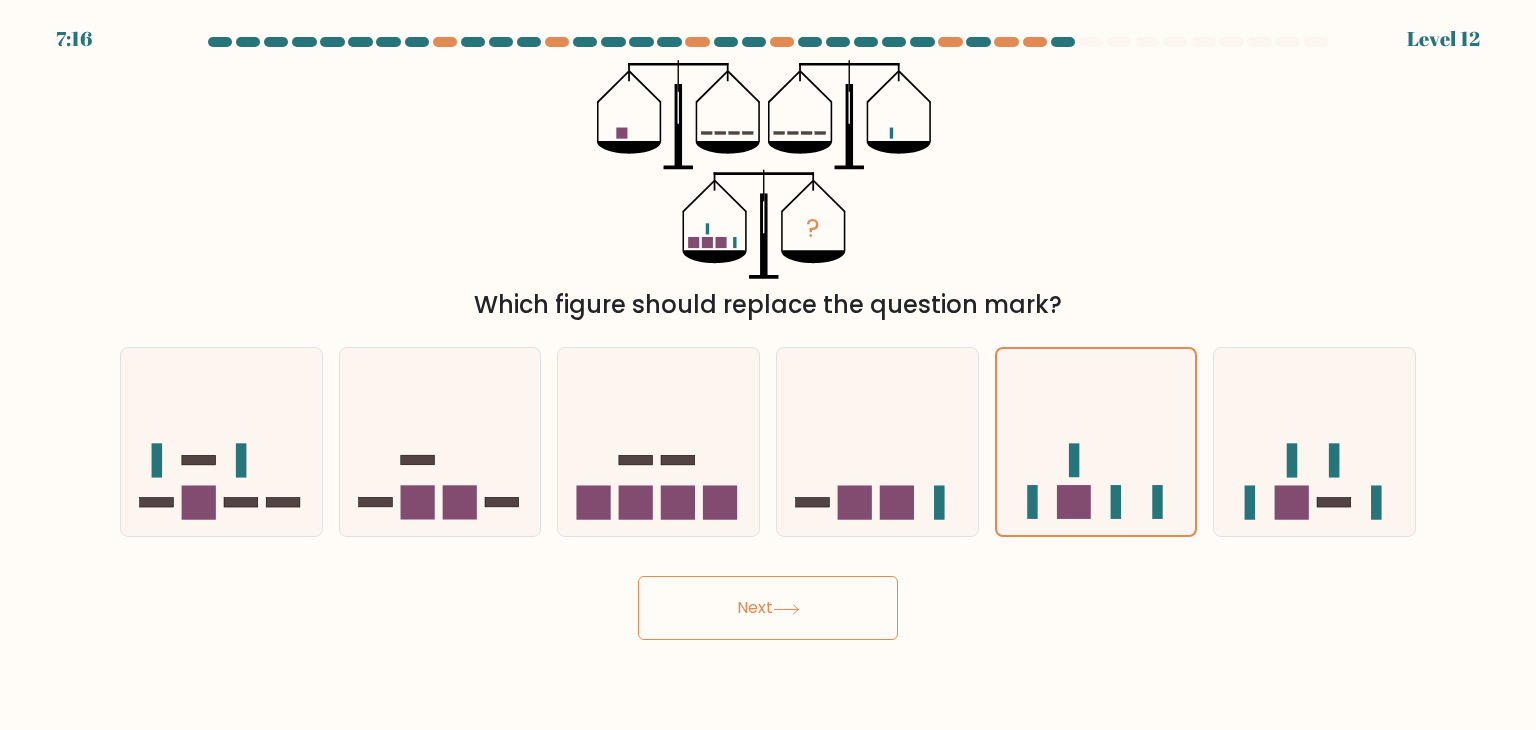 click on "Next" at bounding box center [768, 608] 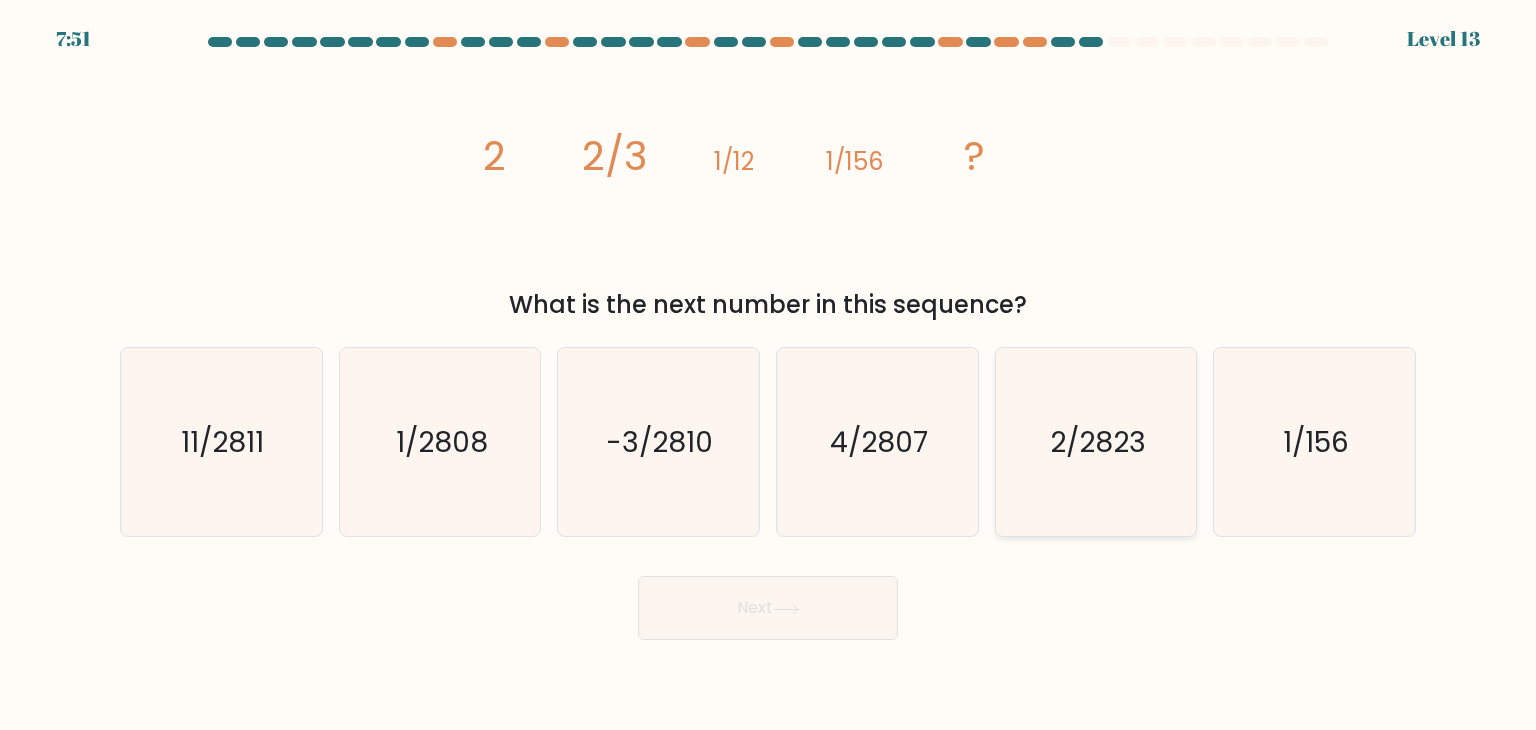 click on "2/2823" at bounding box center [1098, 442] 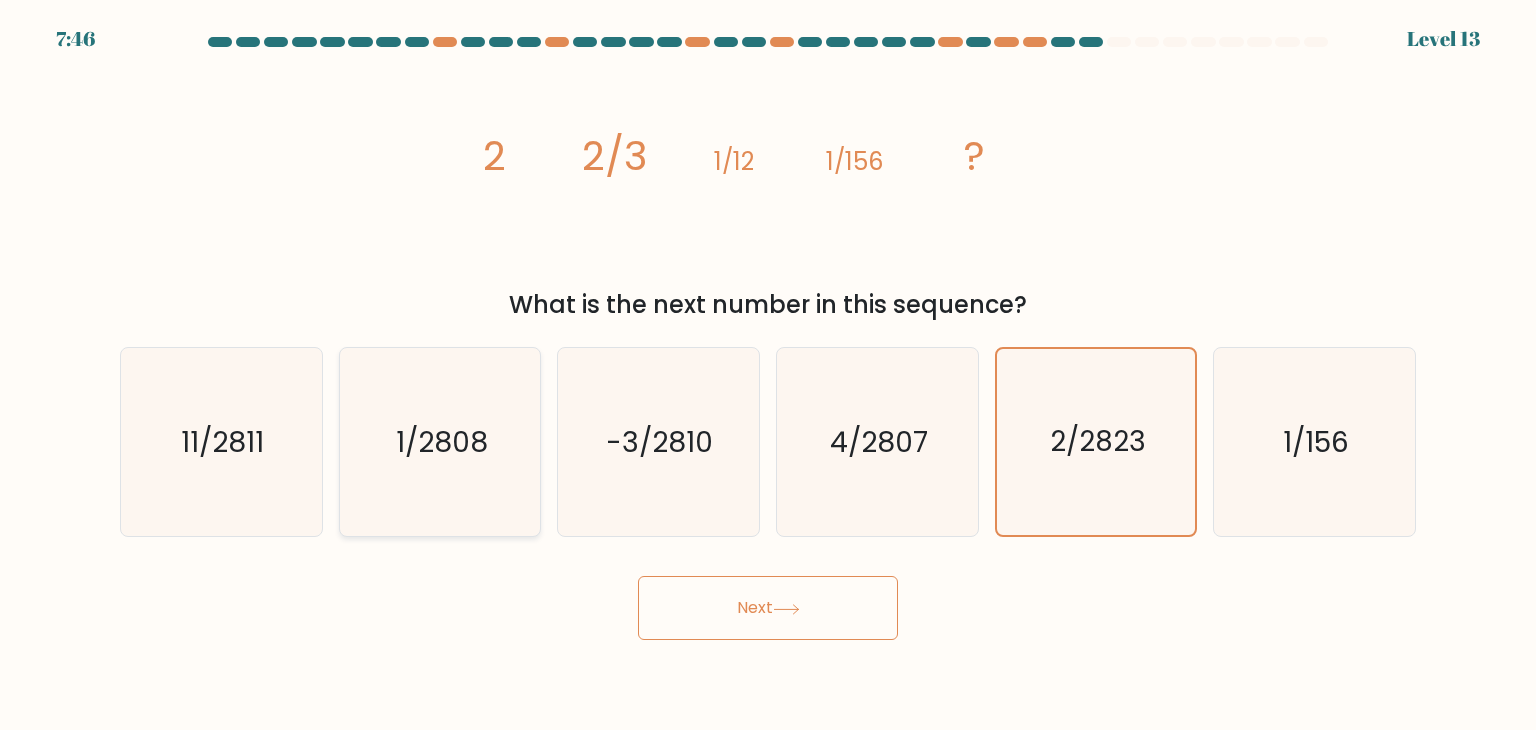 click on "1/2808" at bounding box center [440, 442] 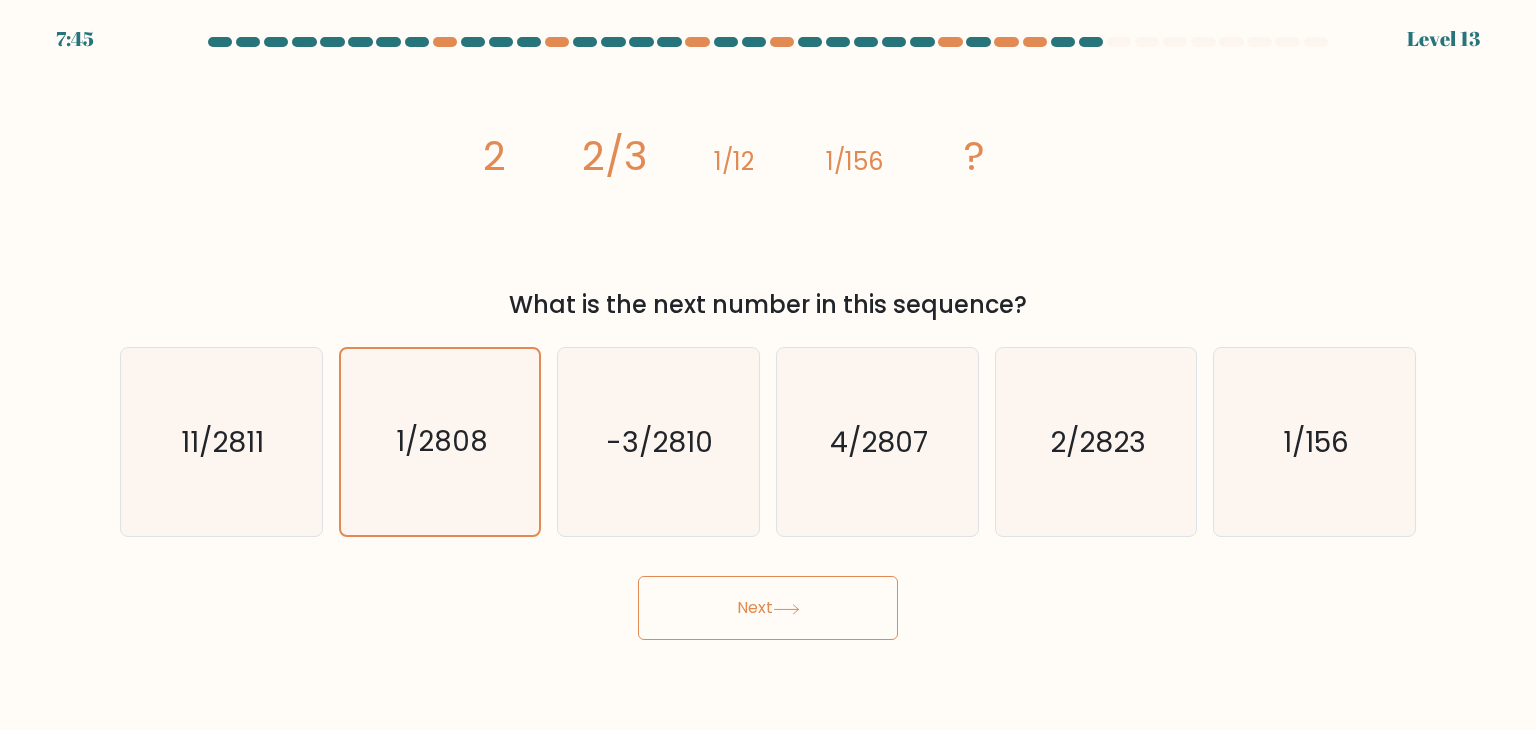 click on "Next" at bounding box center (768, 608) 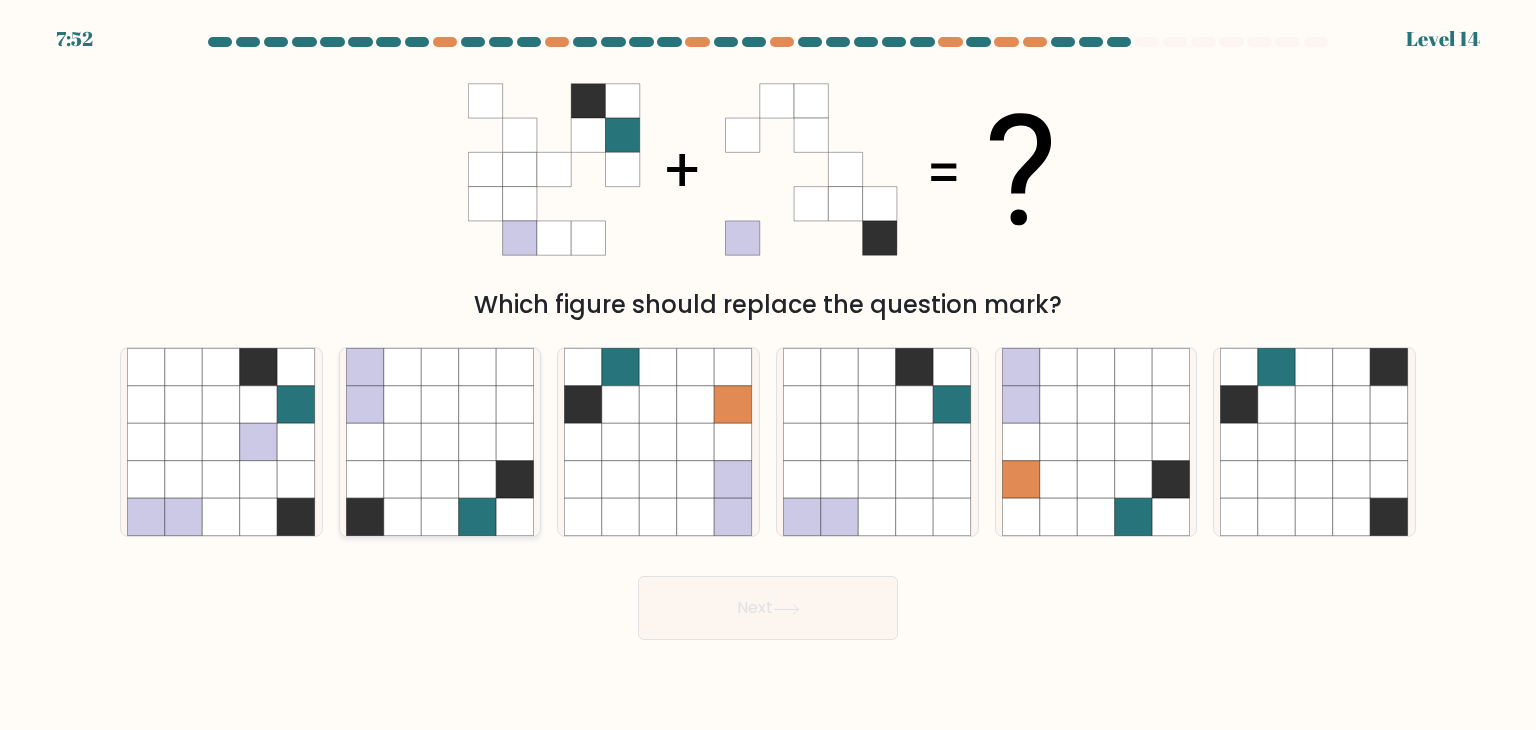 click at bounding box center [403, 480] 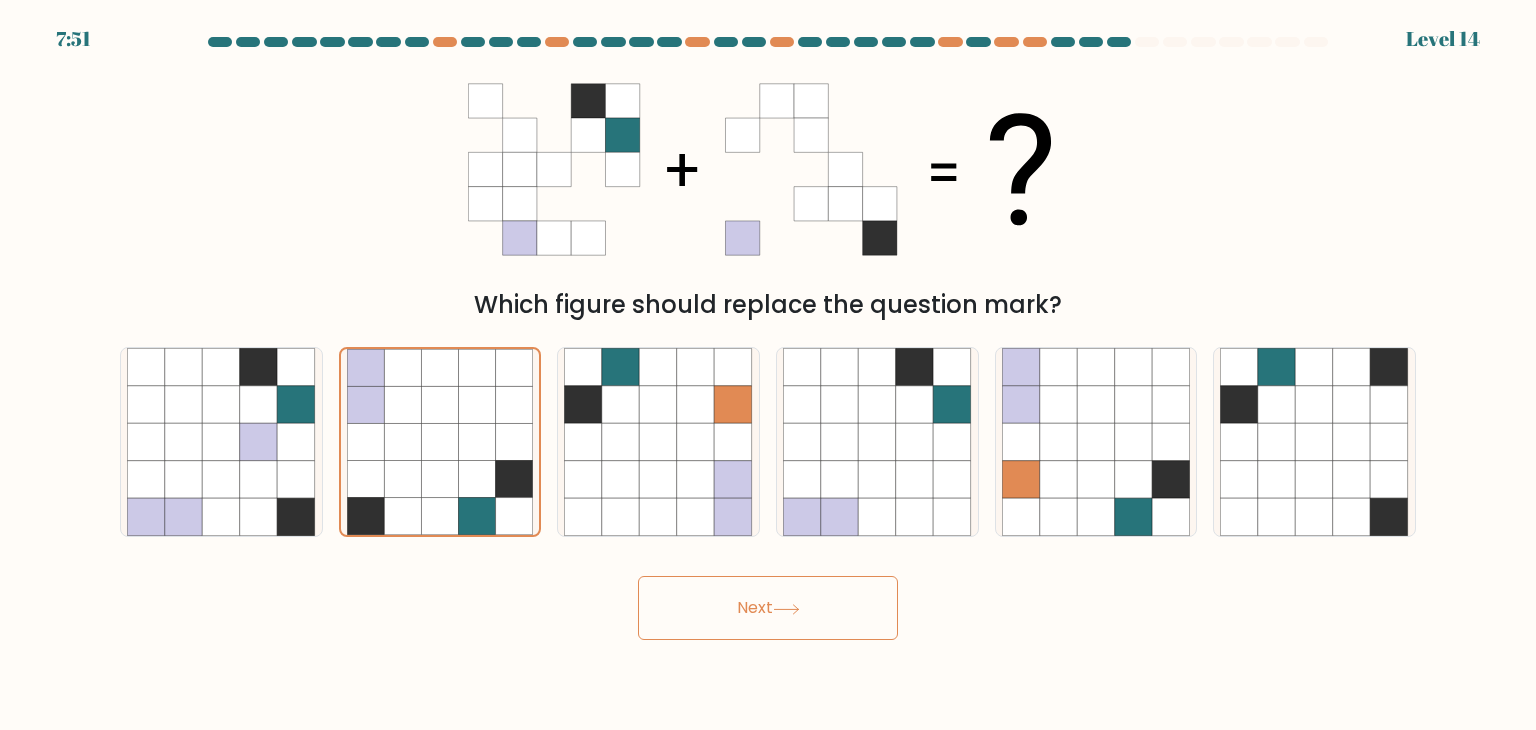click on "Next" at bounding box center [768, 608] 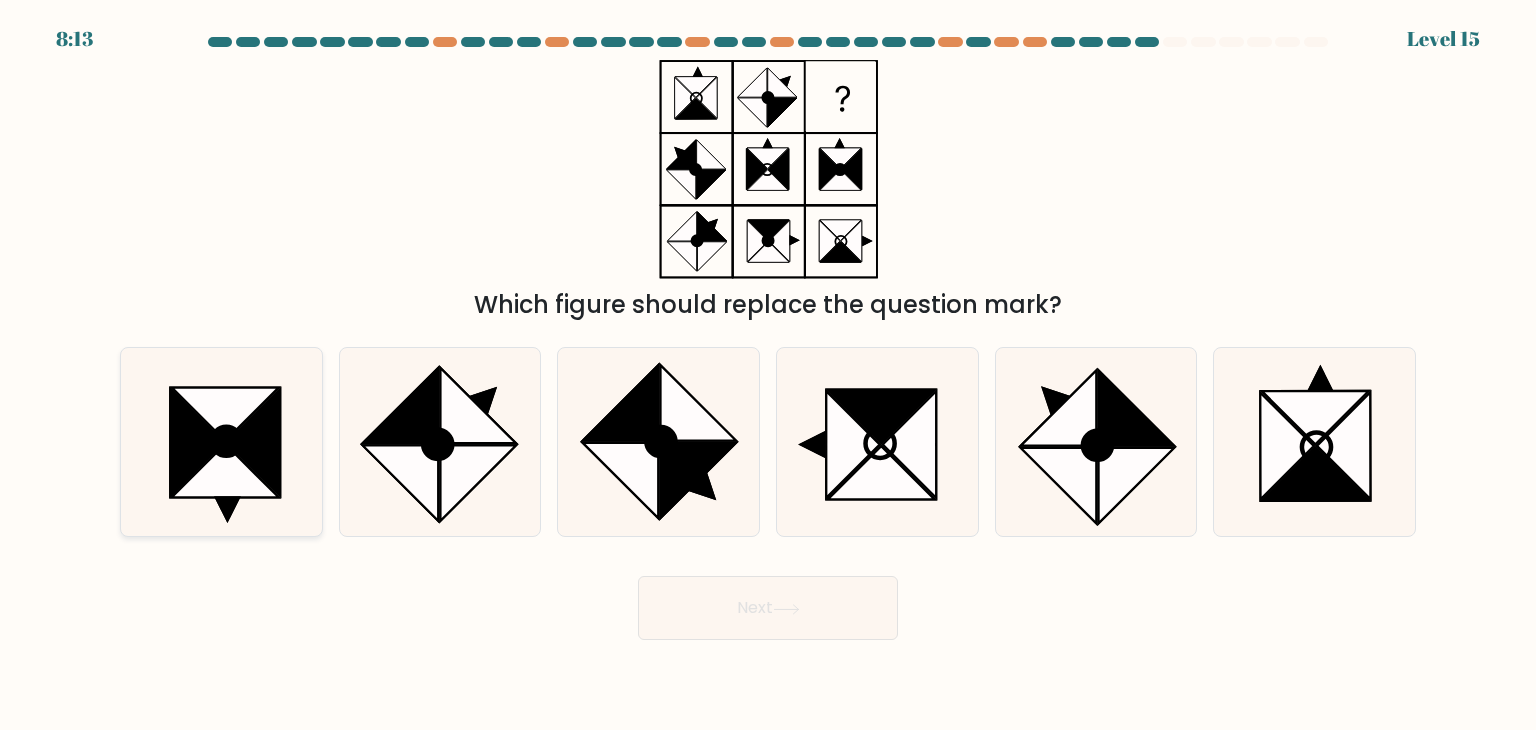 click at bounding box center (225, 414) 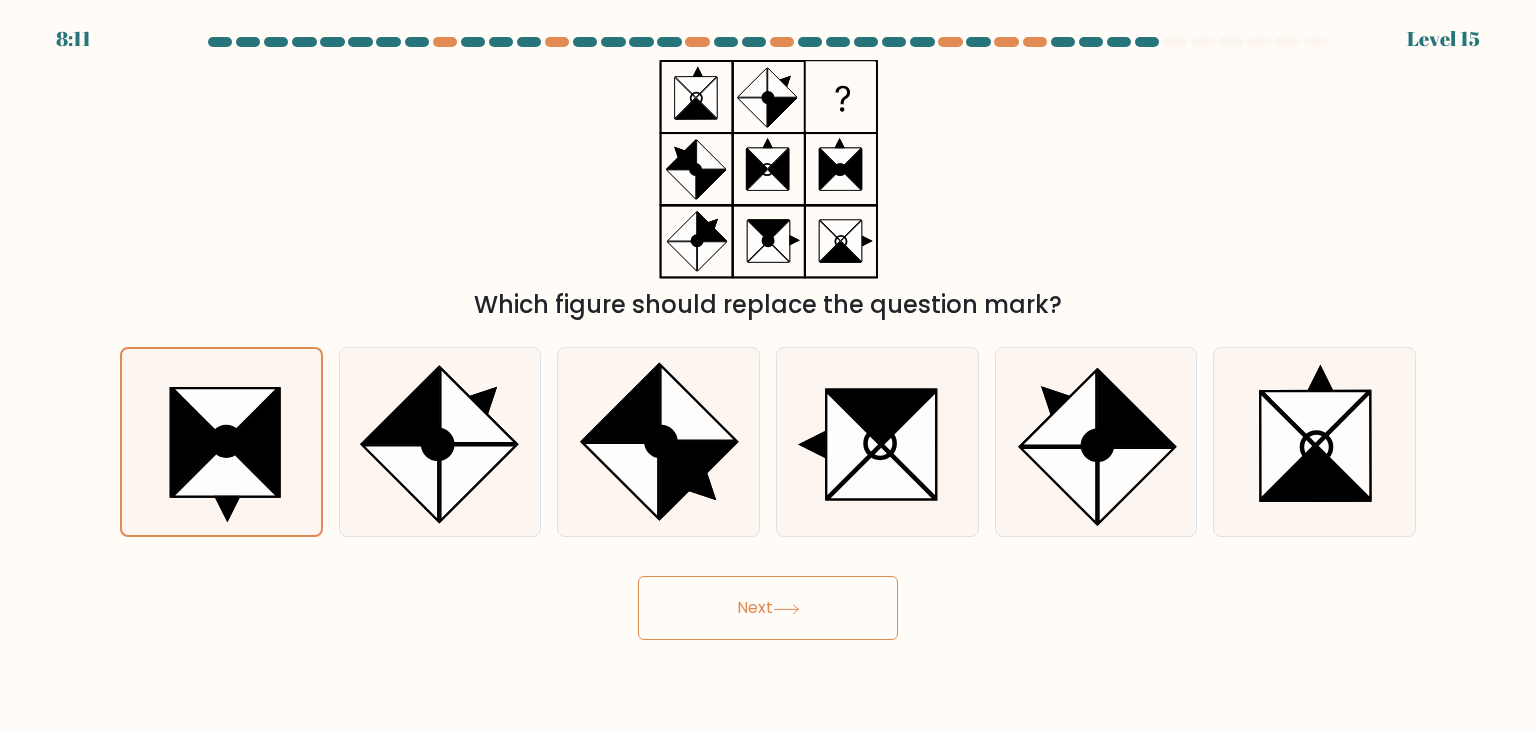 click on "Next" at bounding box center [768, 608] 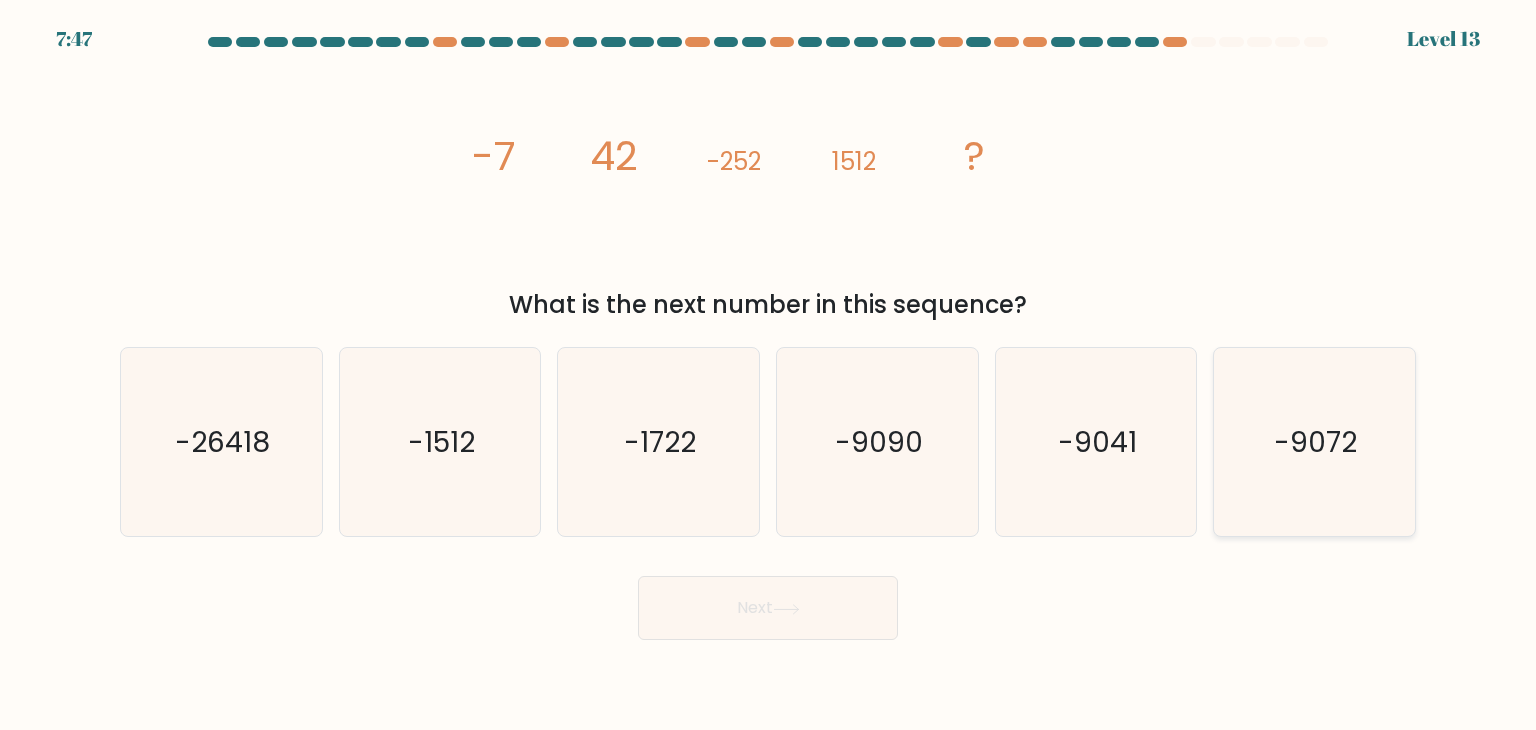 click on "-9072" at bounding box center [1314, 442] 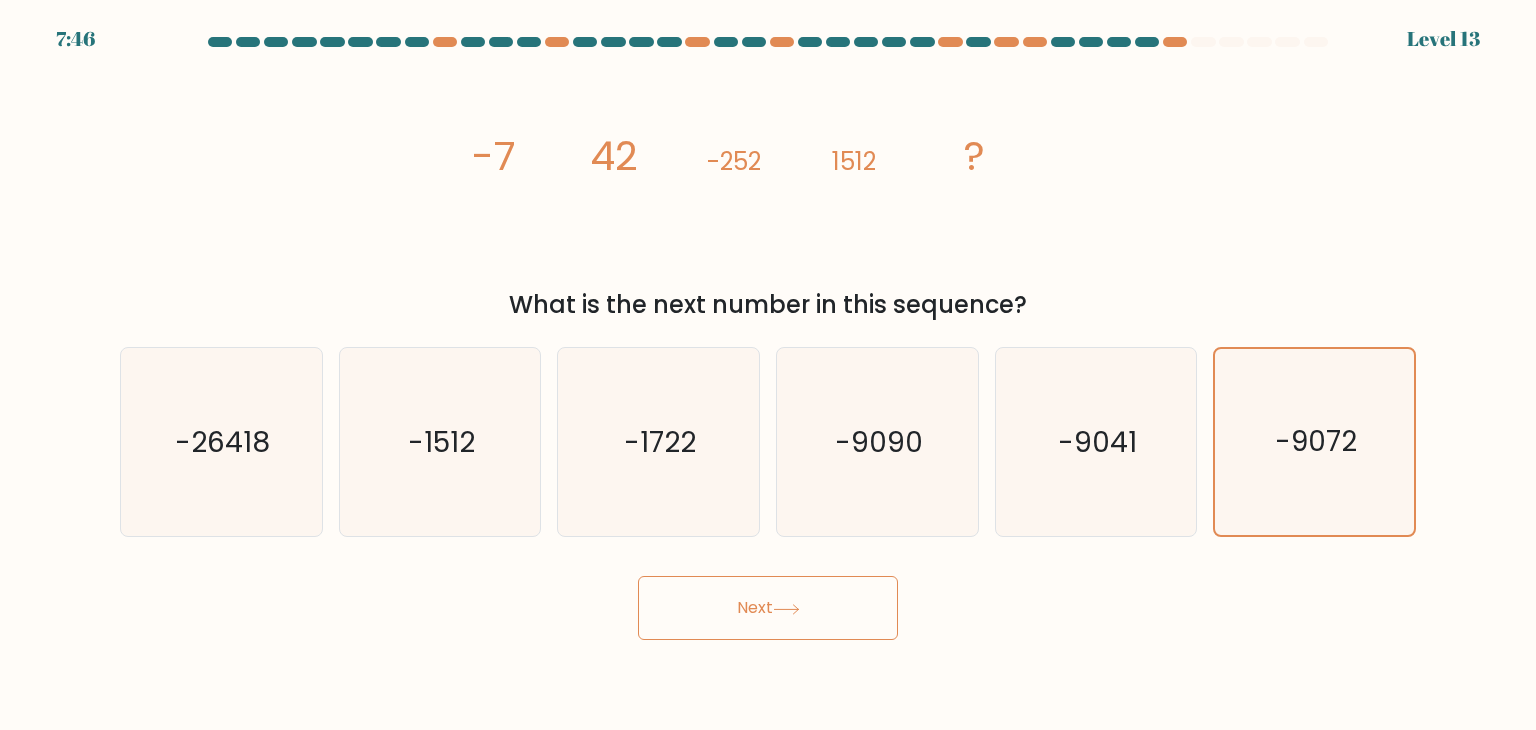 click on "Next" at bounding box center [768, 608] 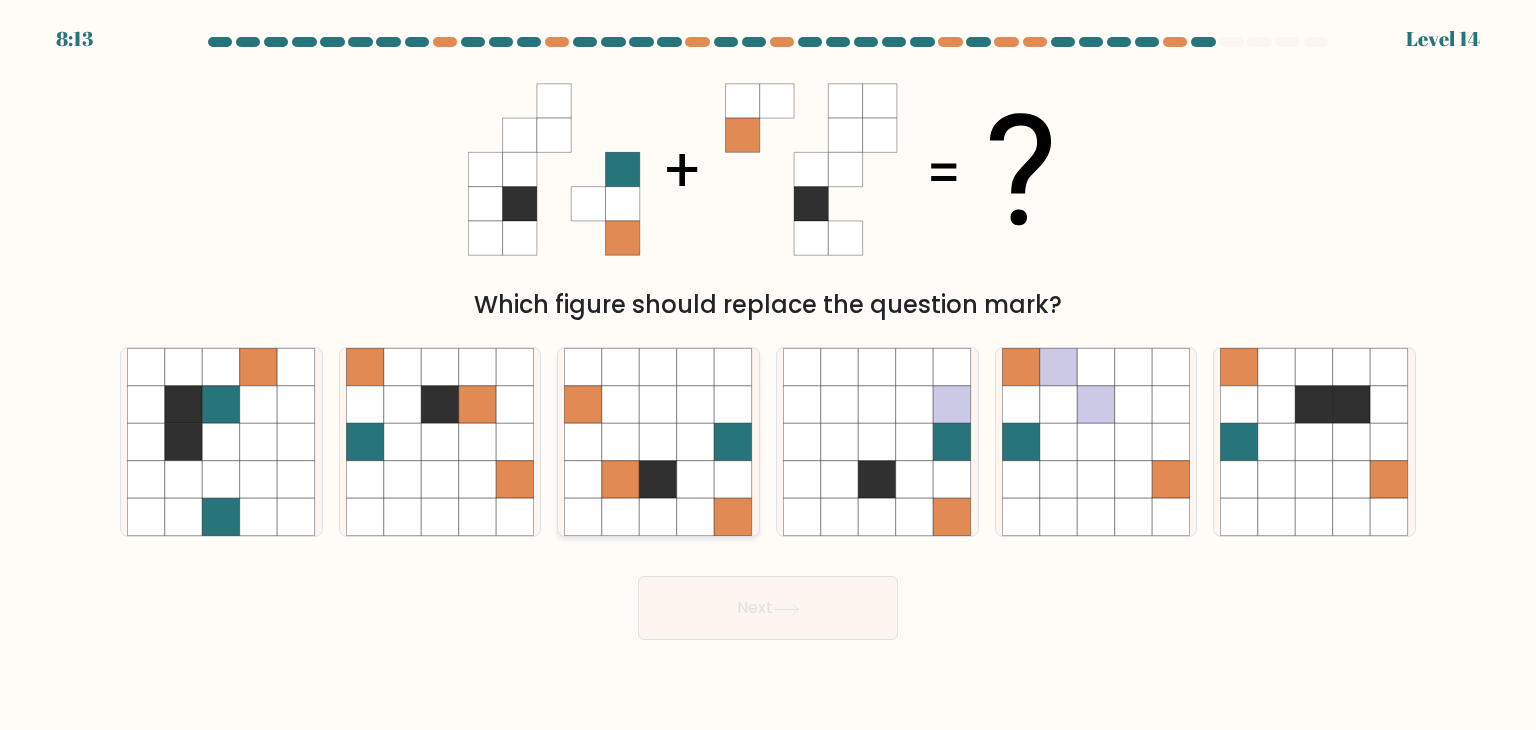 click at bounding box center (734, 405) 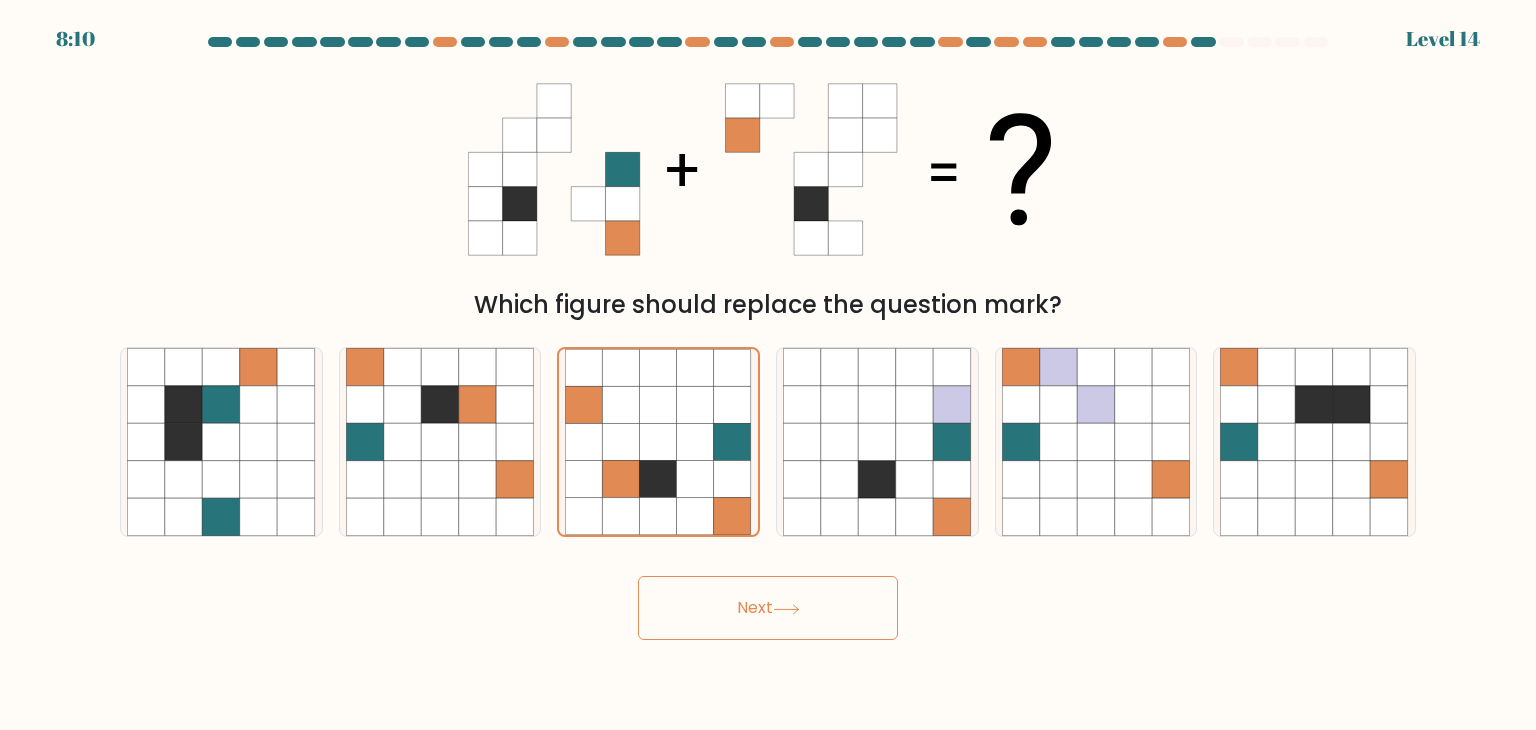 click on "Next" at bounding box center (768, 608) 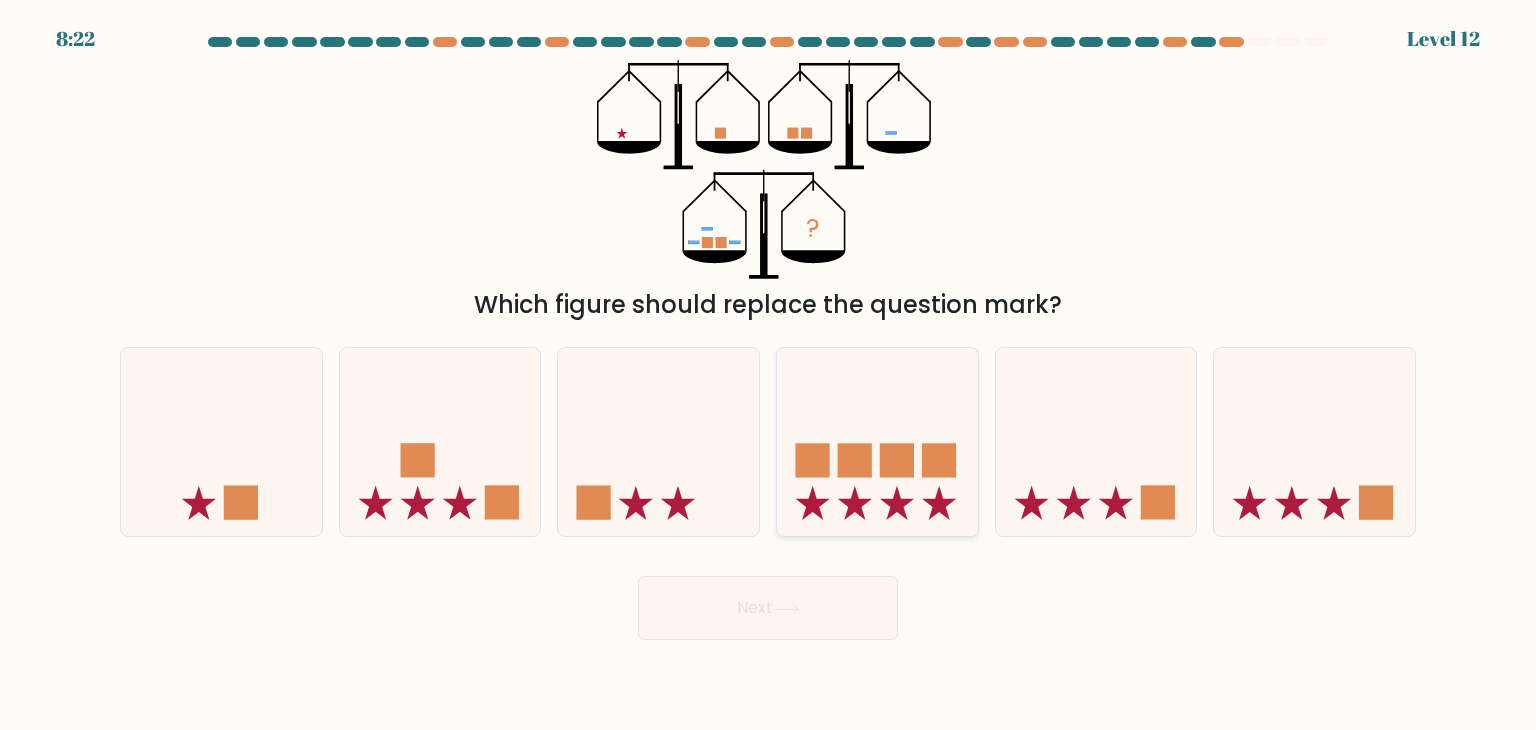 click at bounding box center (877, 442) 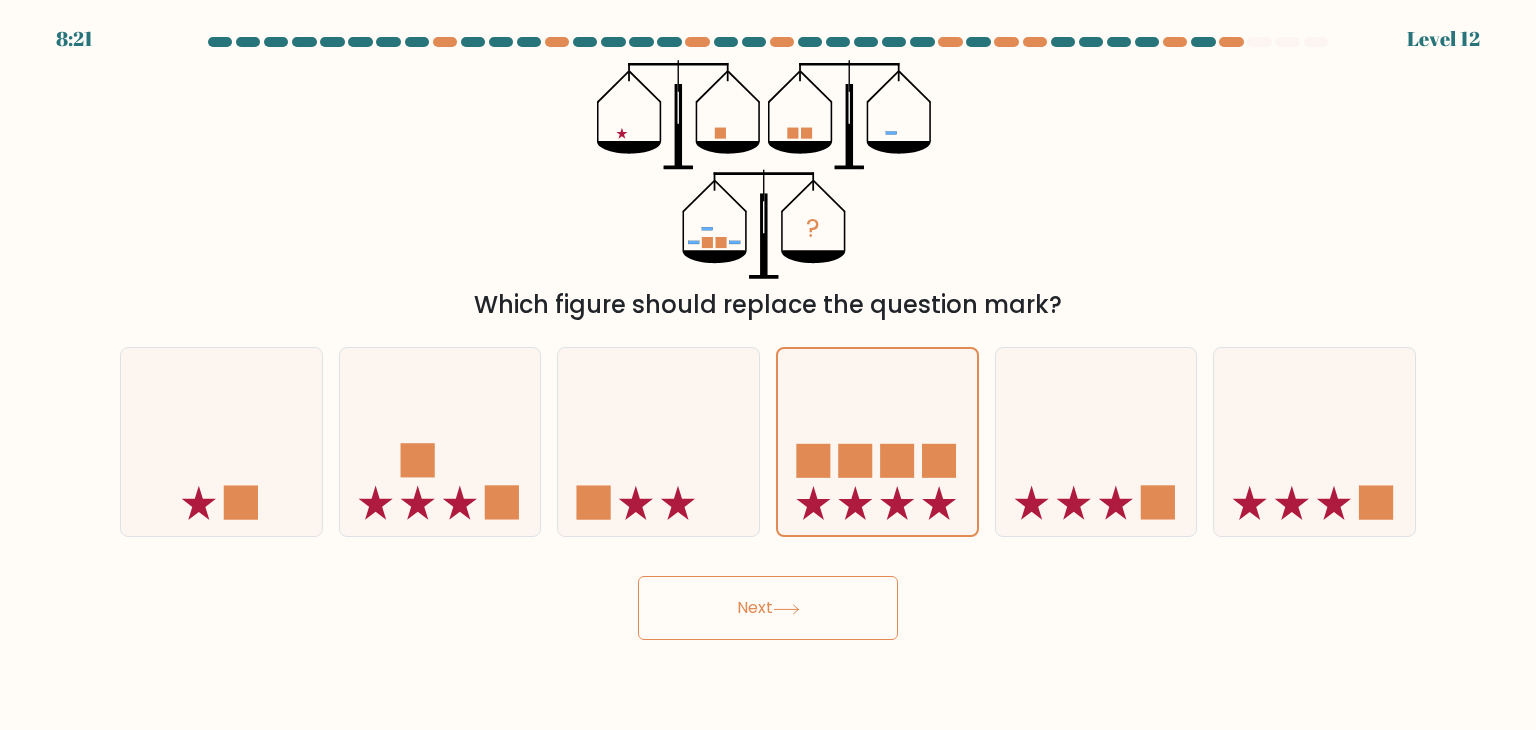 click at bounding box center (786, 609) 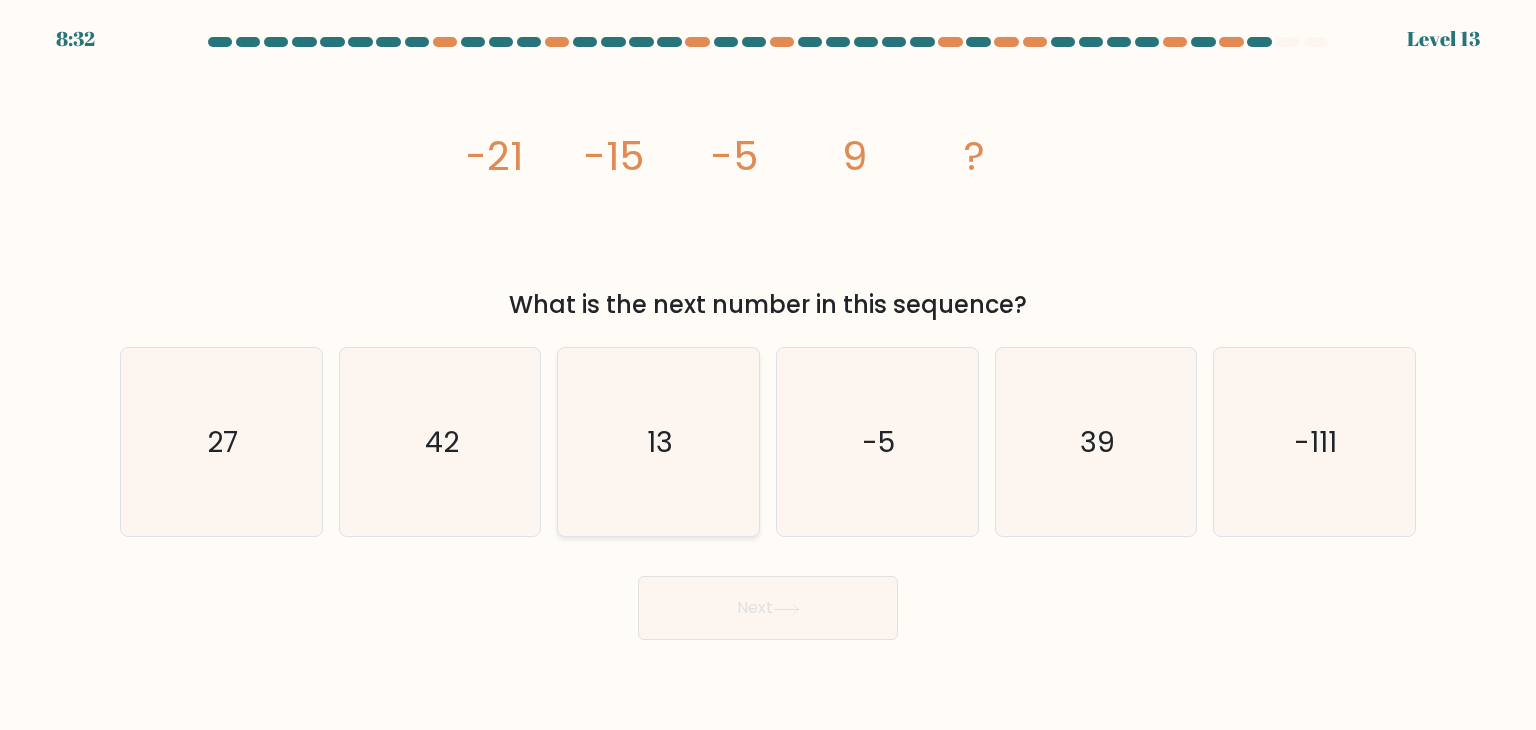 click on "13" at bounding box center [658, 442] 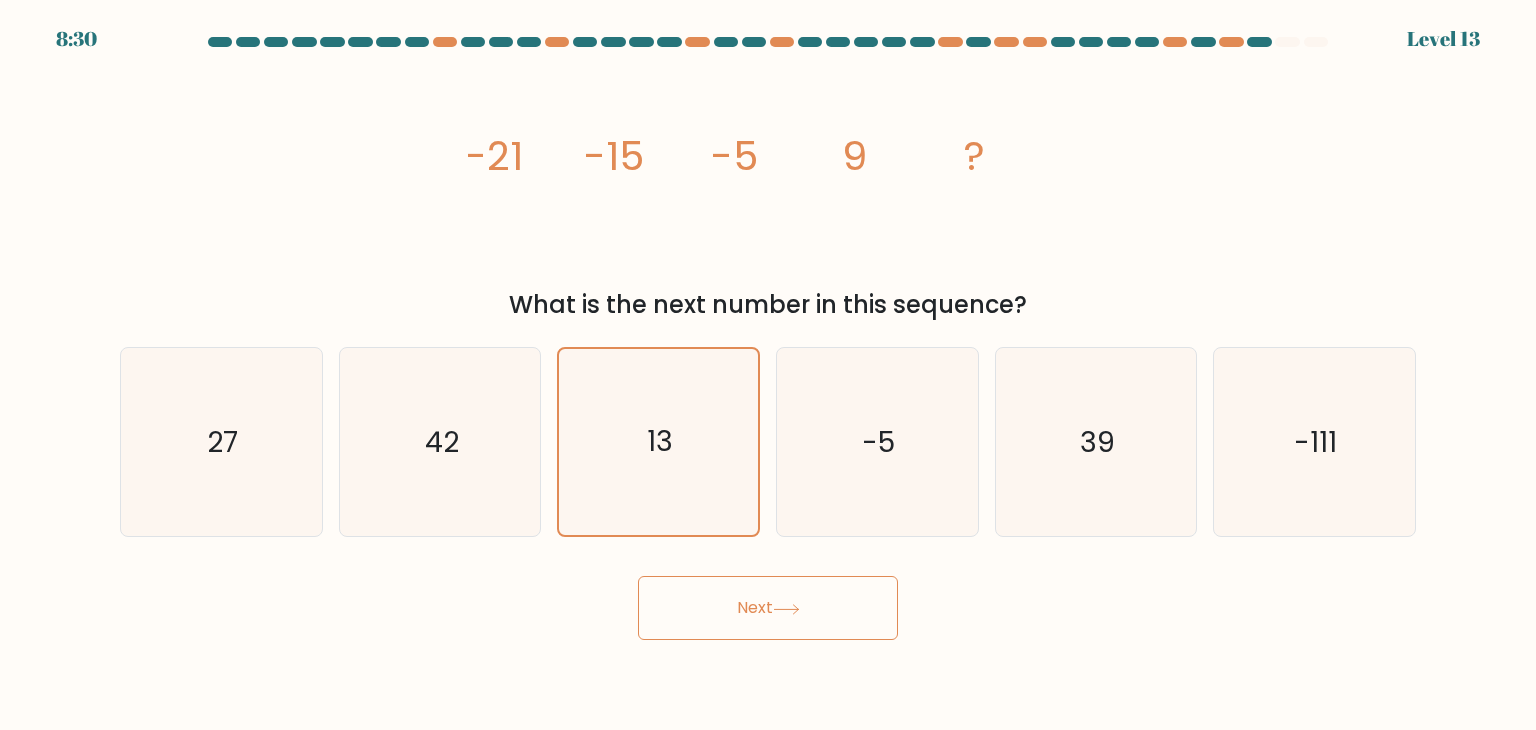 click on "Next" at bounding box center (768, 608) 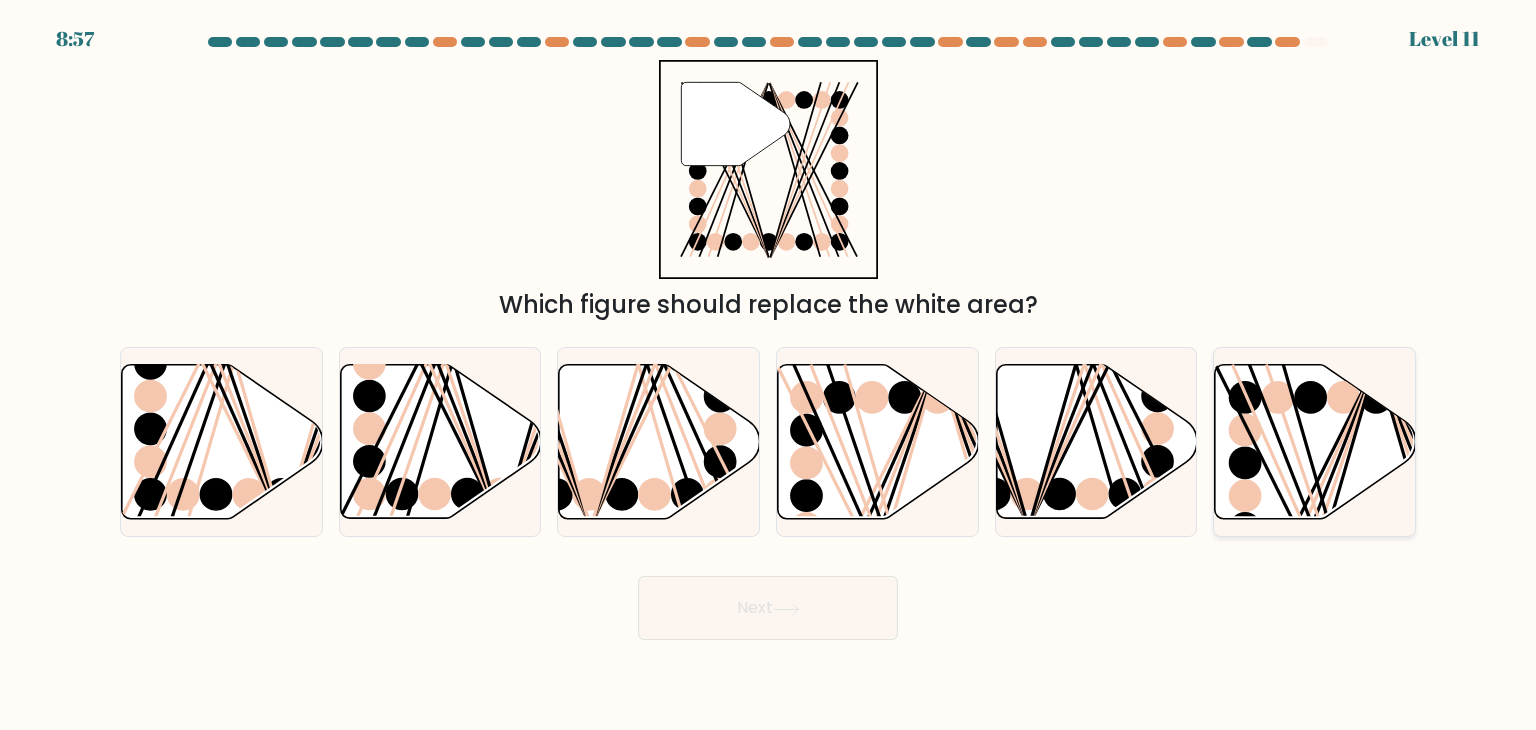 click at bounding box center [1313, 526] 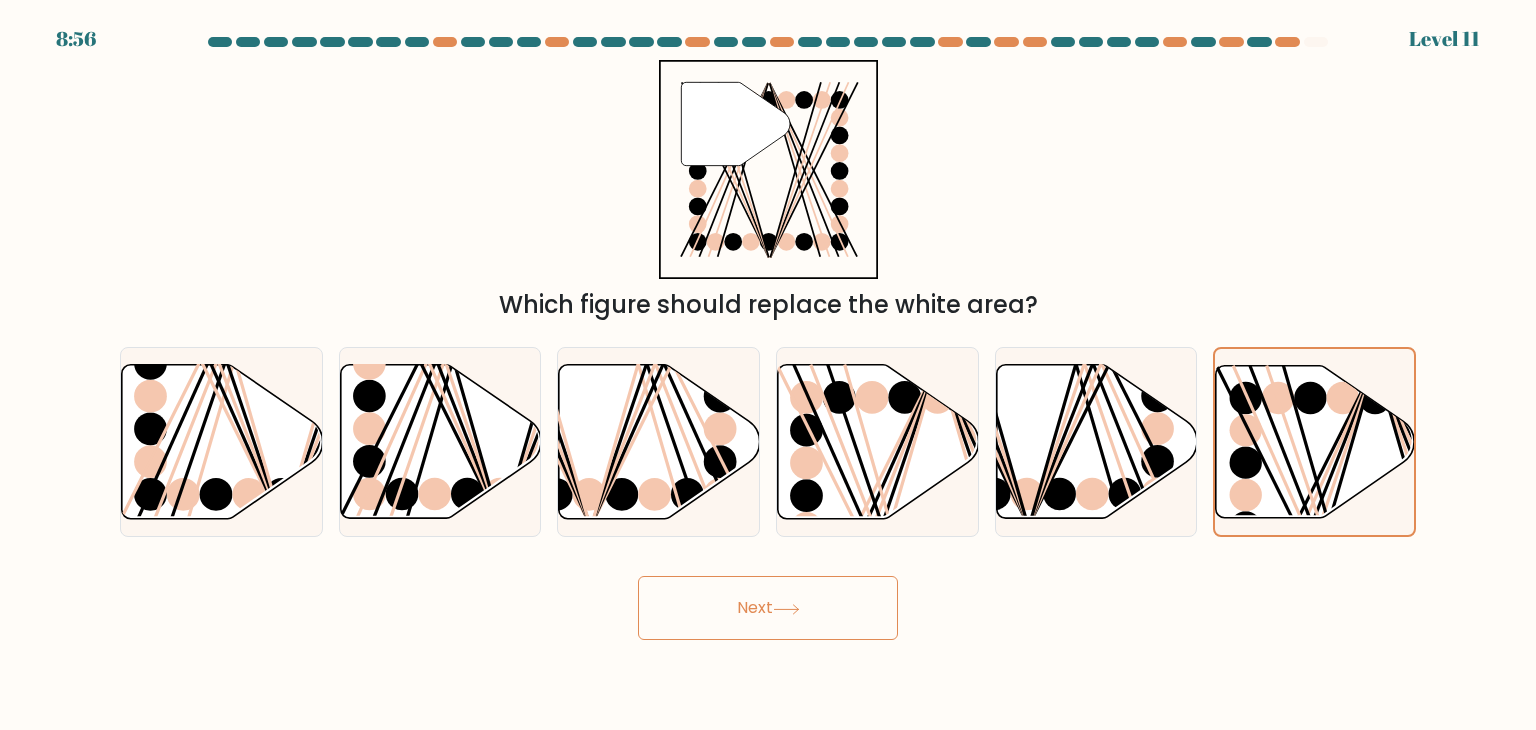 click on "Next" at bounding box center (768, 608) 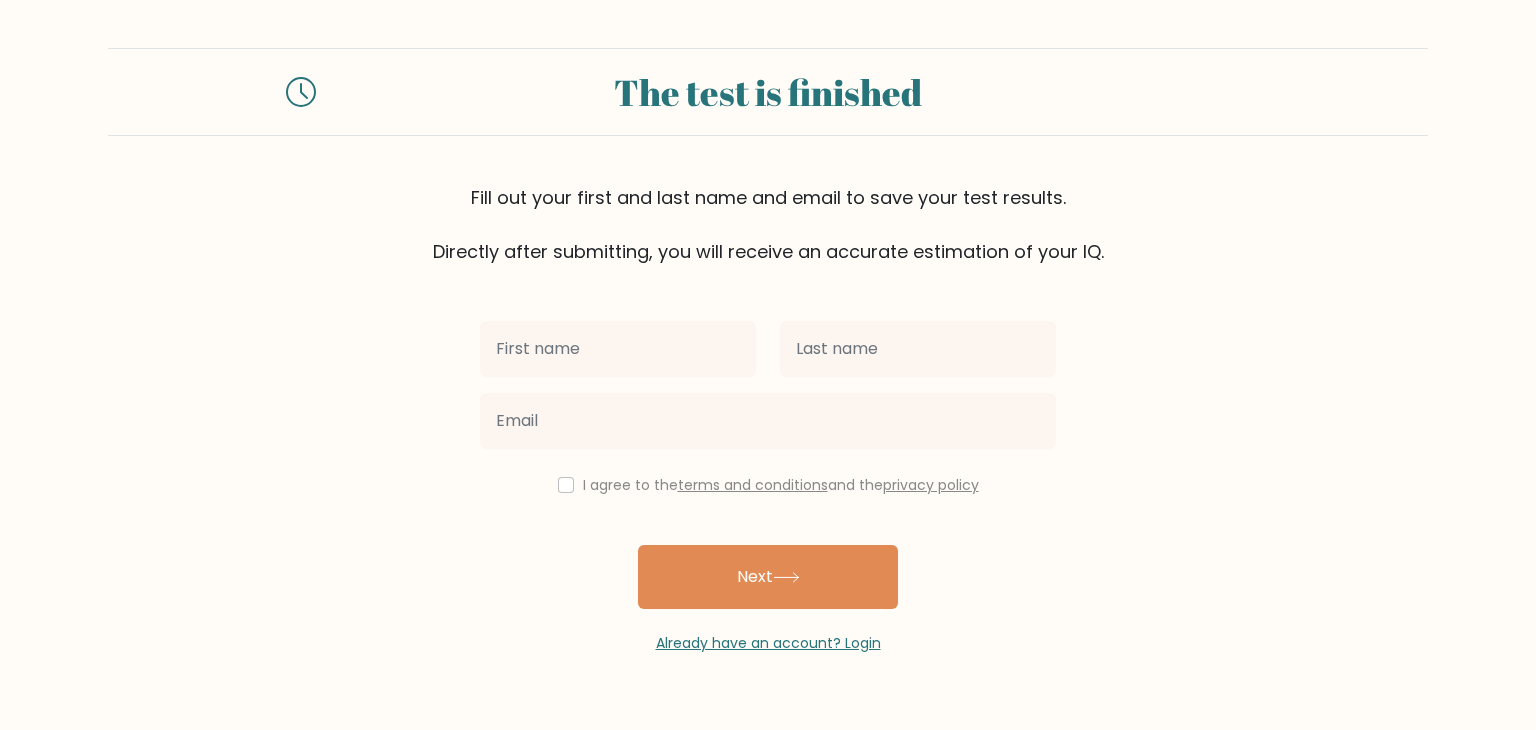 scroll, scrollTop: 0, scrollLeft: 0, axis: both 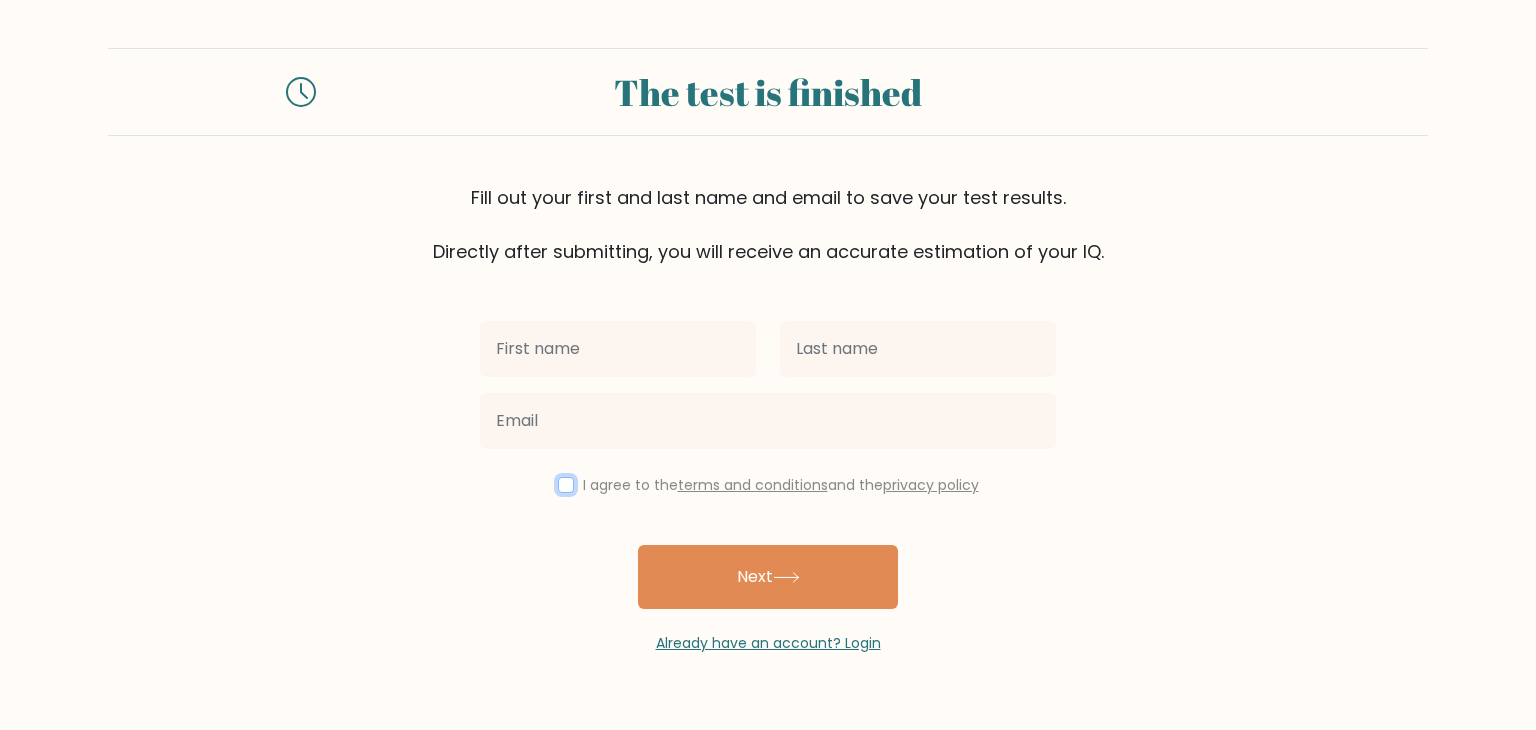 click at bounding box center [566, 485] 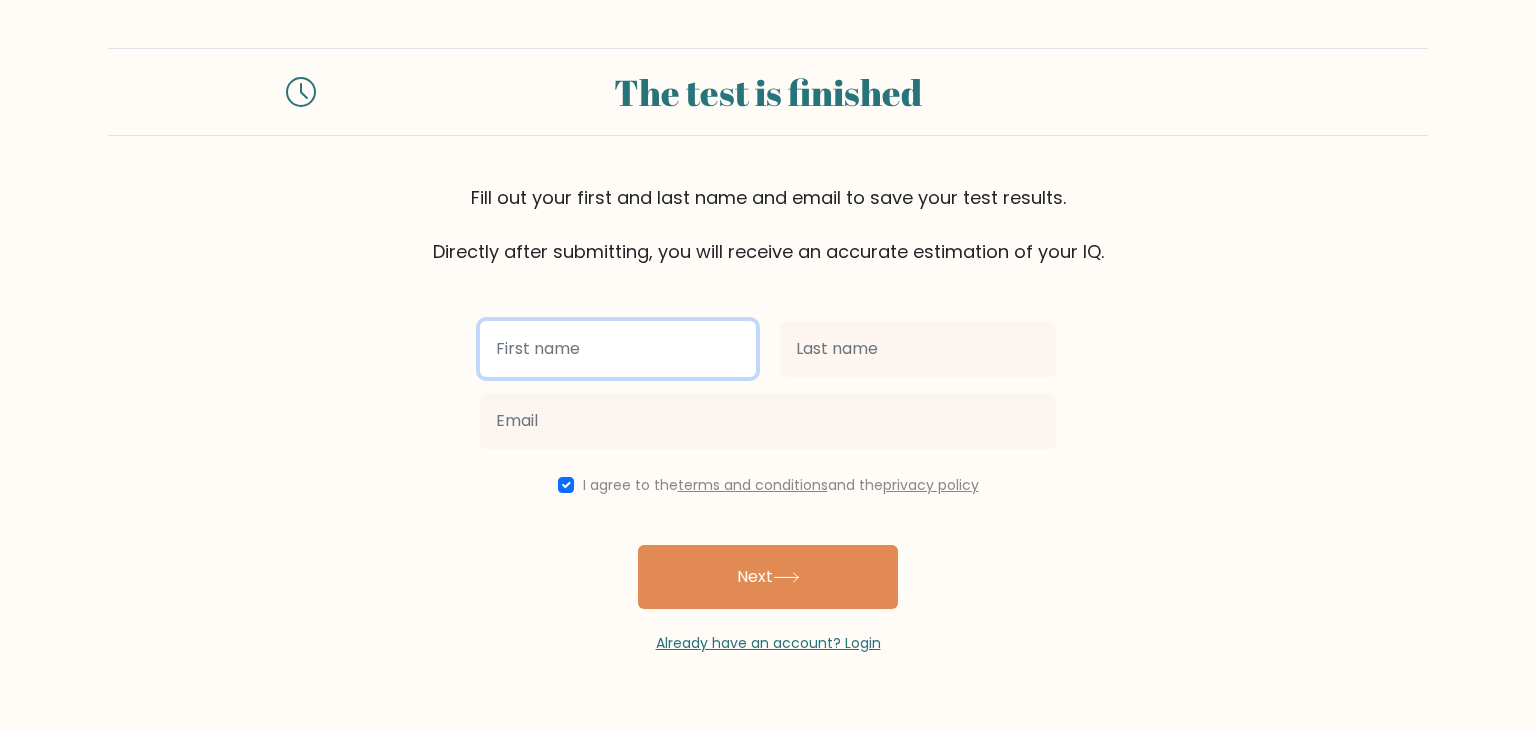 click at bounding box center [618, 349] 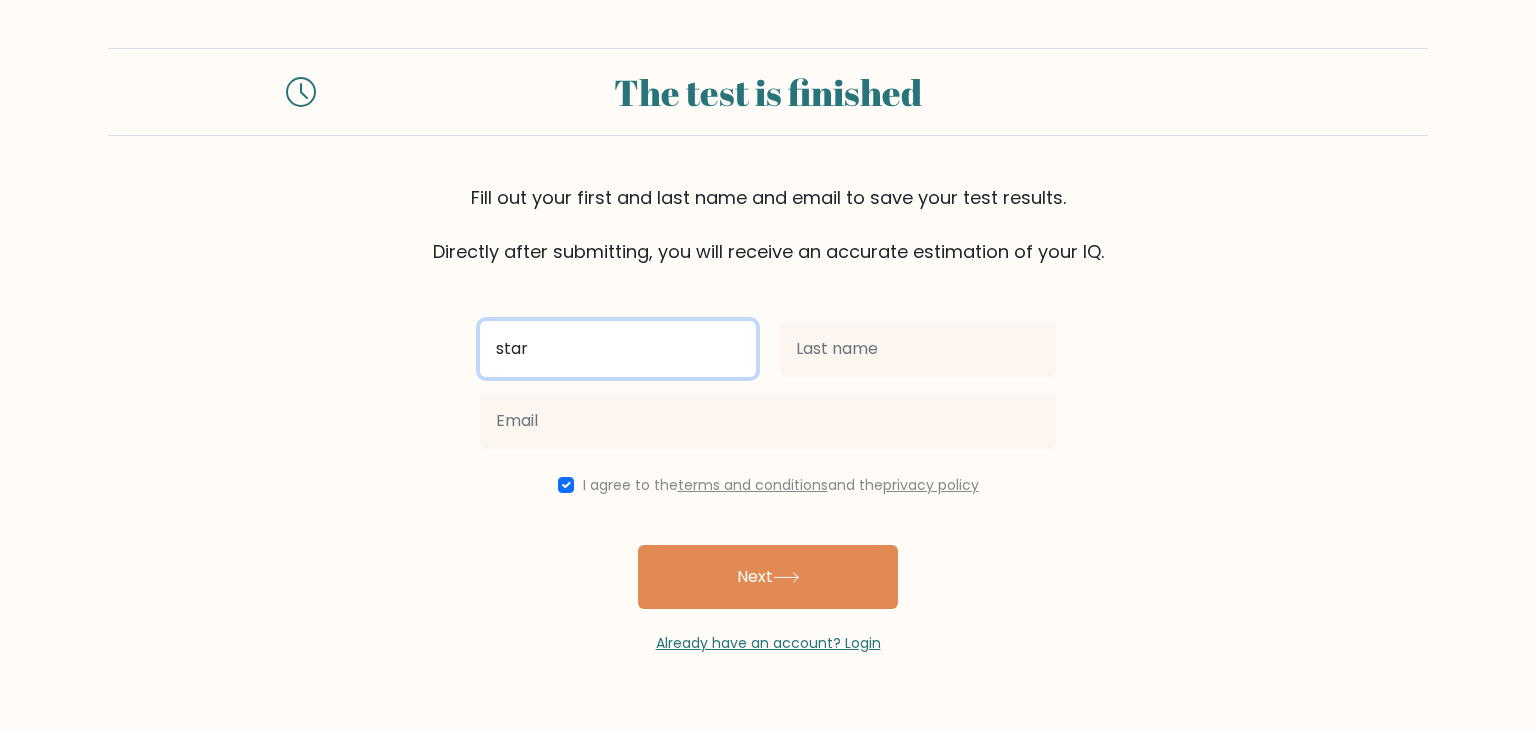 type on "star" 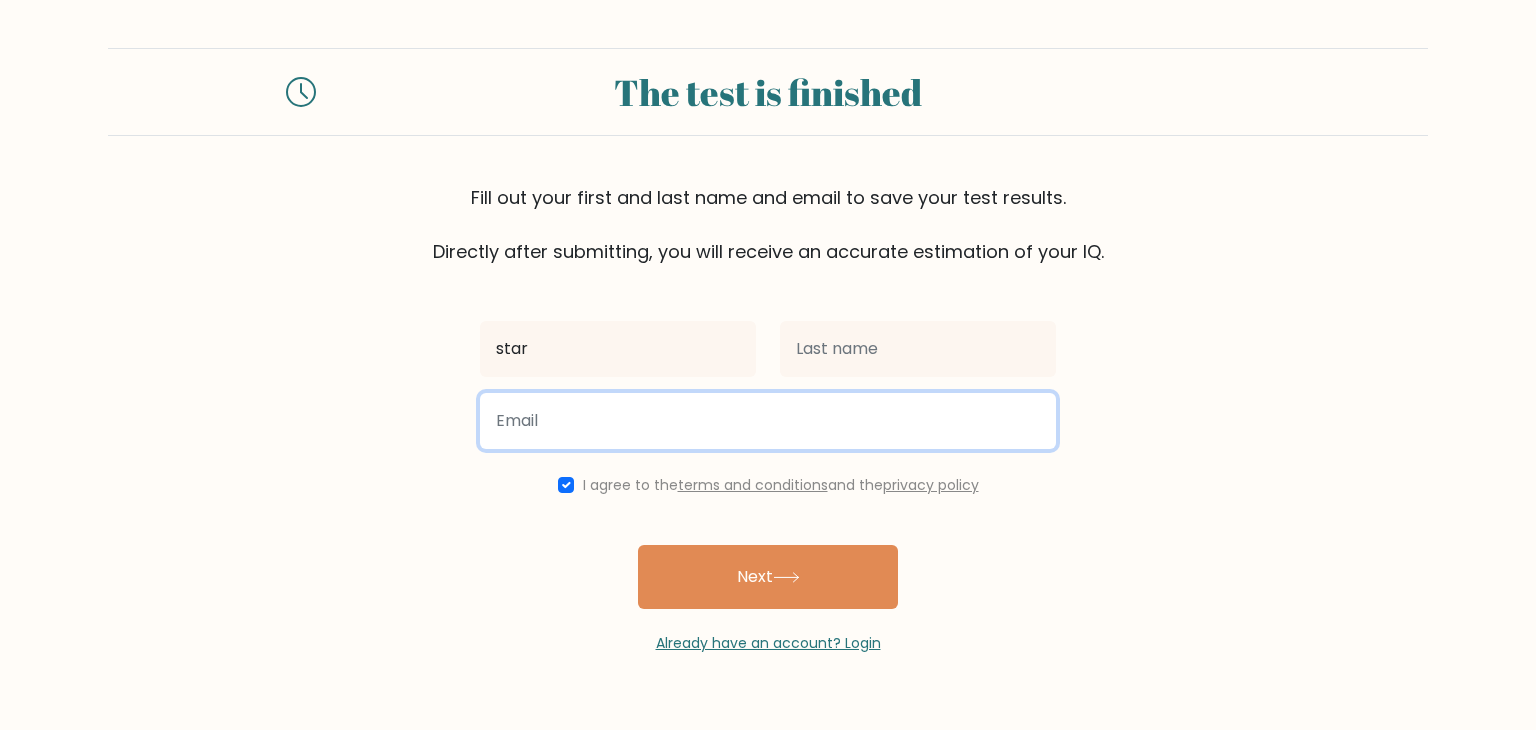 click at bounding box center [768, 421] 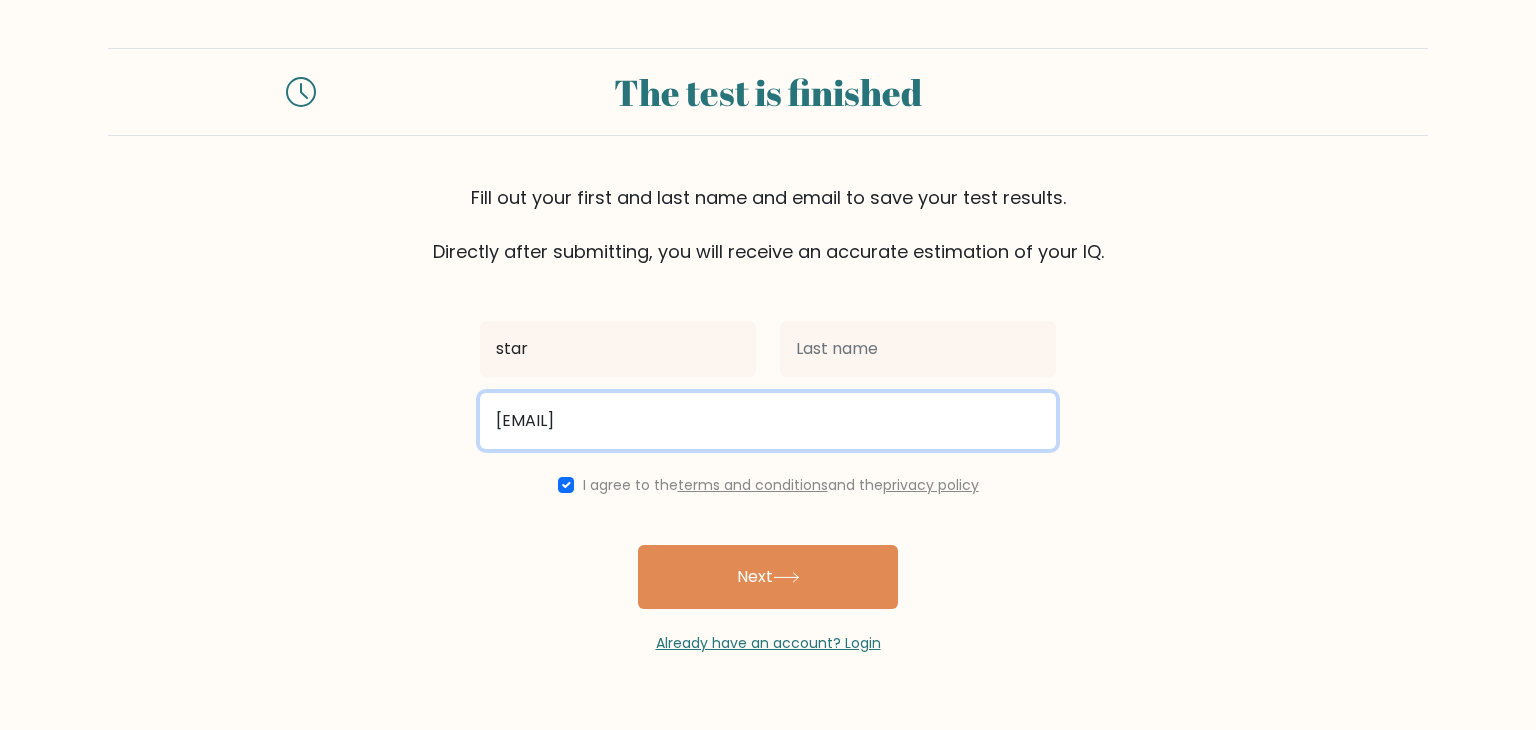 type on "iplaguio@up.edu.ph" 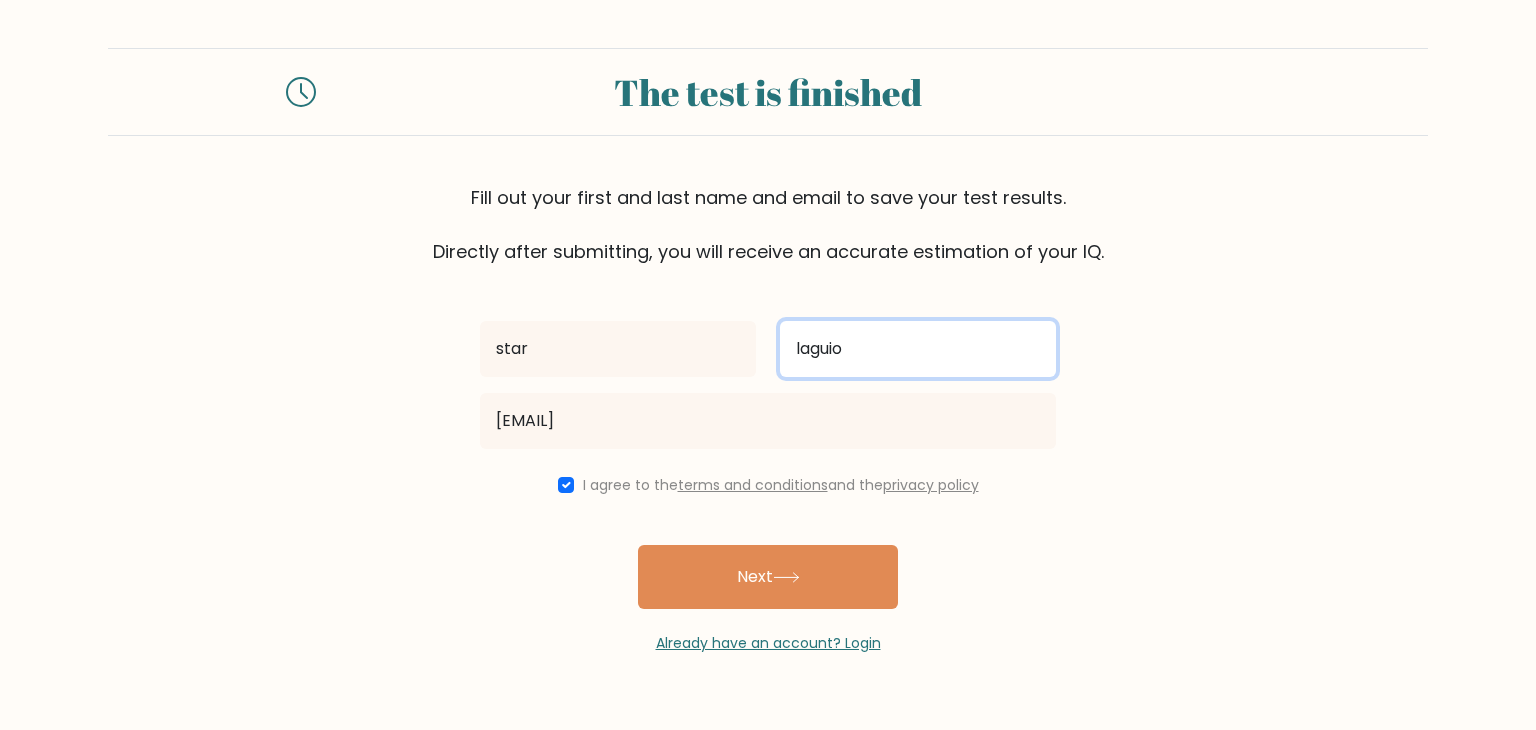 type on "laguio" 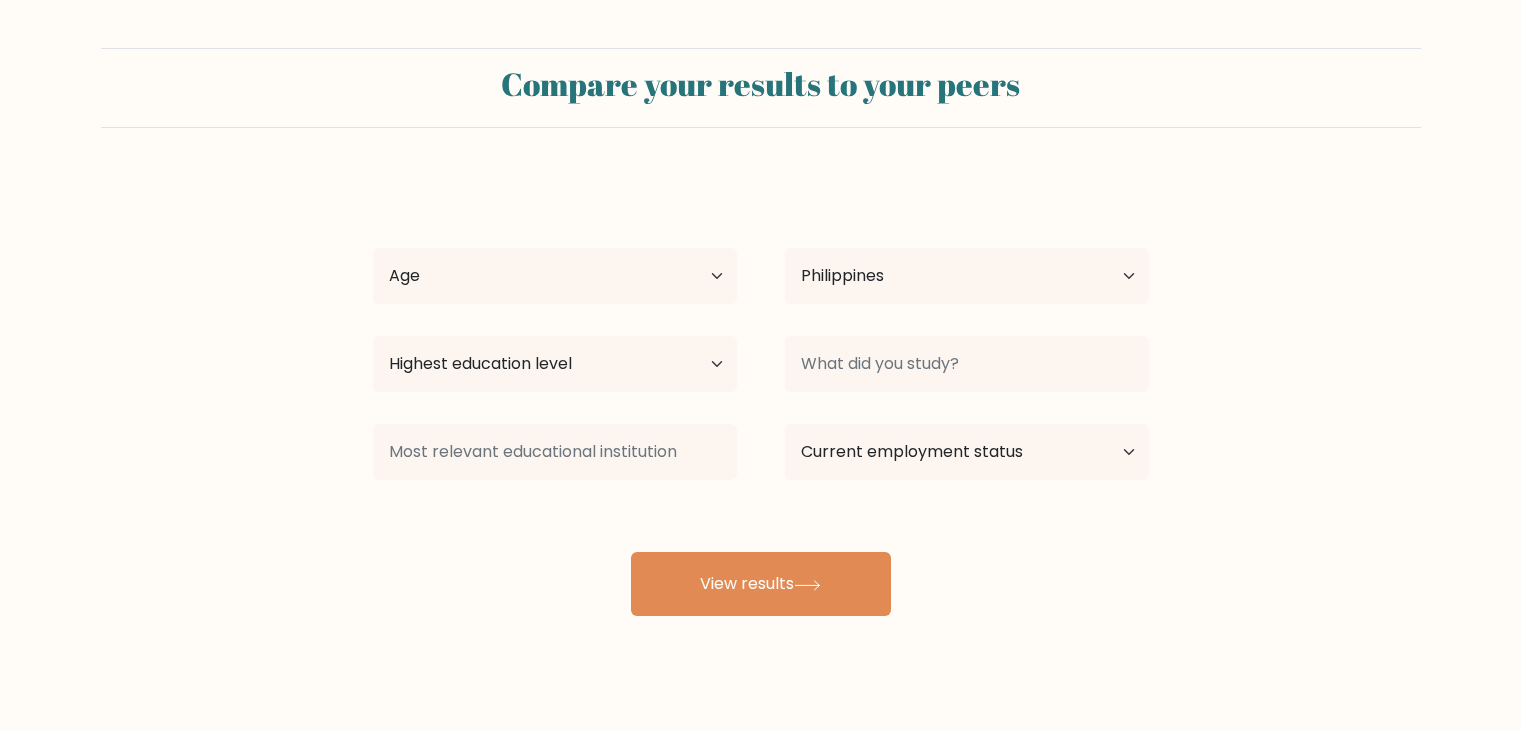scroll, scrollTop: 0, scrollLeft: 0, axis: both 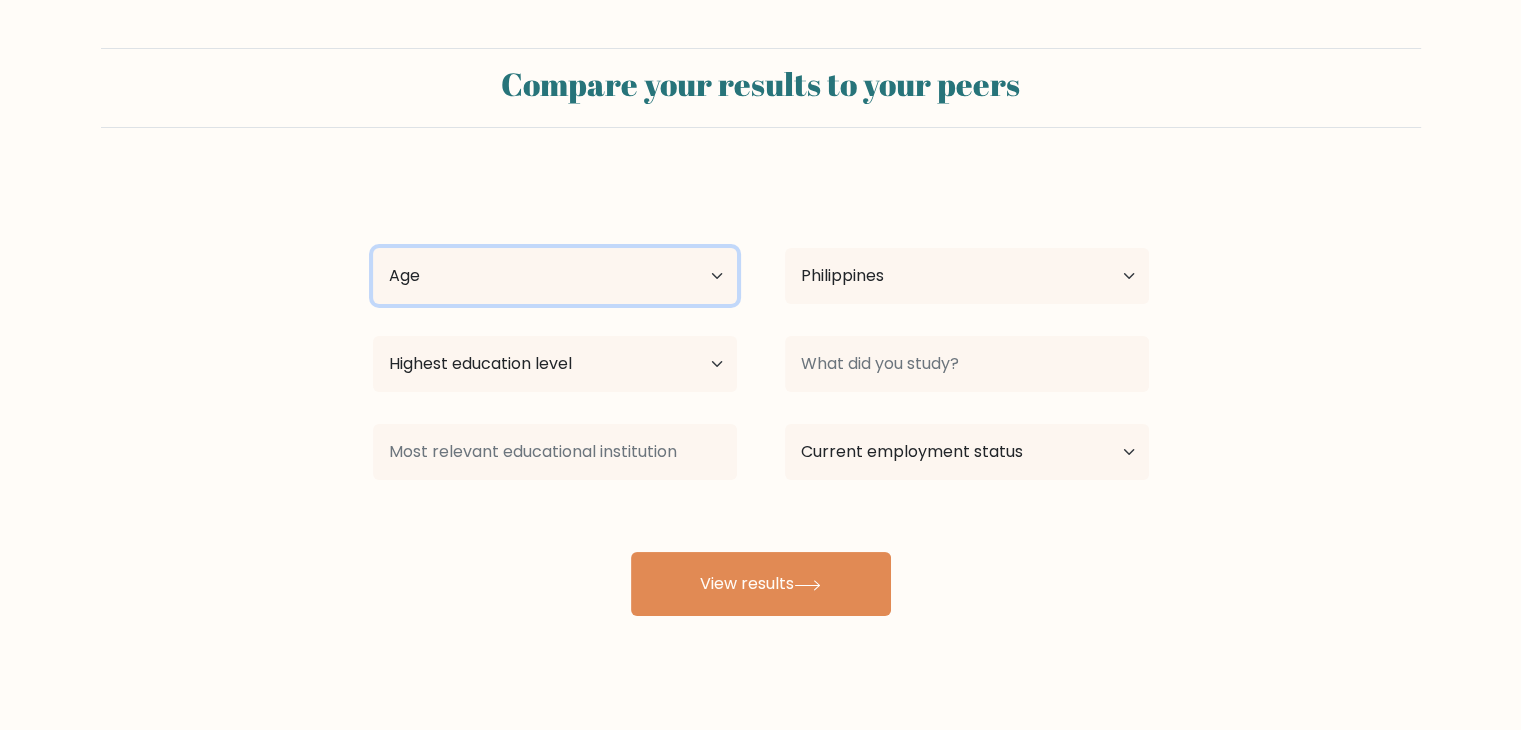 drag, startPoint x: 657, startPoint y: 293, endPoint x: 708, endPoint y: 276, distance: 53.75872 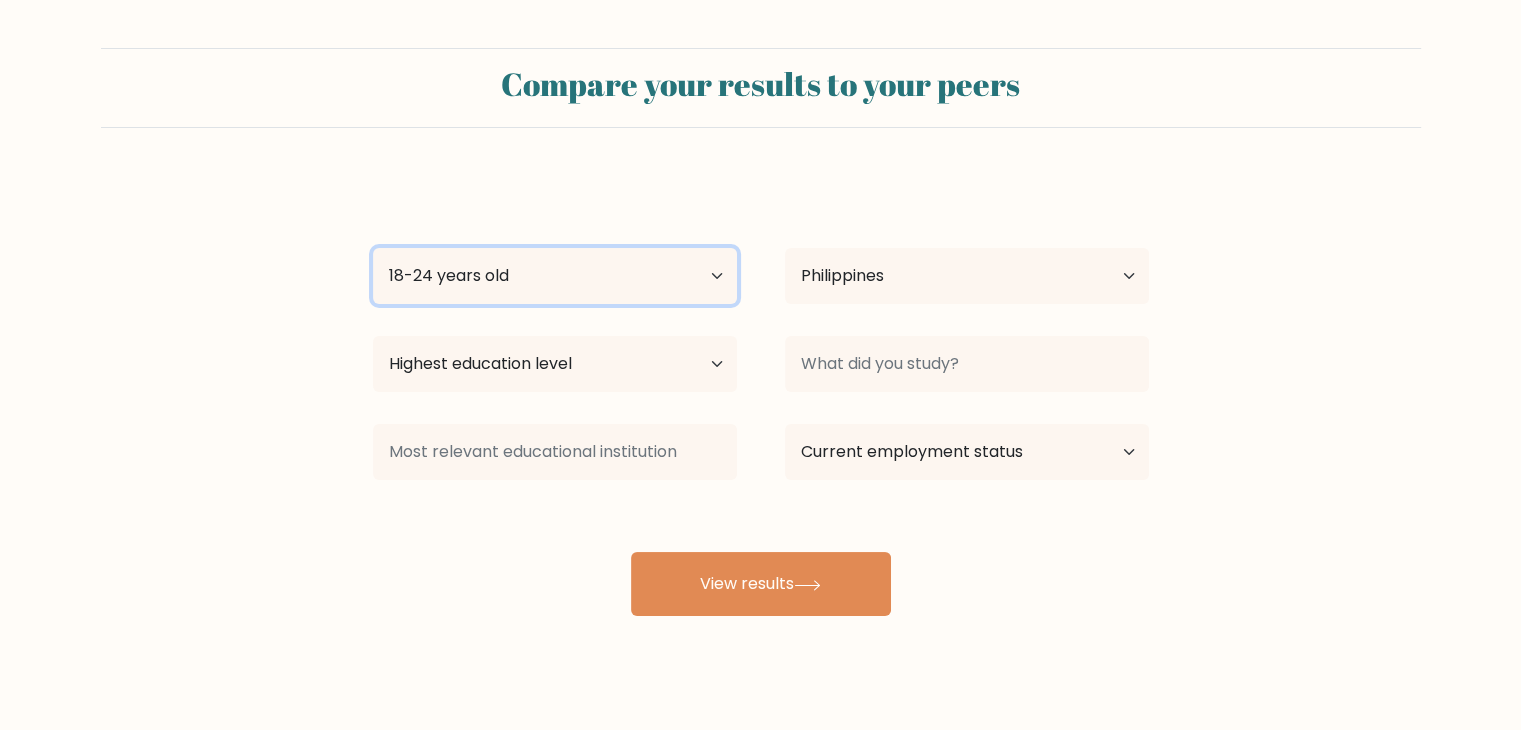click on "Age
Under 18 years old
18-24 years old
25-34 years old
35-44 years old
45-54 years old
55-64 years old
65 years old and above" at bounding box center [555, 276] 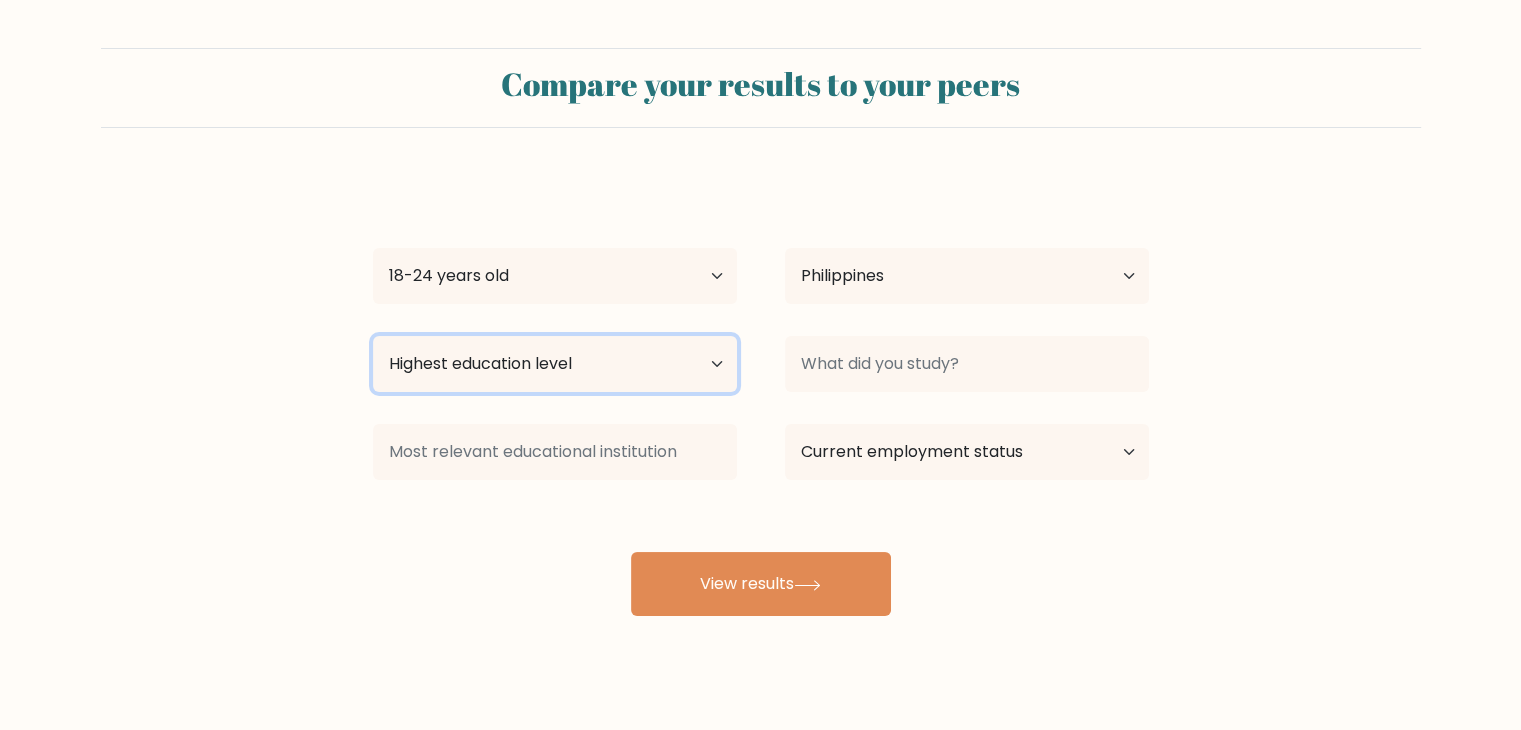 click on "Highest education level
No schooling
Primary
Lower Secondary
Upper Secondary
Occupation Specific
Bachelor's degree
Master's degree
Doctoral degree" at bounding box center [555, 364] 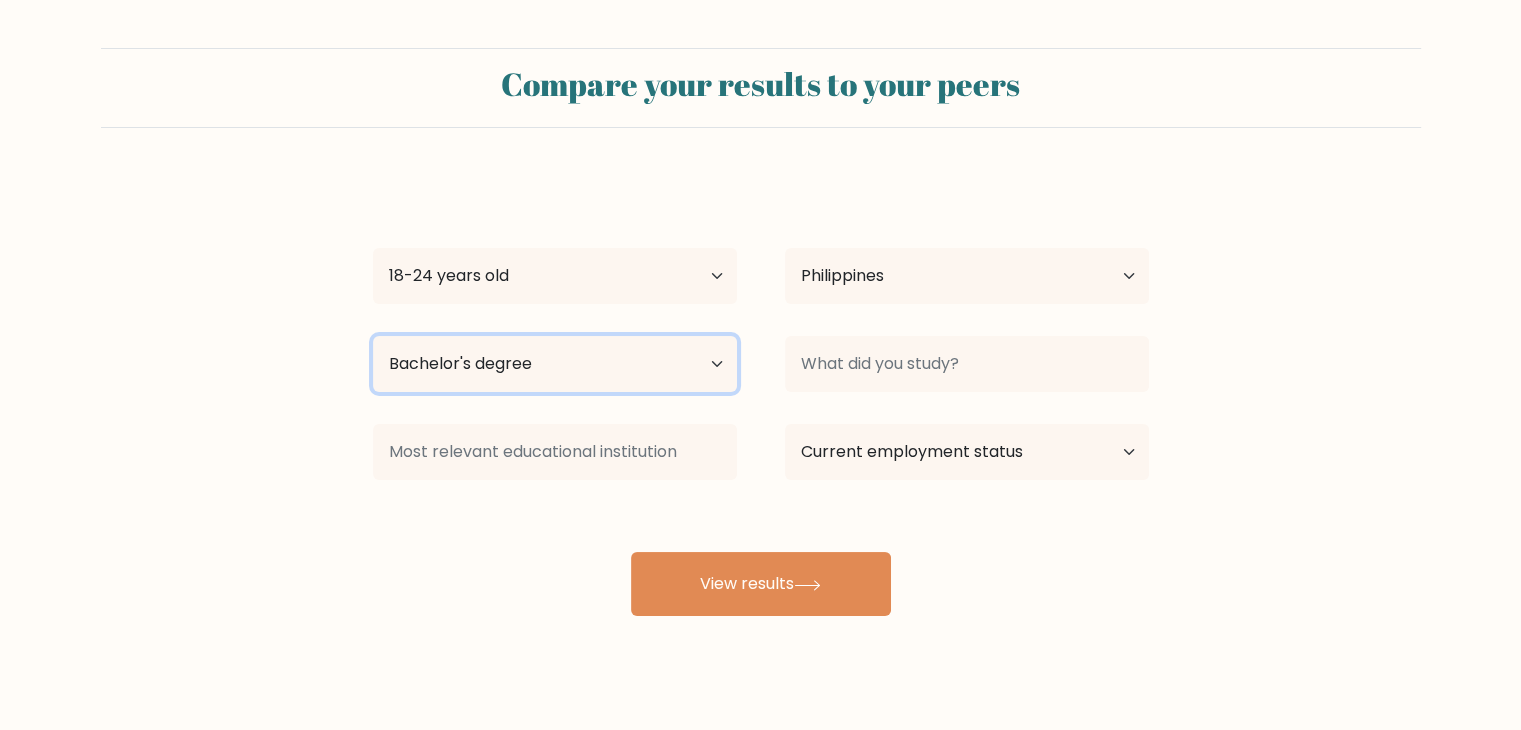 click on "Highest education level
No schooling
Primary
Lower Secondary
Upper Secondary
Occupation Specific
Bachelor's degree
Master's degree
Doctoral degree" at bounding box center (555, 364) 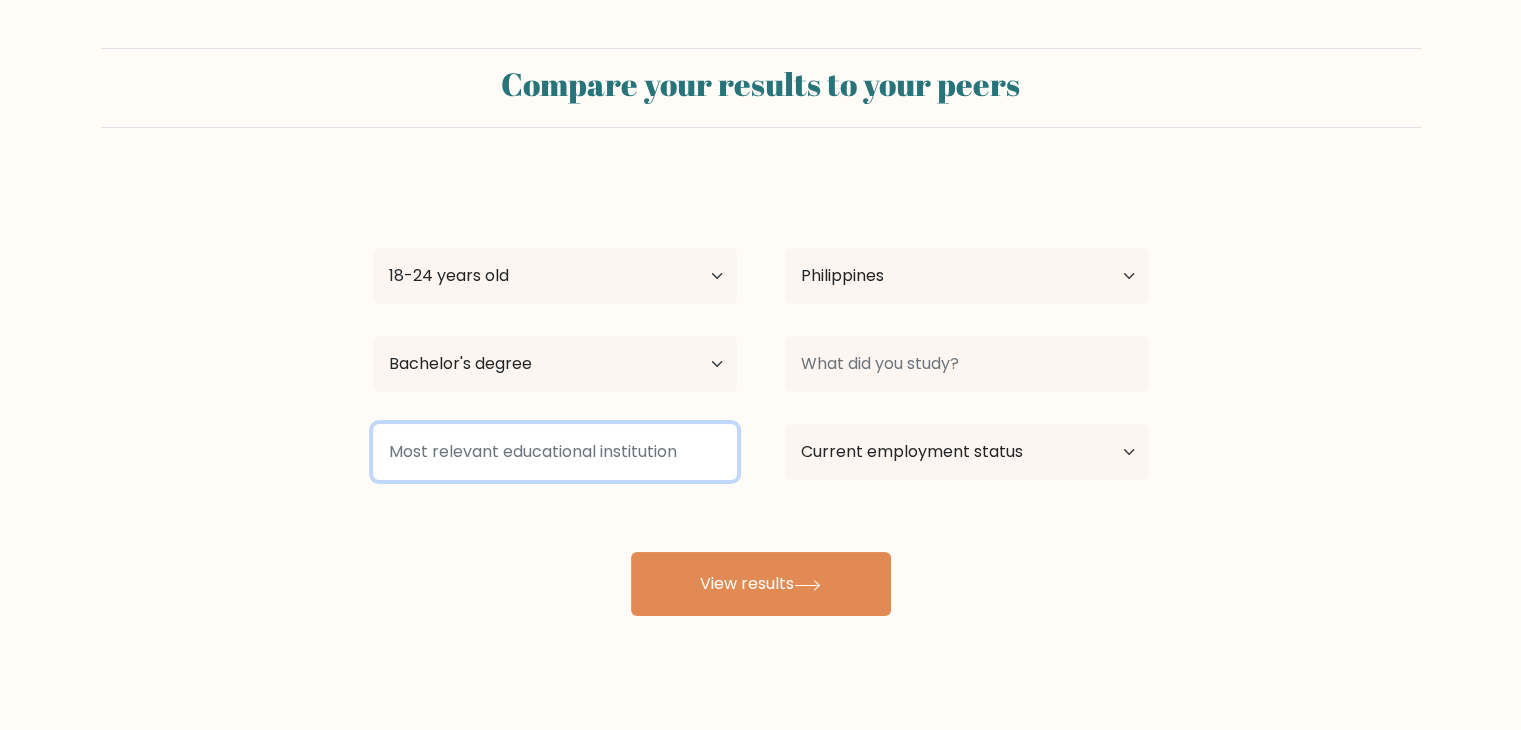 click at bounding box center [555, 452] 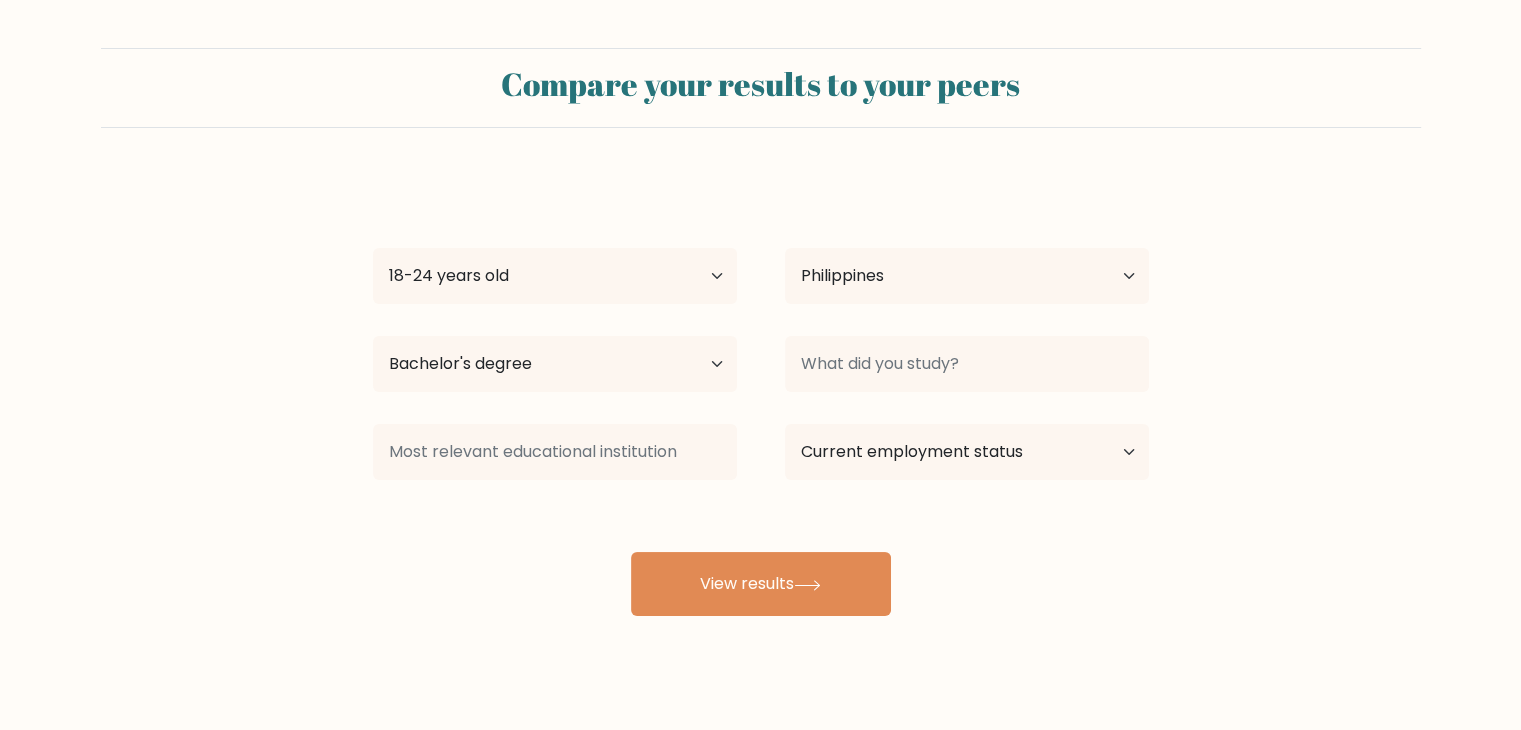 drag, startPoint x: 768, startPoint y: 440, endPoint x: 884, endPoint y: 447, distance: 116.21101 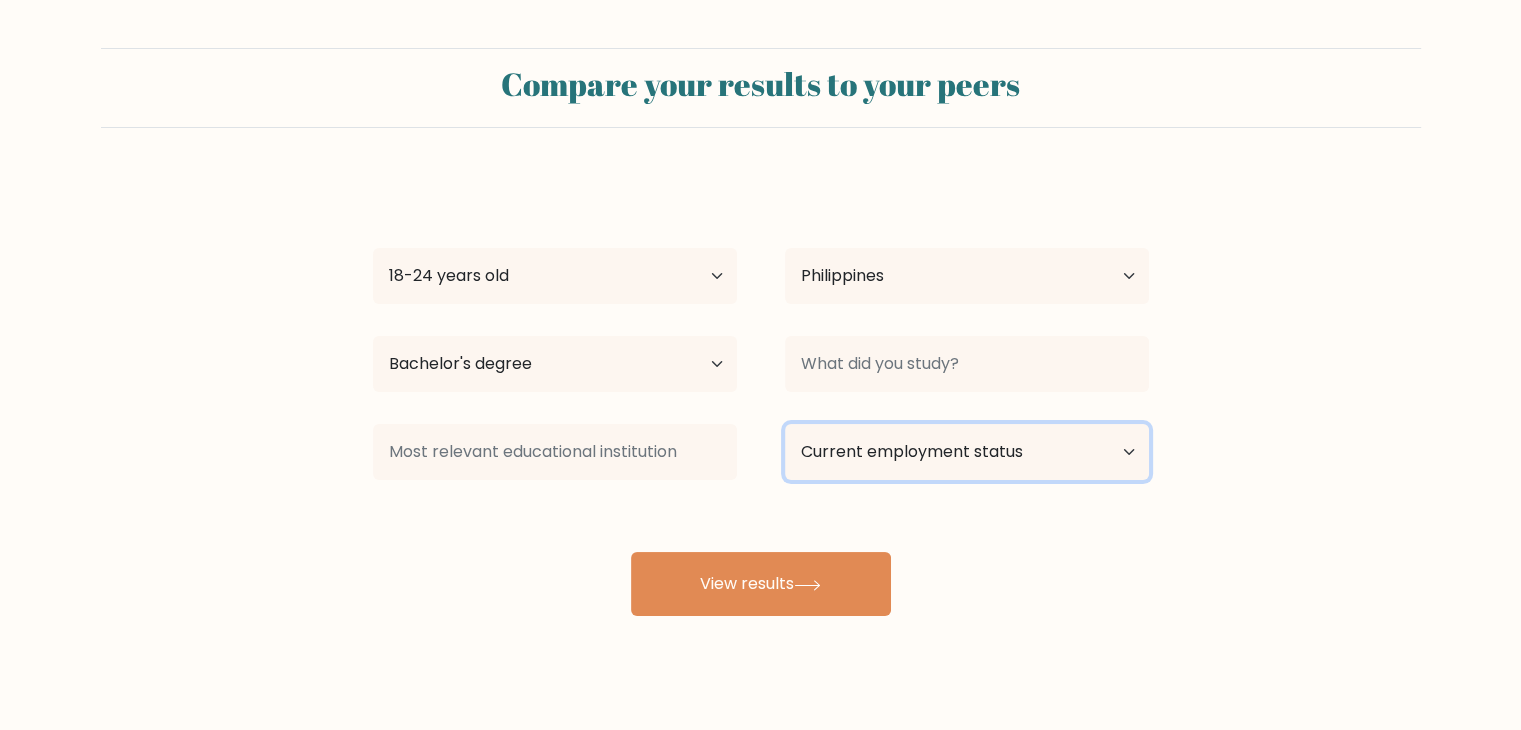 click on "Current employment status
Employed
Student
Retired
Other / prefer not to answer" at bounding box center [967, 452] 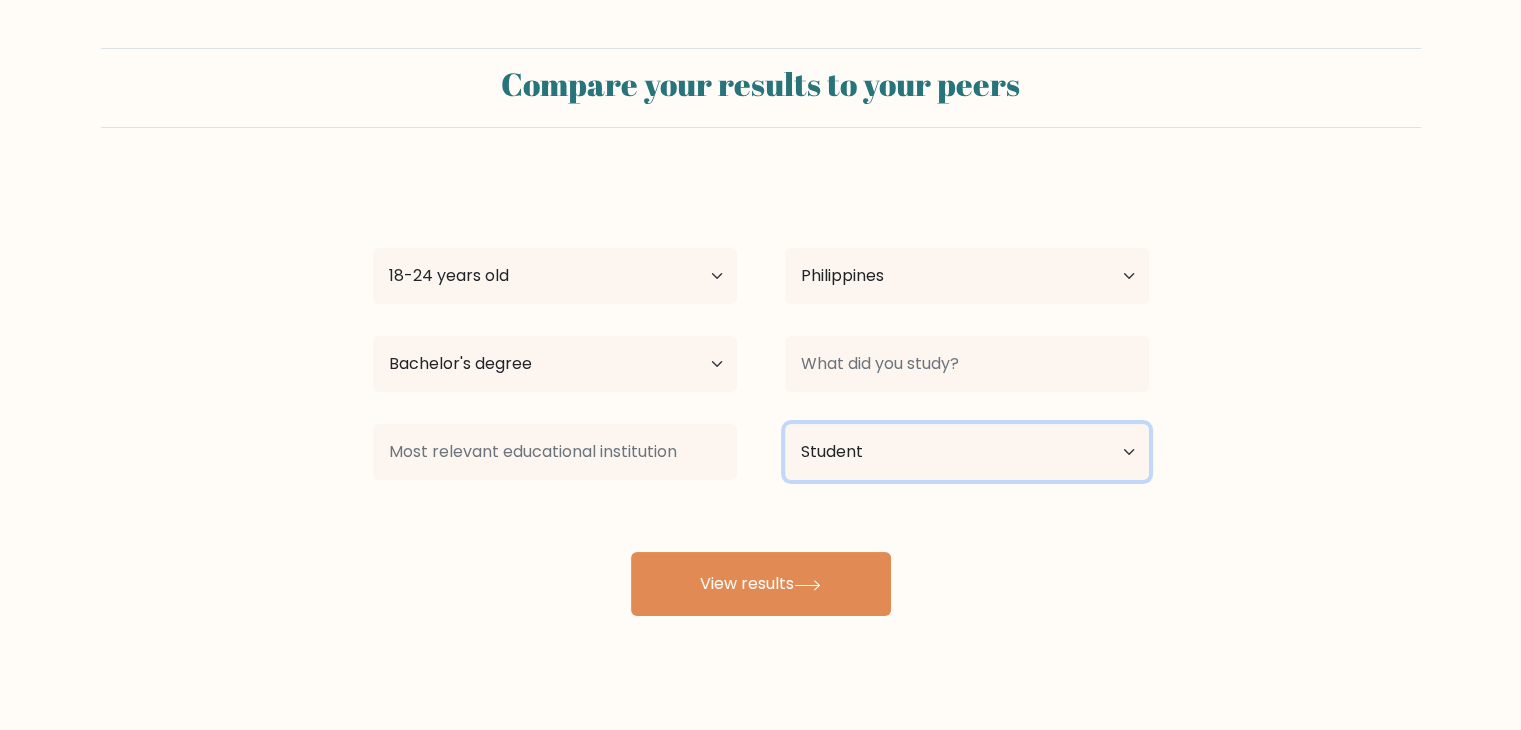 click on "Current employment status
Employed
Student
Retired
Other / prefer not to answer" at bounding box center (967, 452) 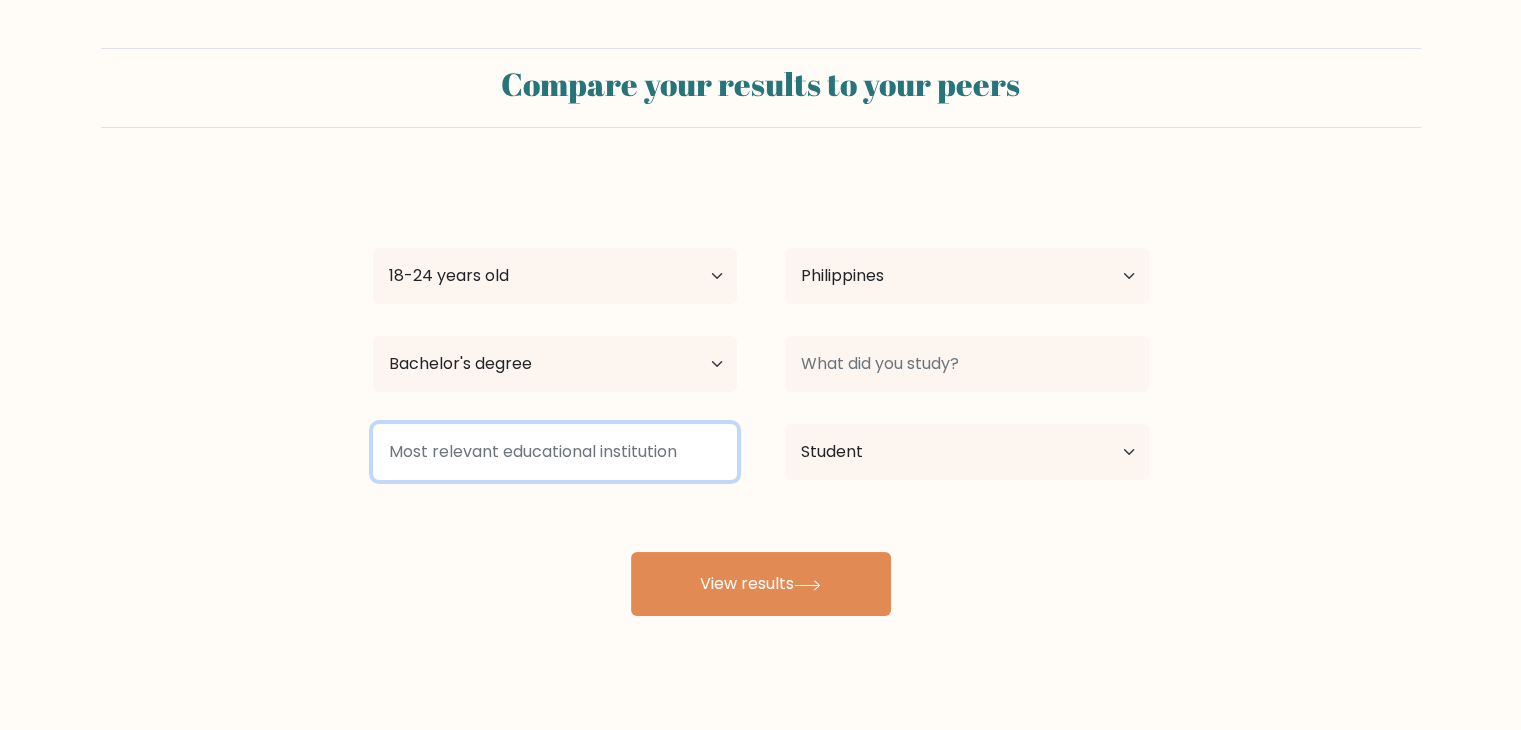 click at bounding box center [555, 452] 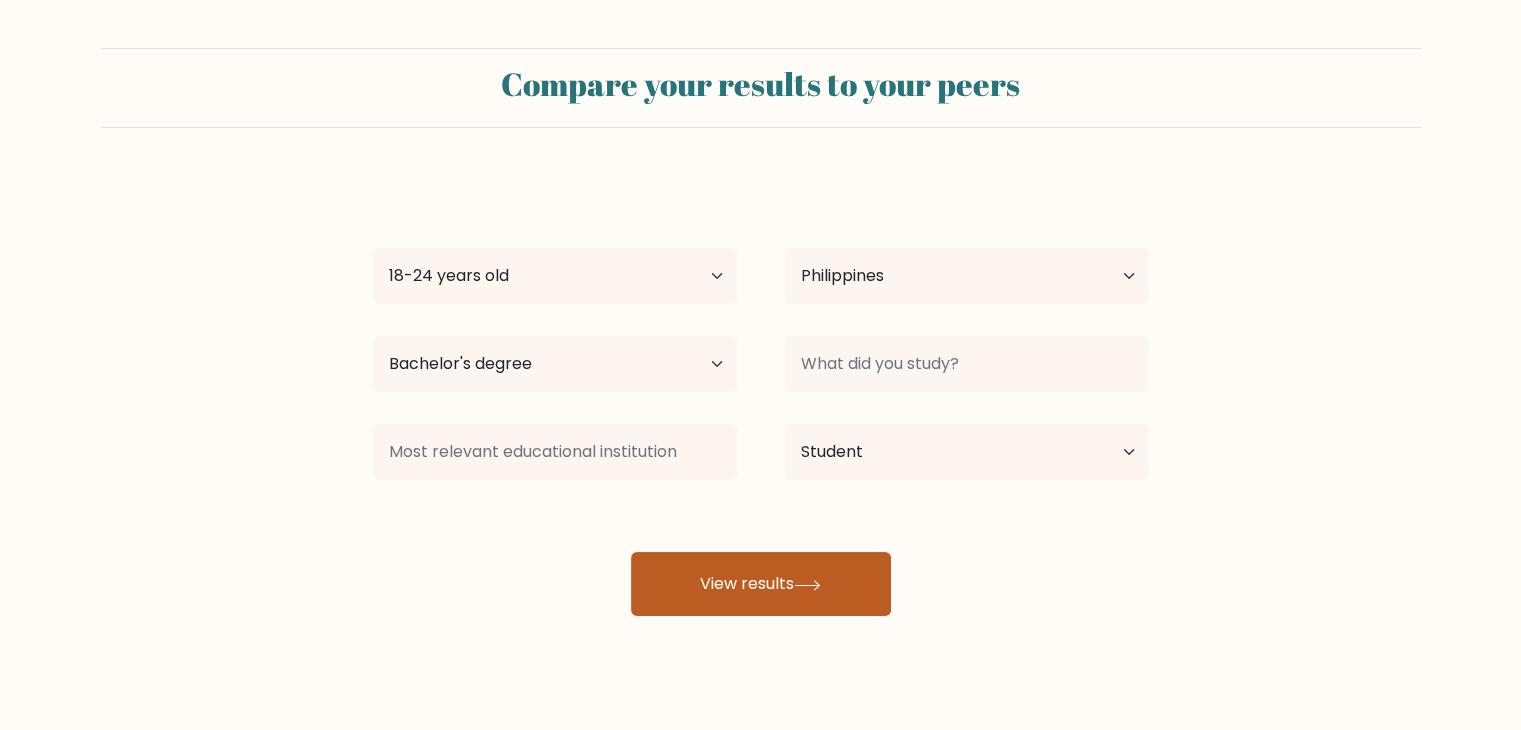 click on "View results" at bounding box center [761, 584] 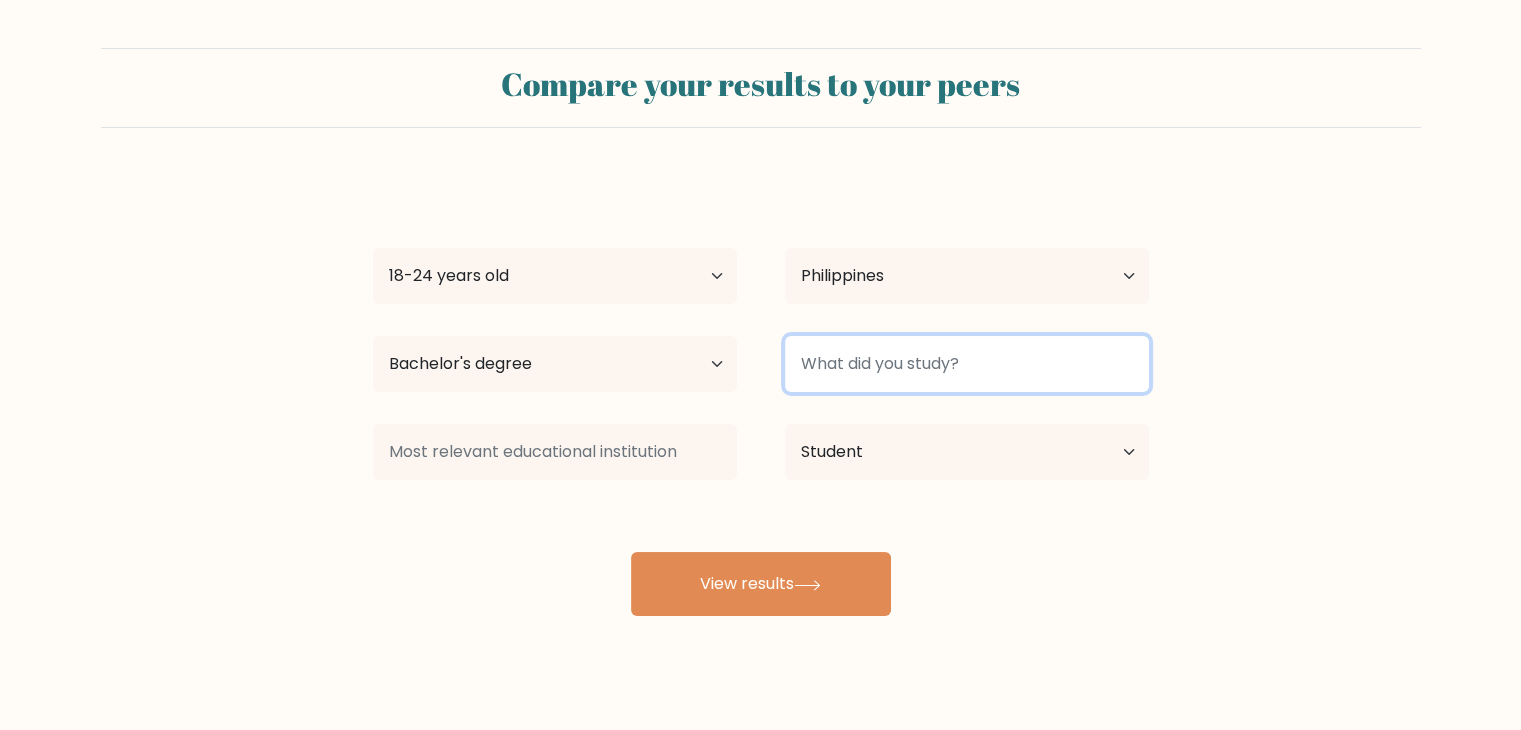 click at bounding box center (967, 364) 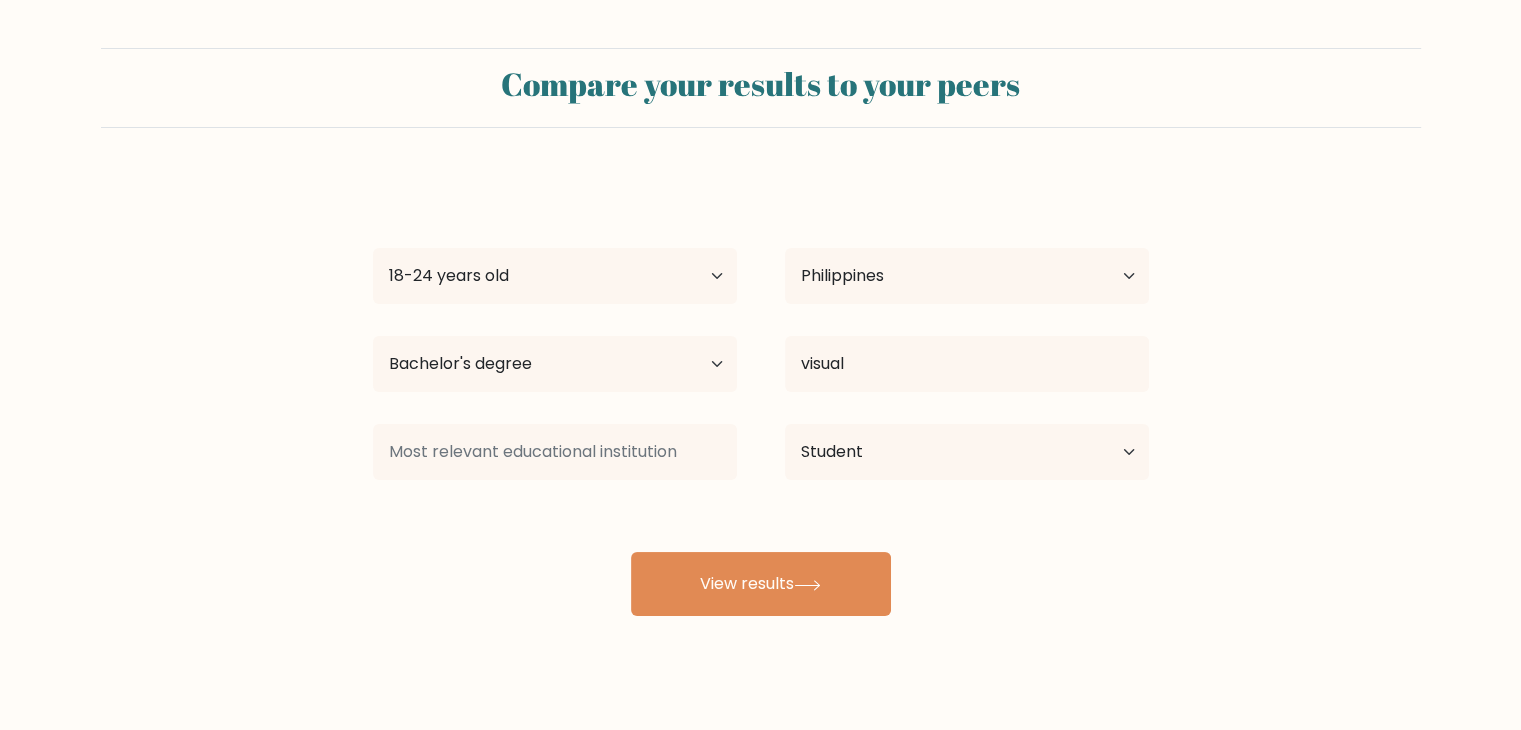 click on "star
laguio
Age
Under 18 years old
18-24 years old
25-34 years old
35-44 years old
45-54 years old
55-64 years old
65 years old and above
Country
Afghanistan
Albania
Algeria
American Samoa
Andorra
Angola
Anguilla
Antarctica
Antigua and Barbuda
Argentina
Armenia
Aruba
Australia
Austria
Azerbaijan
Bahamas
Bahrain
Bangladesh
Barbados
Belarus
Belgium
Belize
Benin
Bermuda
Bhutan
Bolivia
Bonaire, Sint Eustatius and Saba
Bosnia and Herzegovina
Botswana
Bouvet Island
Brazil
Brunei" at bounding box center [761, 396] 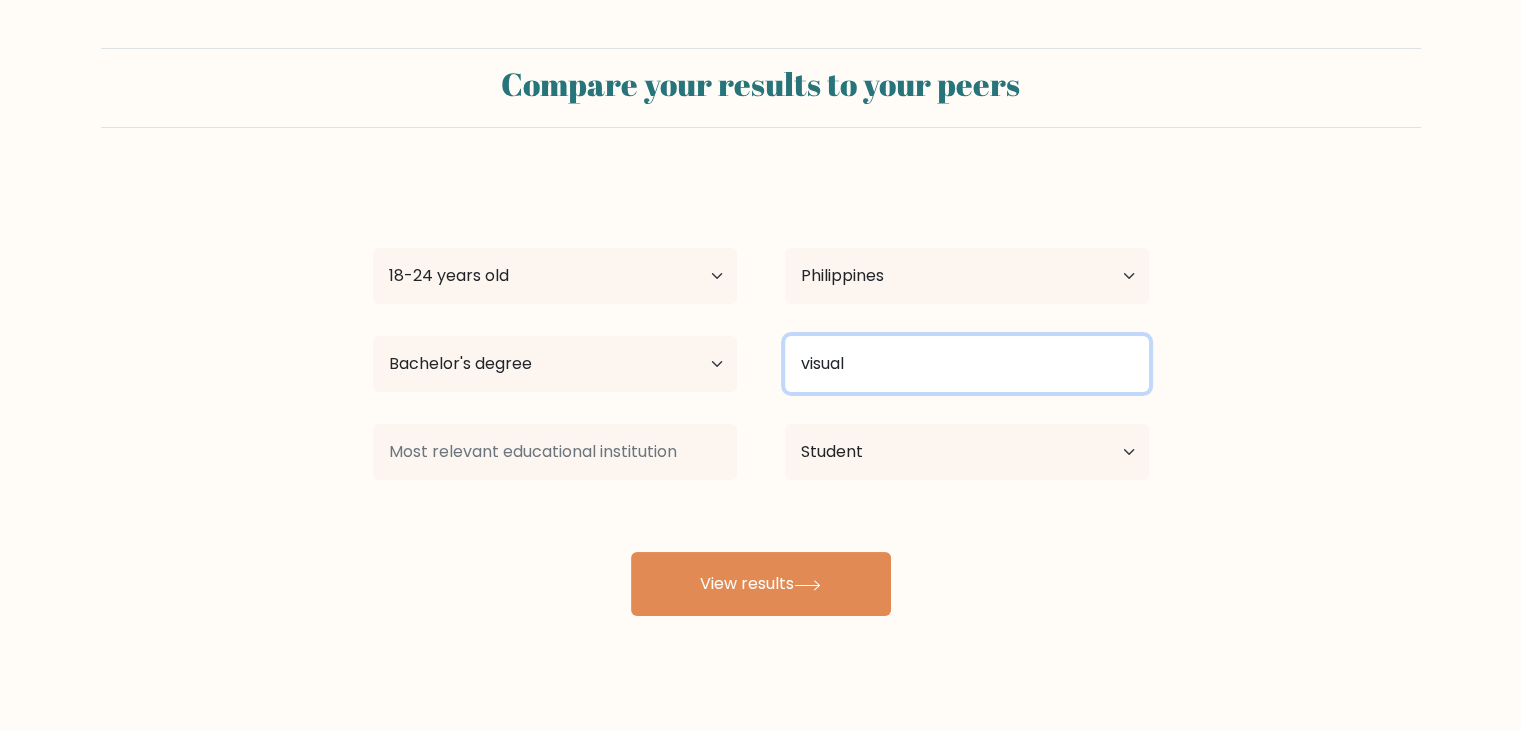 click on "visual" at bounding box center (967, 364) 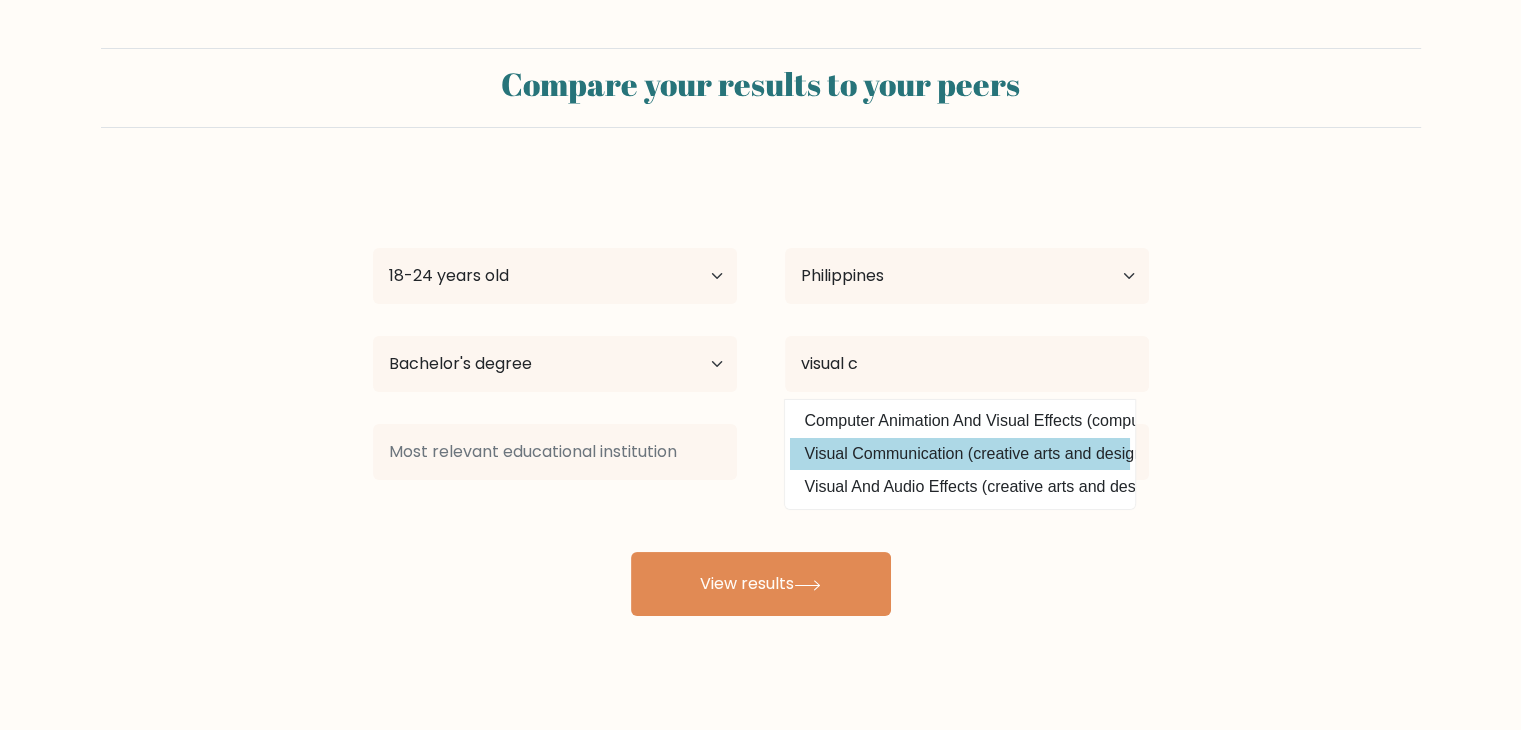 click on "star
laguio
Age
Under 18 years old
18-24 years old
25-34 years old
35-44 years old
45-54 years old
55-64 years old
65 years old and above
Country
Afghanistan
Albania
Algeria
American Samoa
Andorra
Angola
Anguilla
Antarctica
Antigua and Barbuda
Argentina
Armenia
Aruba
Australia
Austria
Azerbaijan
Bahamas
Bahrain
Bangladesh
Barbados
Belarus
Belgium
Belize
Benin
Bermuda
Bhutan
Bolivia
Bonaire, Sint Eustatius and Saba
Bosnia and Herzegovina
Botswana
Bouvet Island
Brazil
Brunei" at bounding box center (761, 396) 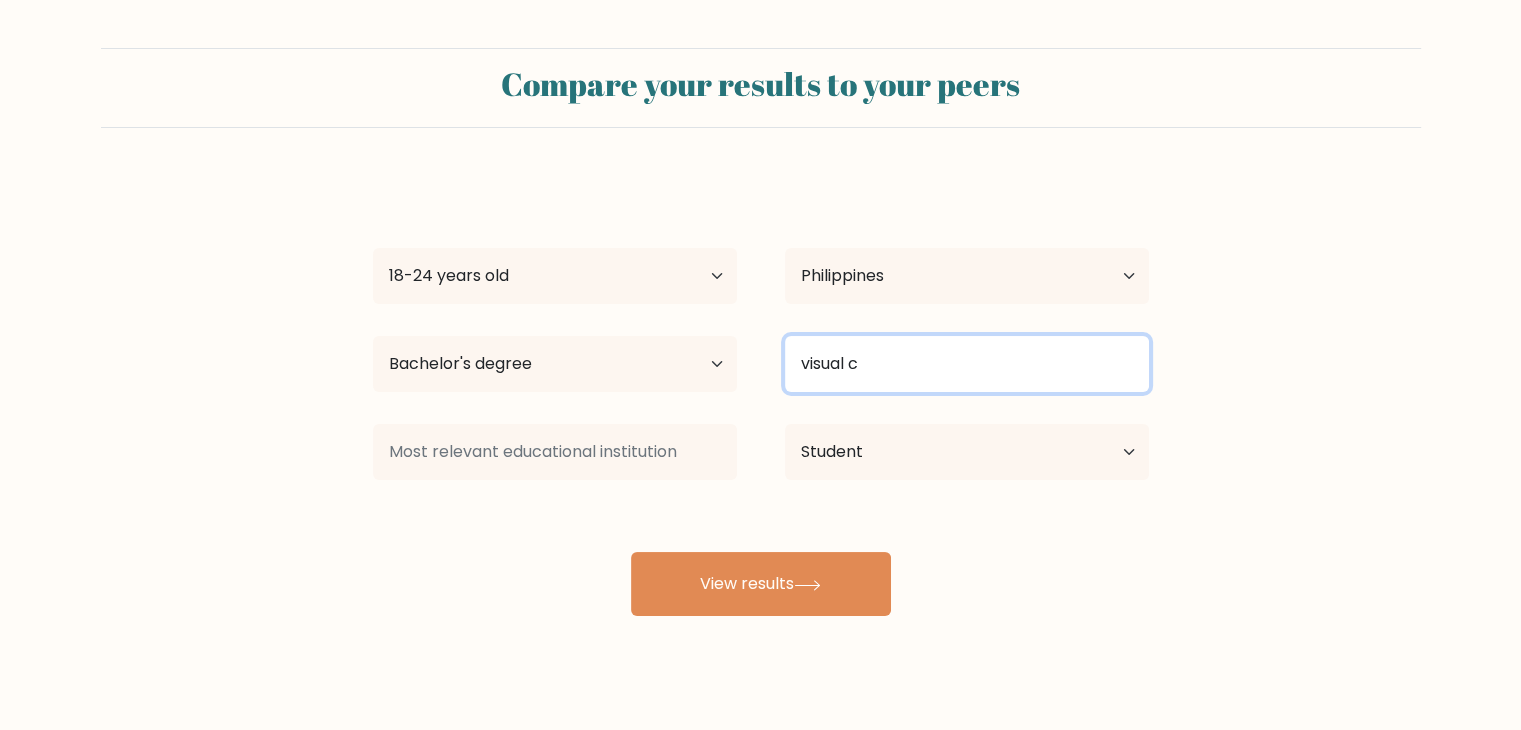 click on "visual c" at bounding box center [967, 364] 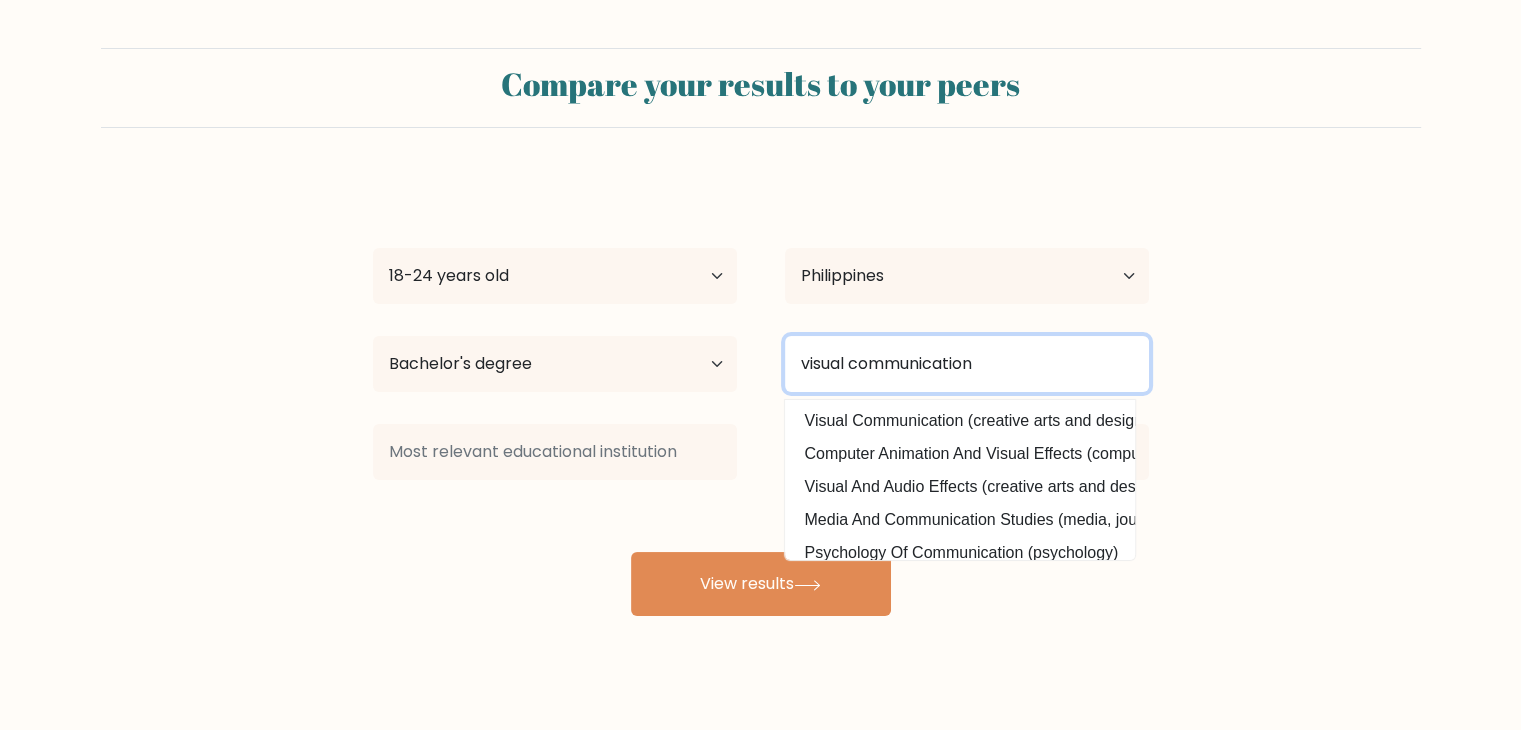 type on "visual communication" 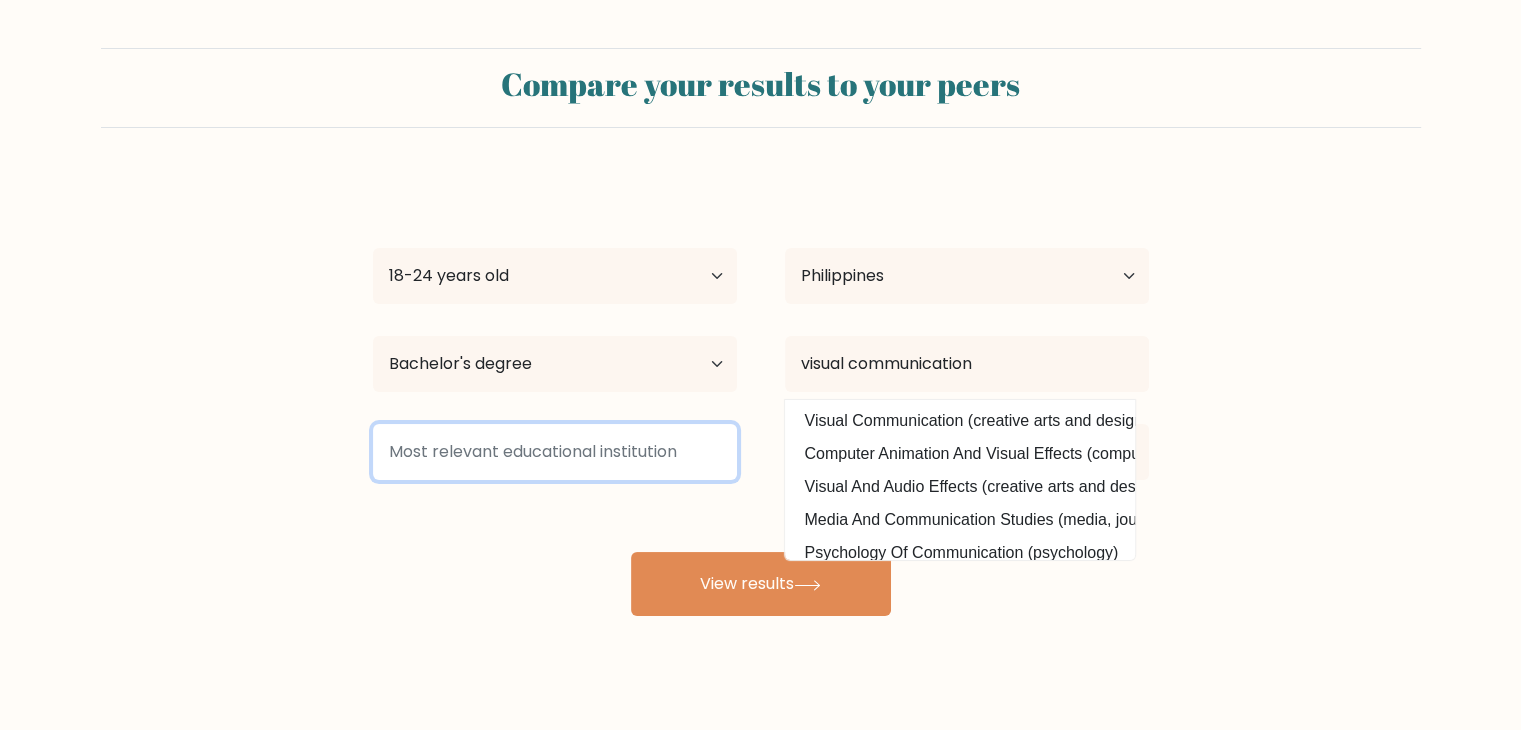 click at bounding box center (555, 452) 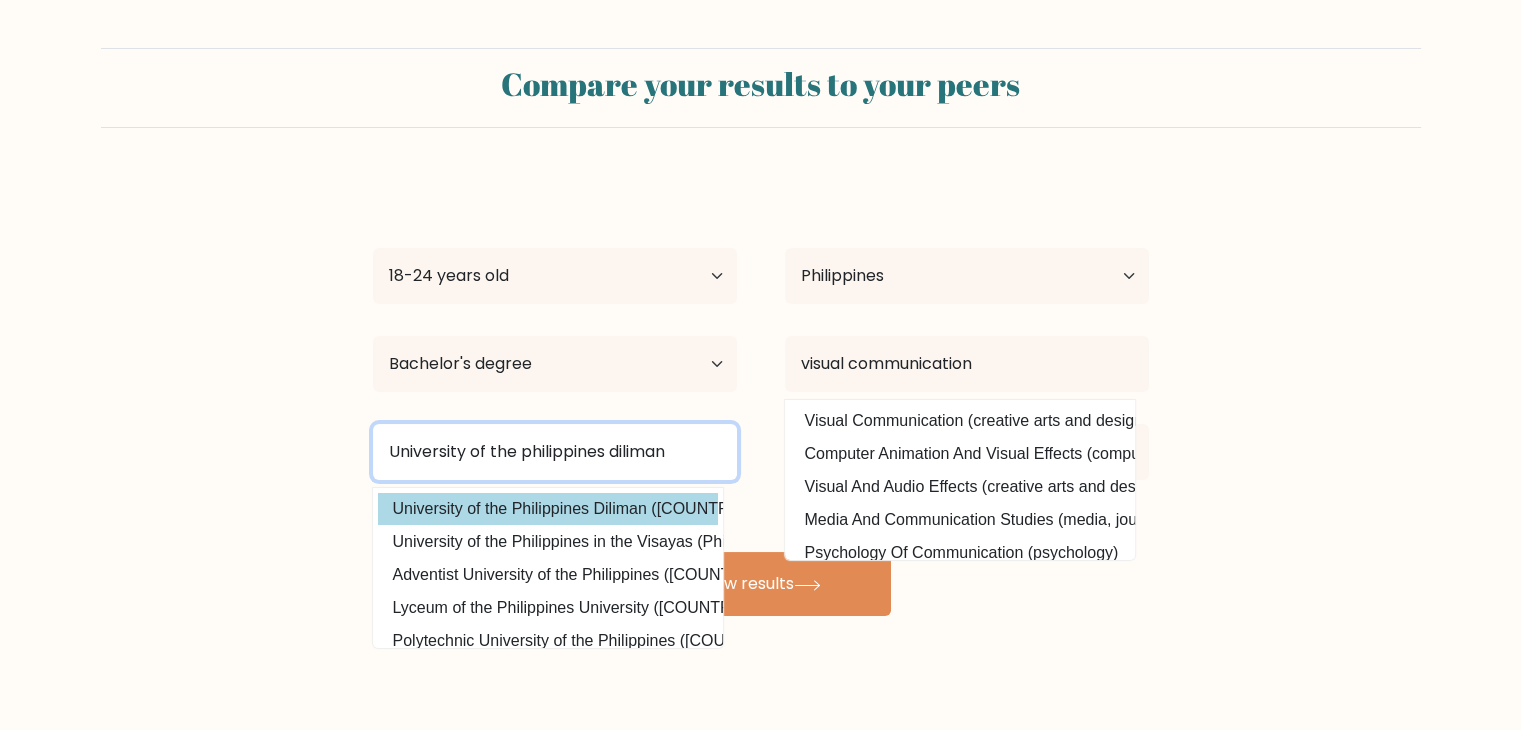 type on "University of the philippines diliman" 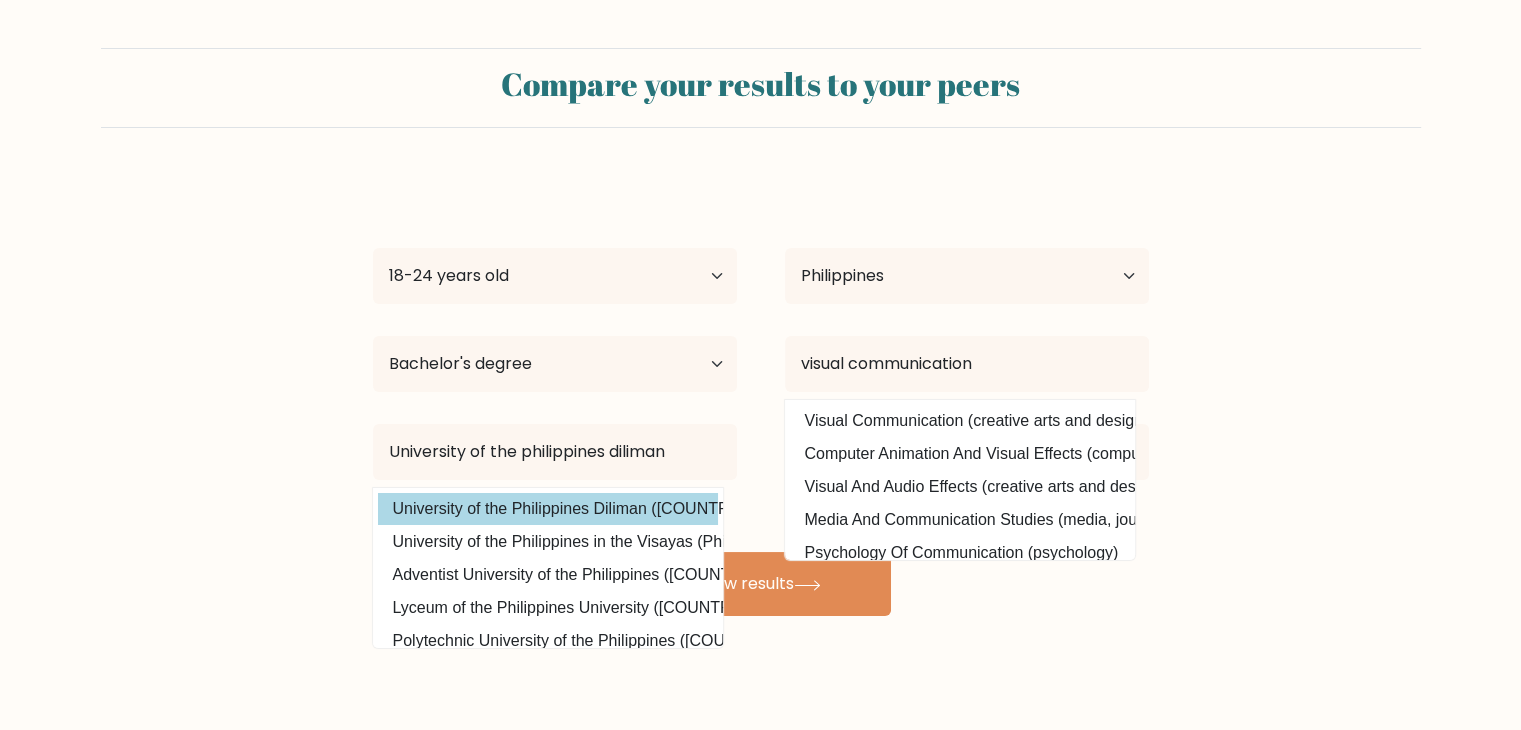 click on "star
laguio
Age
Under 18 years old
18-24 years old
25-34 years old
35-44 years old
45-54 years old
55-64 years old
65 years old and above
Country
Afghanistan
Albania
Algeria
American Samoa
Andorra
Angola
Anguilla
Antarctica
Antigua and Barbuda
Argentina
Armenia
Aruba
Australia
Austria
Azerbaijan
Bahamas
Bahrain
Bangladesh
Barbados
Belarus
Belgium
Belize
Benin
Bermuda
Bhutan
Bolivia
Bonaire, Sint Eustatius and Saba
Bosnia and Herzegovina
Botswana
Bouvet Island
Brazil
Brunei" at bounding box center [761, 396] 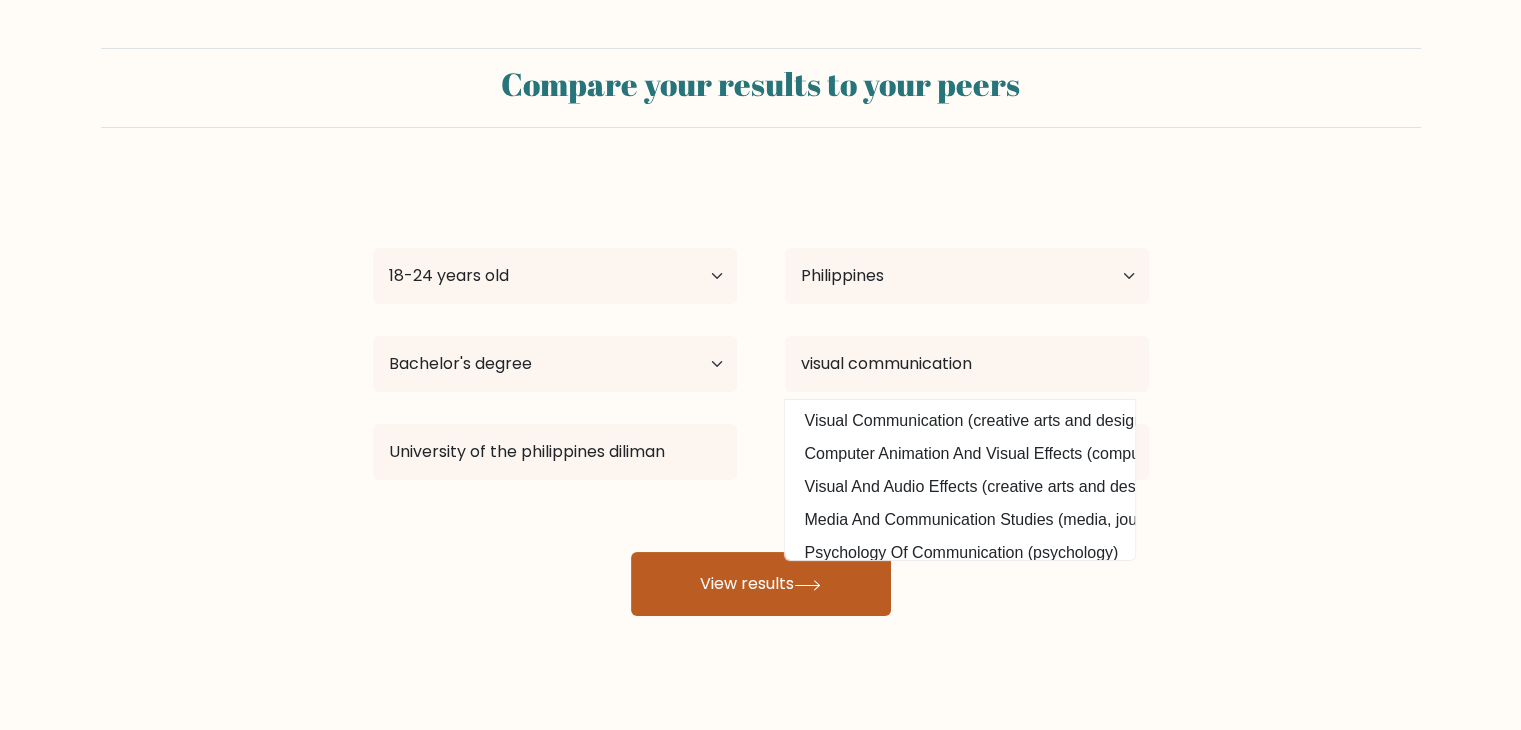 click on "View results" at bounding box center [761, 584] 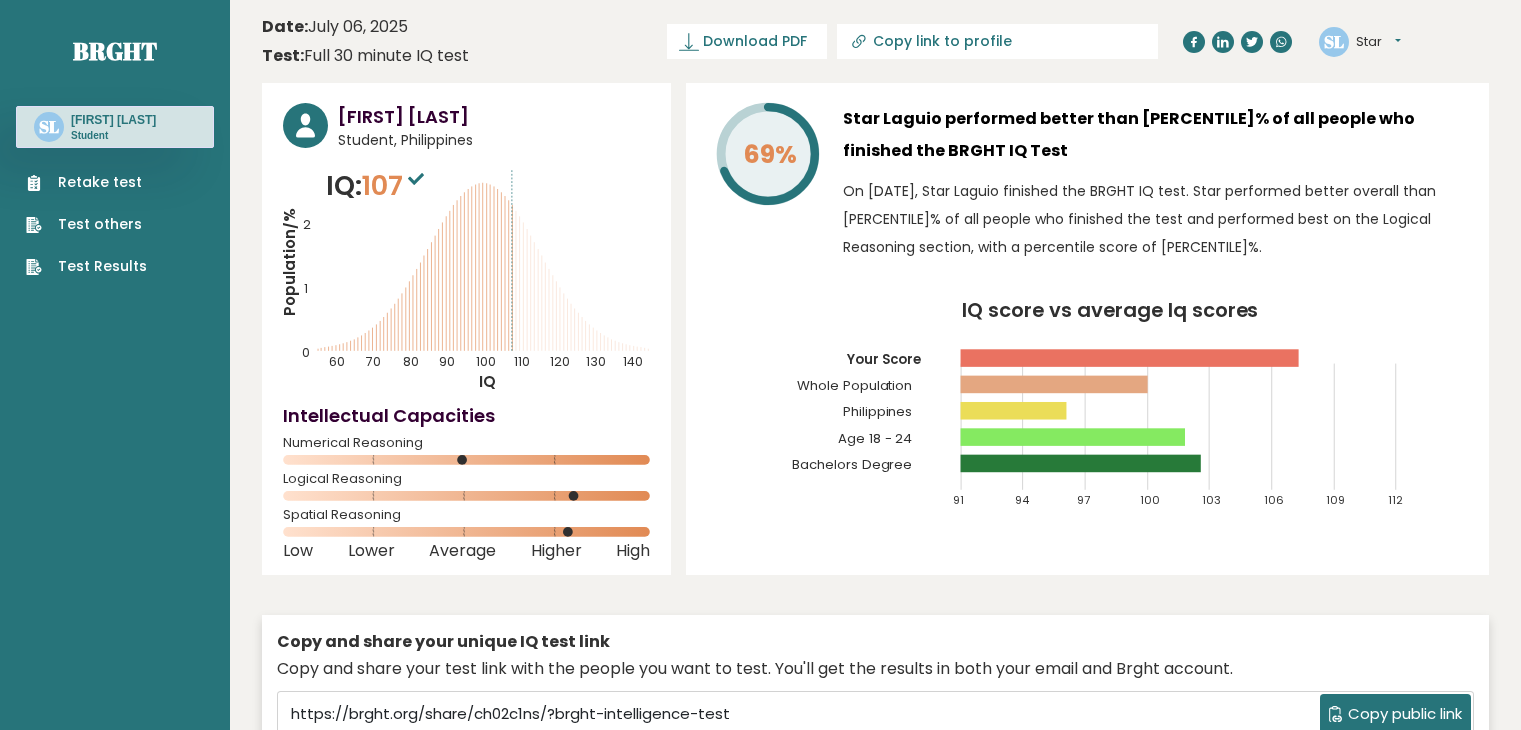 scroll, scrollTop: 0, scrollLeft: 0, axis: both 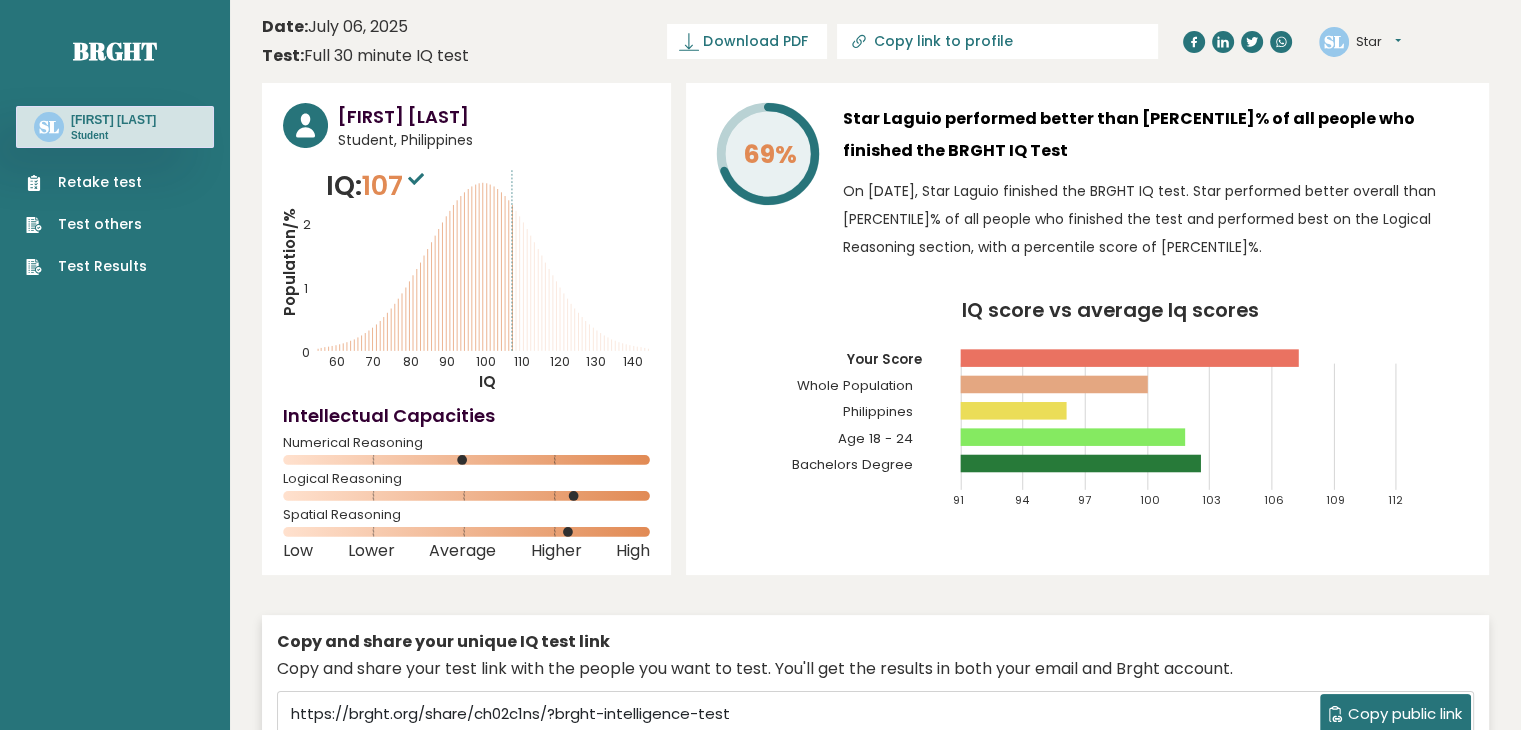 click on "IQ score vs average Iq scores
[SCORE]
[SCORE]
[SCORE]
[SCORE]
[SCORE]
[SCORE]
[SCORE]
[SCORE]
Your Score
Whole Population
Philippines
Age [AGE_RANGE]
Bachelors Degree" at bounding box center [1087, 413] 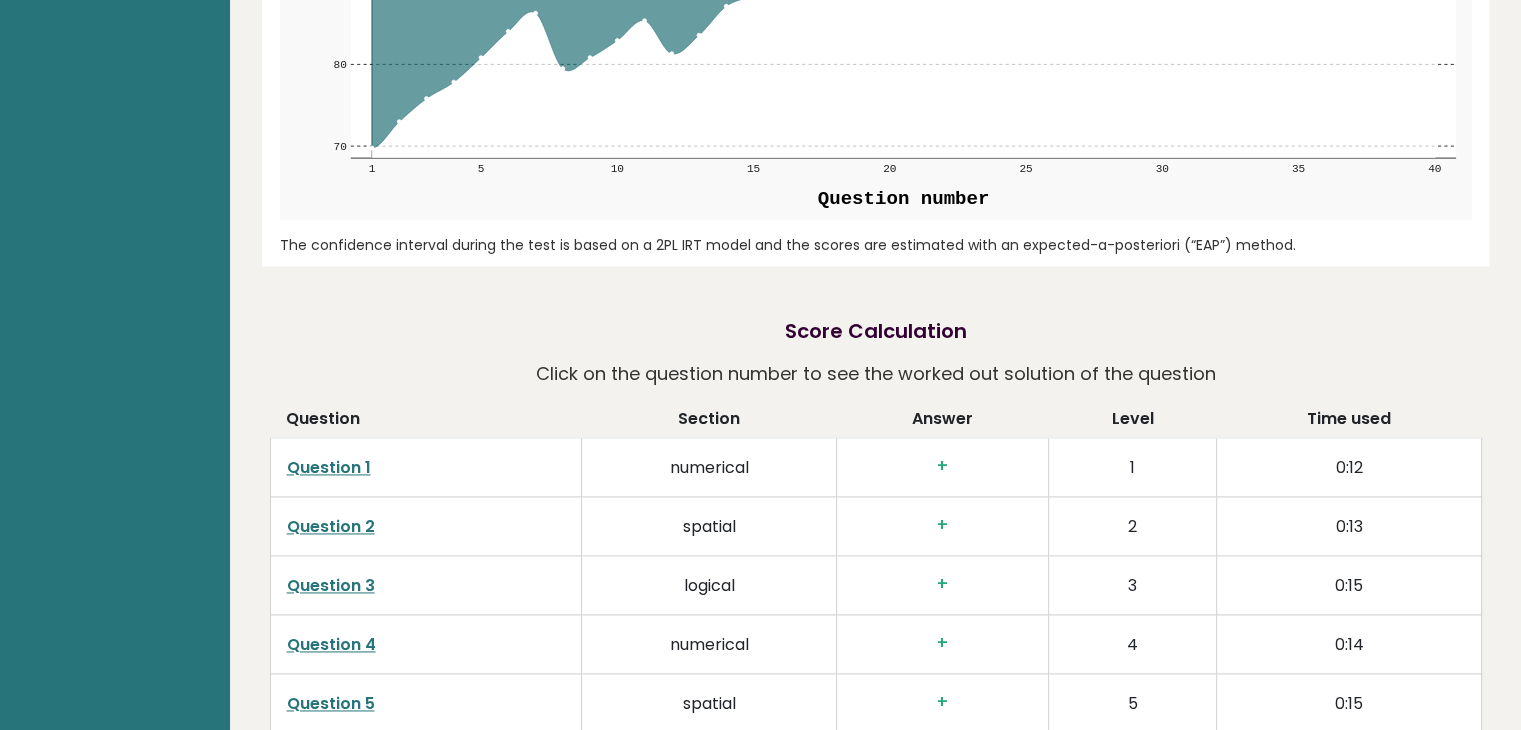 scroll, scrollTop: 2880, scrollLeft: 0, axis: vertical 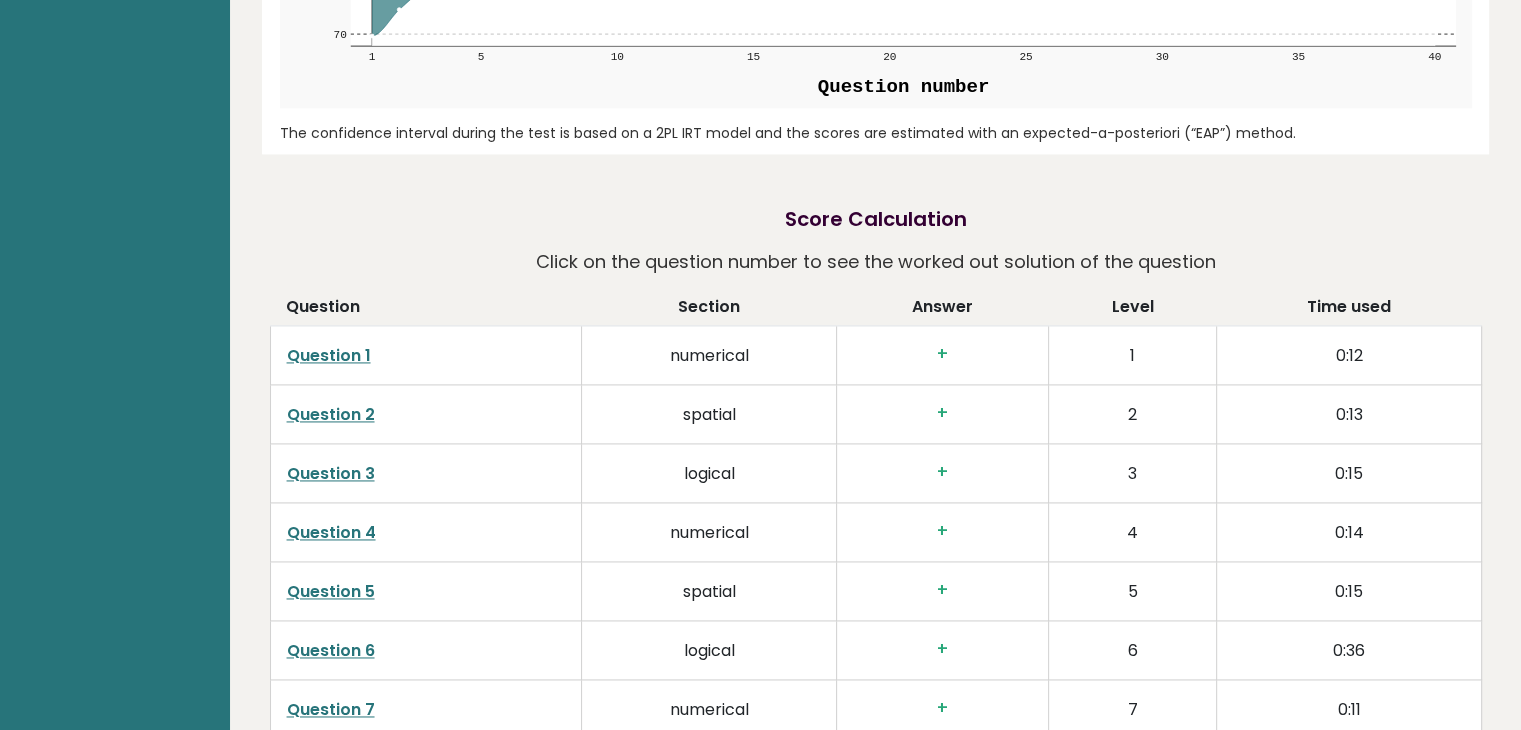click on "Score Calculation
Click on the question number to see the worked out solution of
the
question
Question
Section
Answer
Level
Time used
Question
1
numerical
+
1
0:[TIME]
Question
2
spatial
+
2
0:[TIME]
Question
3
logical
+
3
0:[TIME]
Question
4
numerical
+
4
0:[TIME]
Question
5
spatial
+
5
0:[TIME]
Question
6
logical
+
6
0:[TIME]
Question
7
numerical
+
7
0:[TIME]
+ 8" at bounding box center [876, 1478] 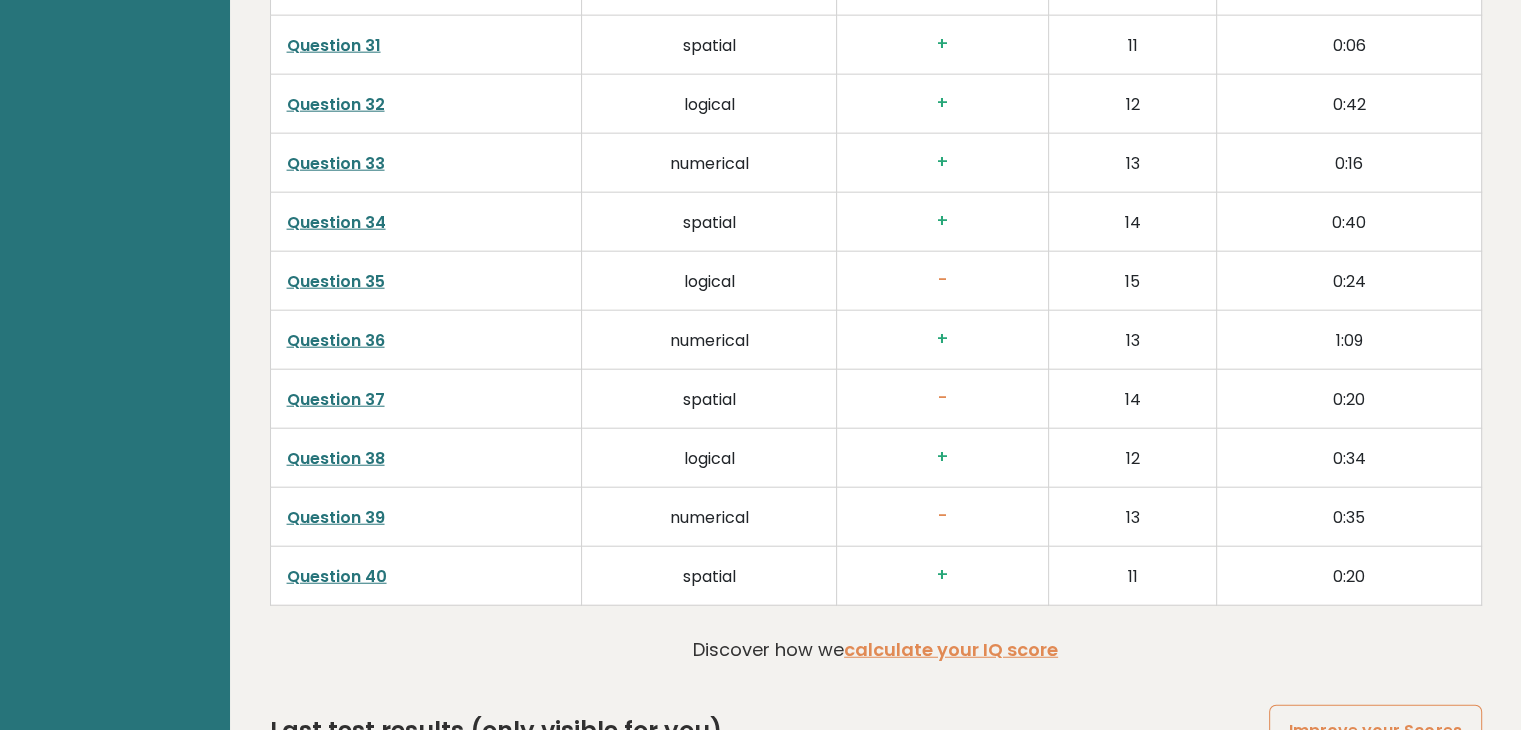 scroll, scrollTop: 5108, scrollLeft: 0, axis: vertical 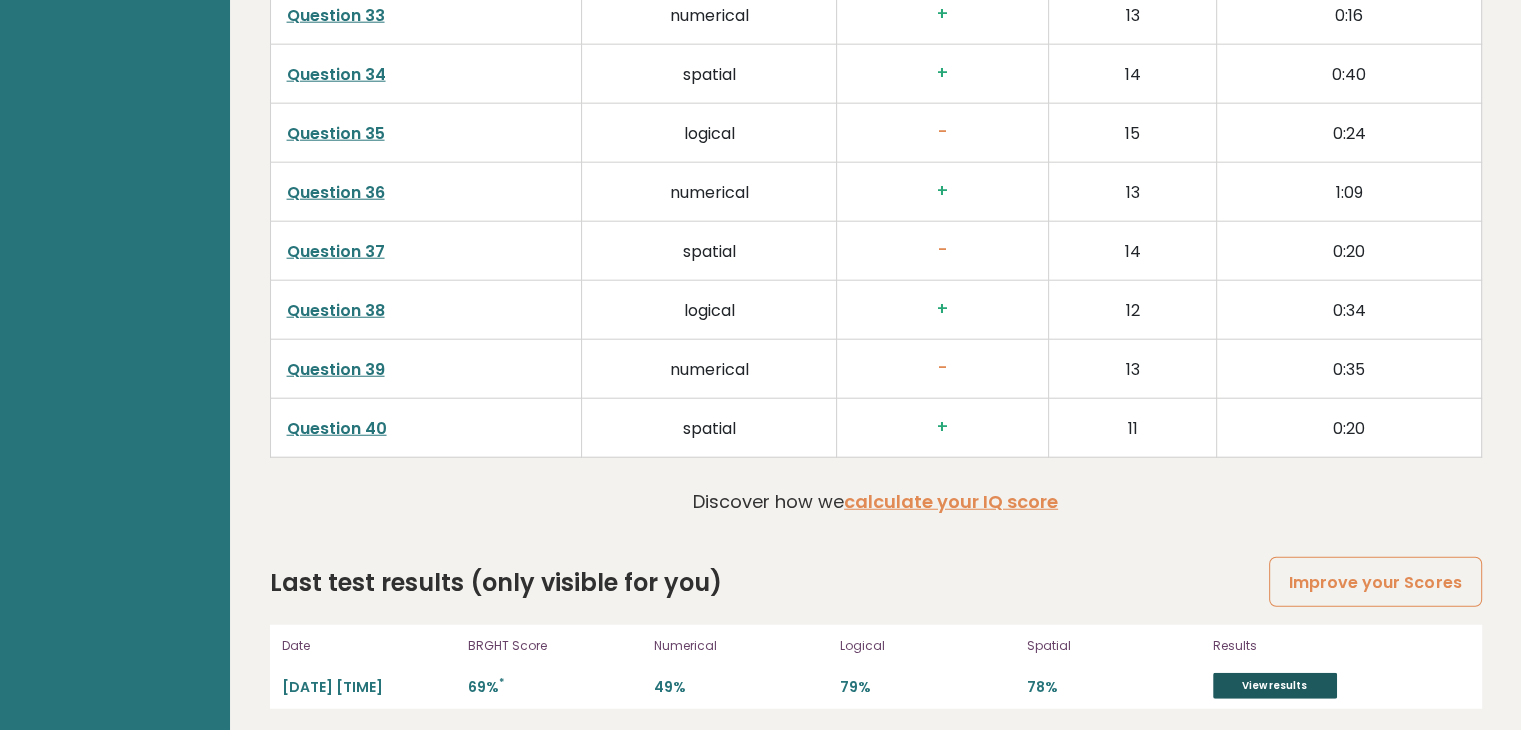 click on "View results" at bounding box center (1275, 686) 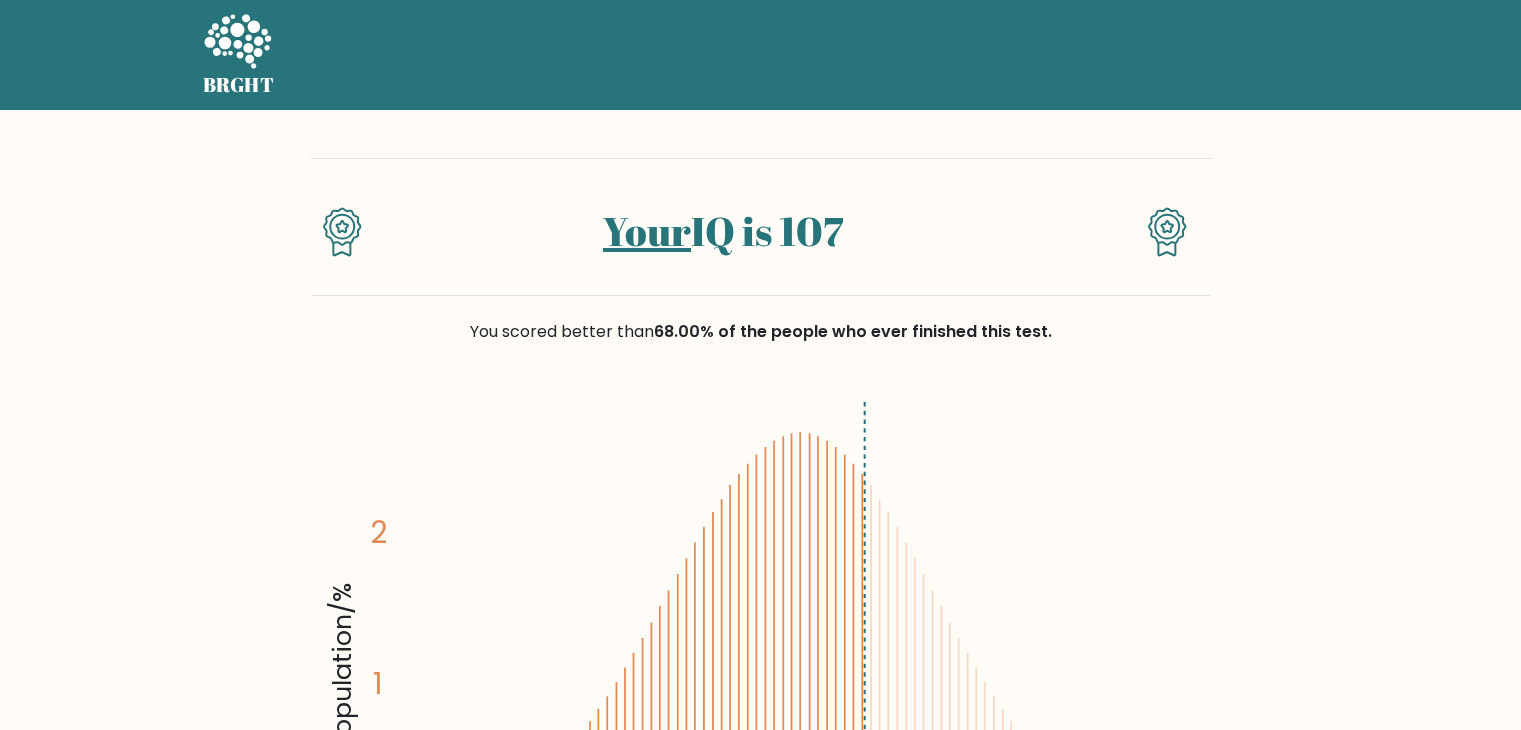 scroll, scrollTop: 0, scrollLeft: 0, axis: both 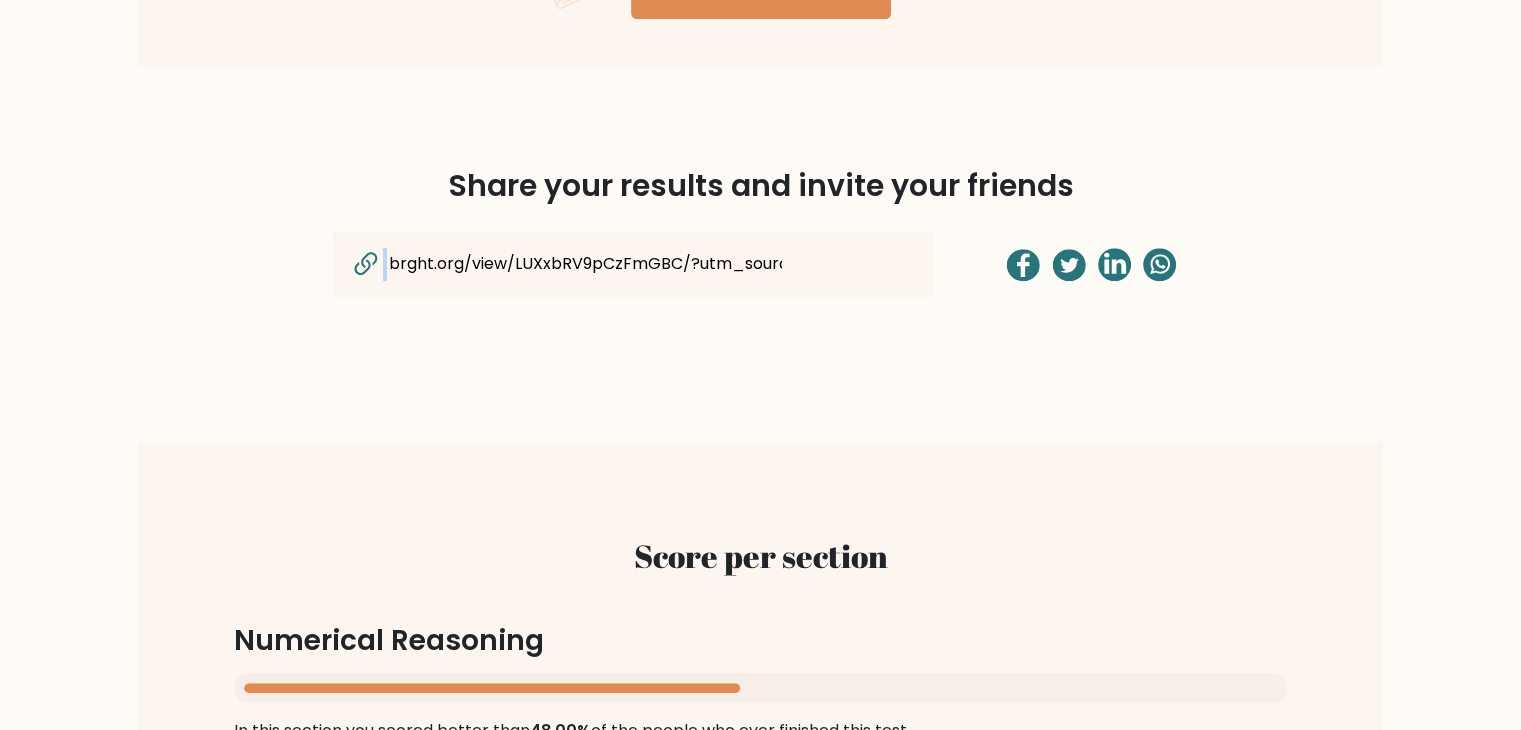 drag, startPoint x: 656, startPoint y: 247, endPoint x: 656, endPoint y: 259, distance: 12 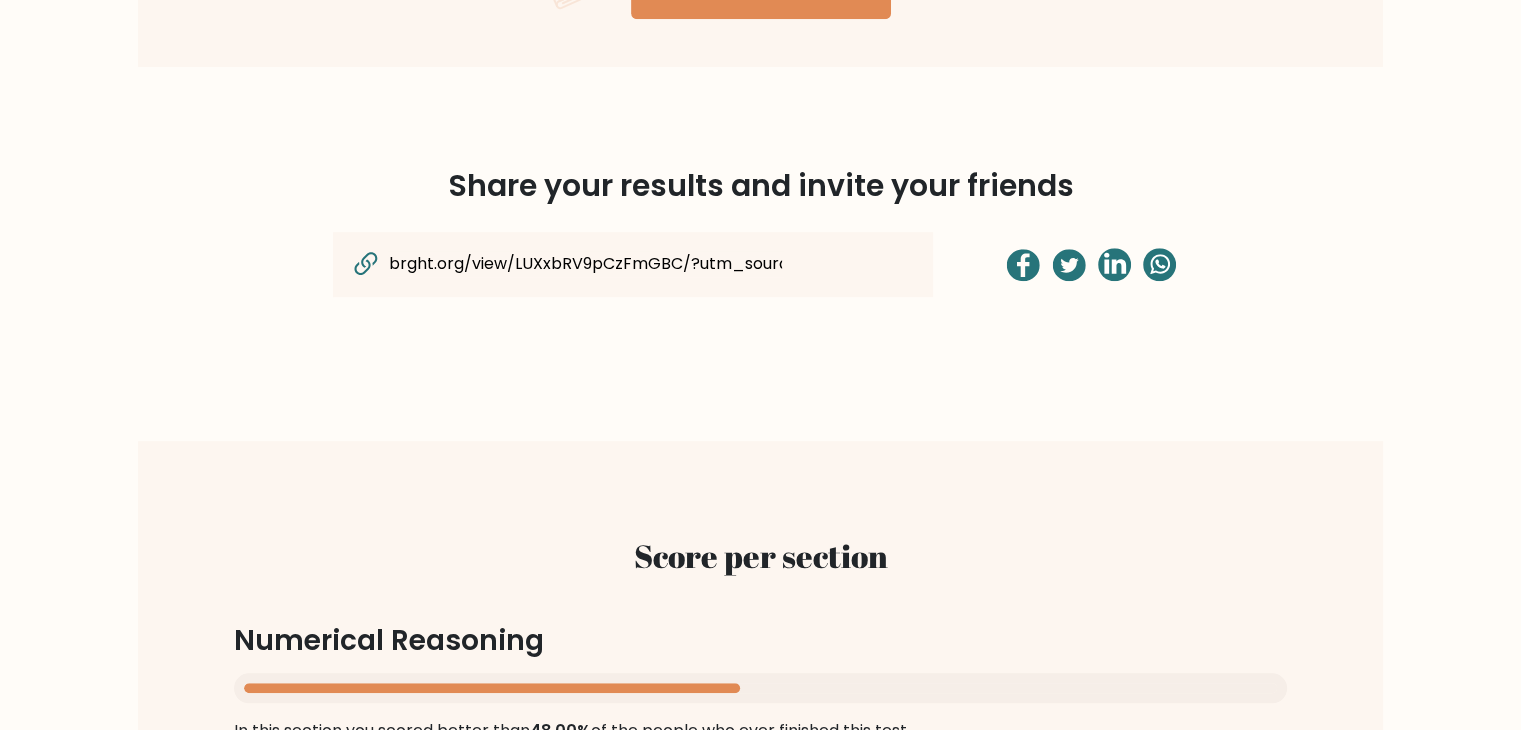 click on "brght.org/view/LUXxbRV9pCzFmGBC/?utm_source=share&utm_medium=copy&utm_campaign=result" at bounding box center [586, 264] 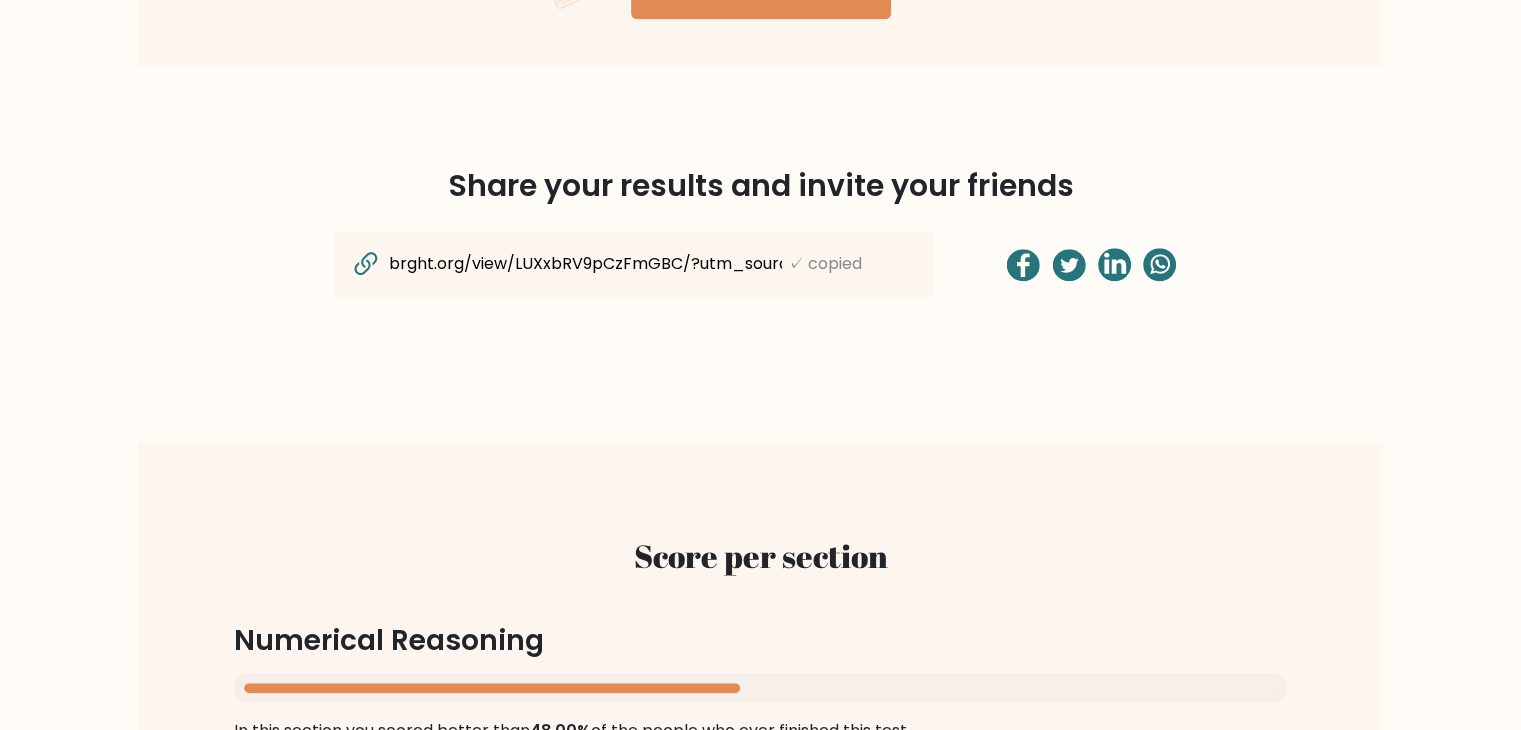 click on "brght.org/view/LUXxbRV9pCzFmGBC/?utm_source=share&utm_medium=copy&utm_campaign=result" at bounding box center (586, 264) 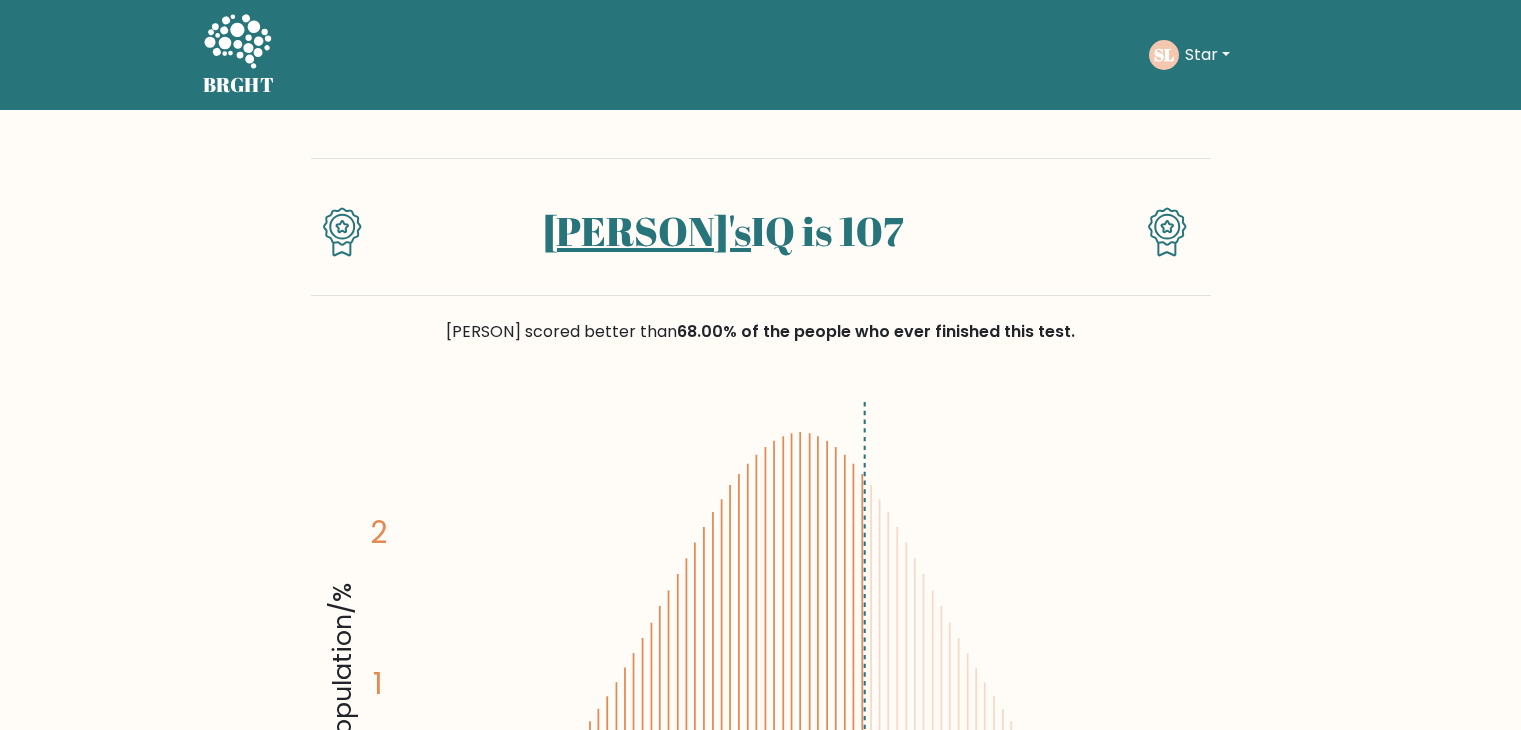 scroll, scrollTop: 0, scrollLeft: 0, axis: both 